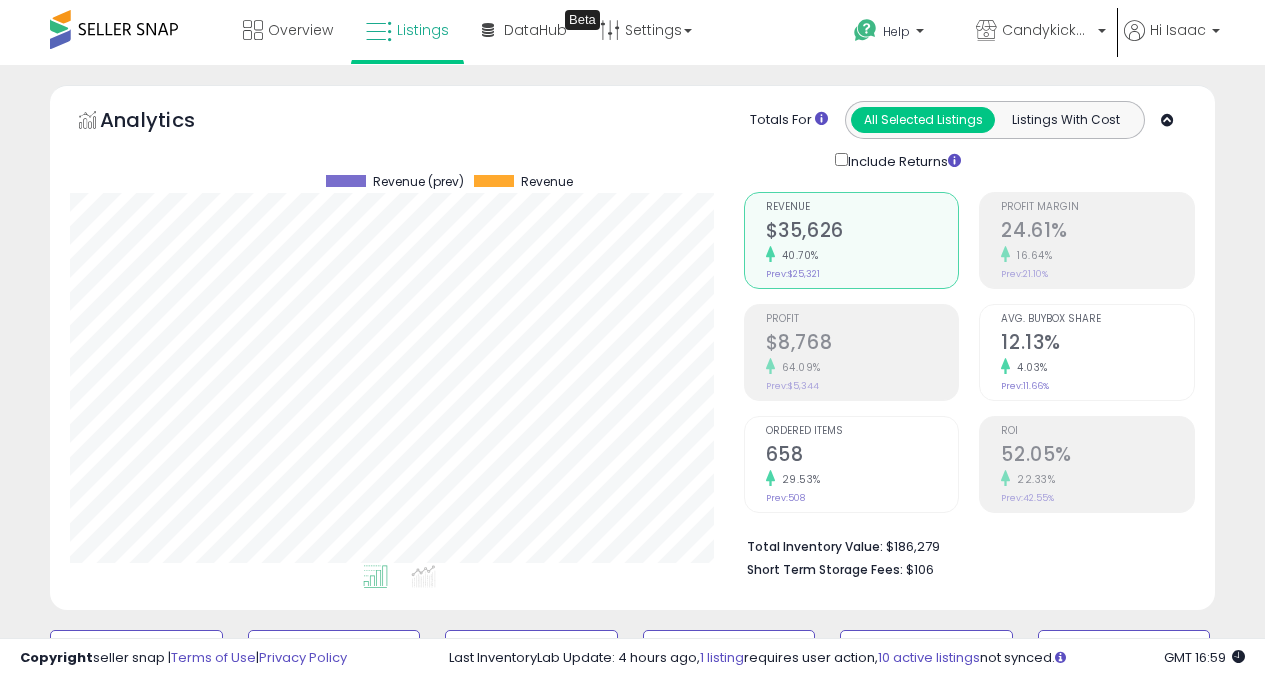scroll, scrollTop: 3220, scrollLeft: 0, axis: vertical 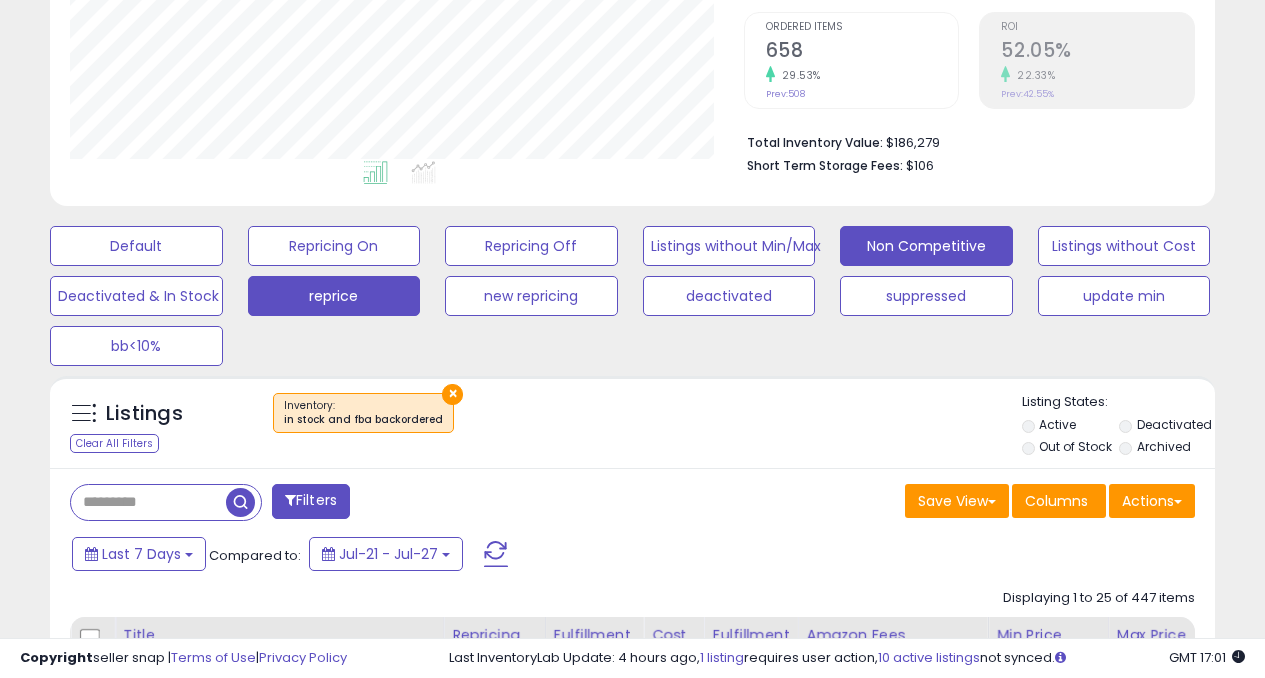 click on "Non Competitive" at bounding box center [136, 246] 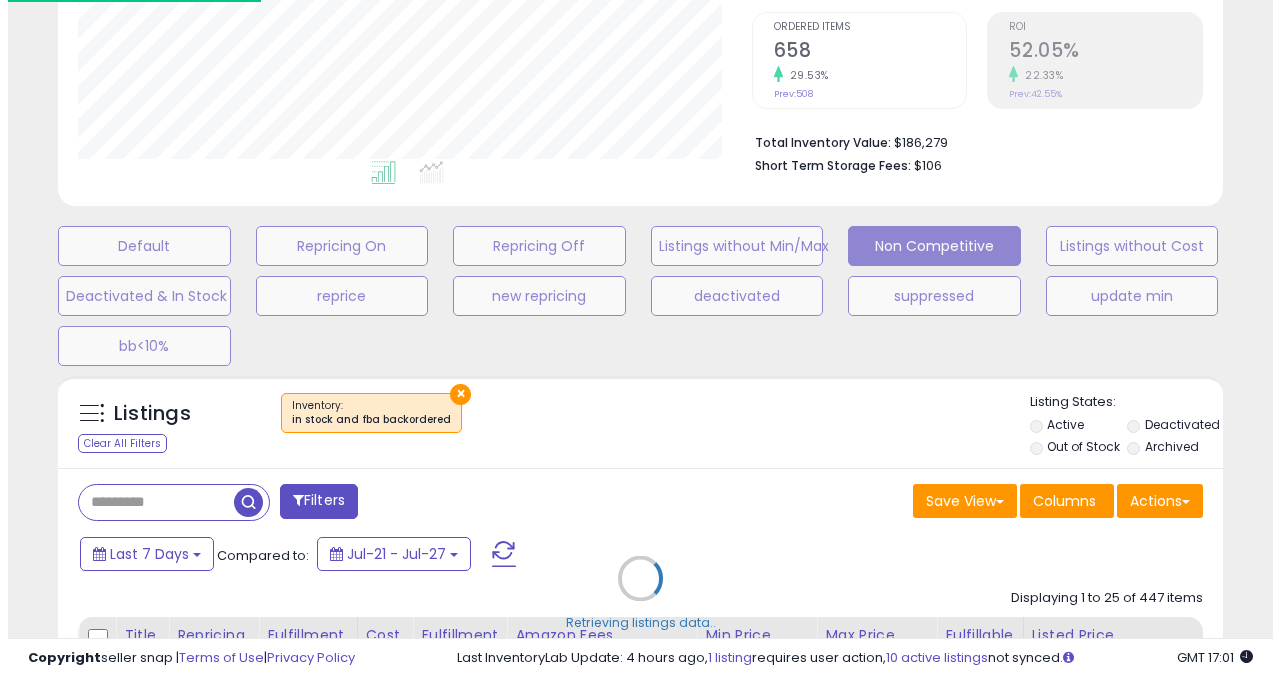 scroll, scrollTop: 999590, scrollLeft: 999317, axis: both 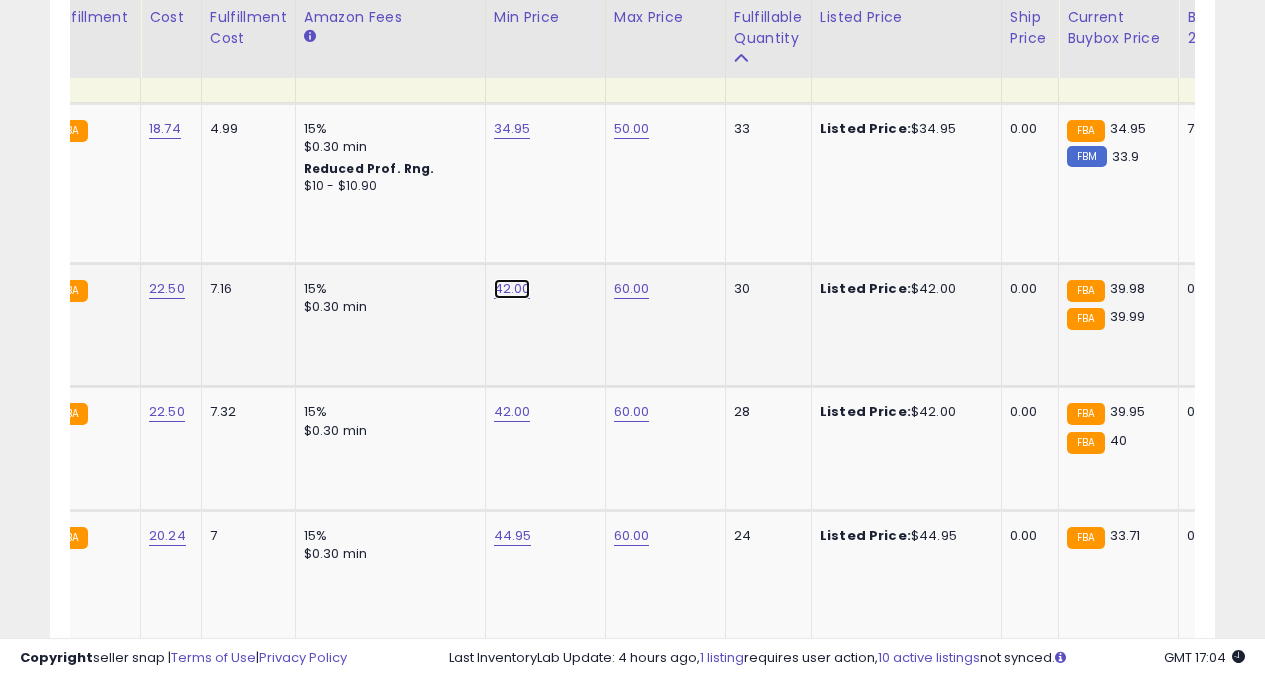 click on "42.00" at bounding box center (512, -154) 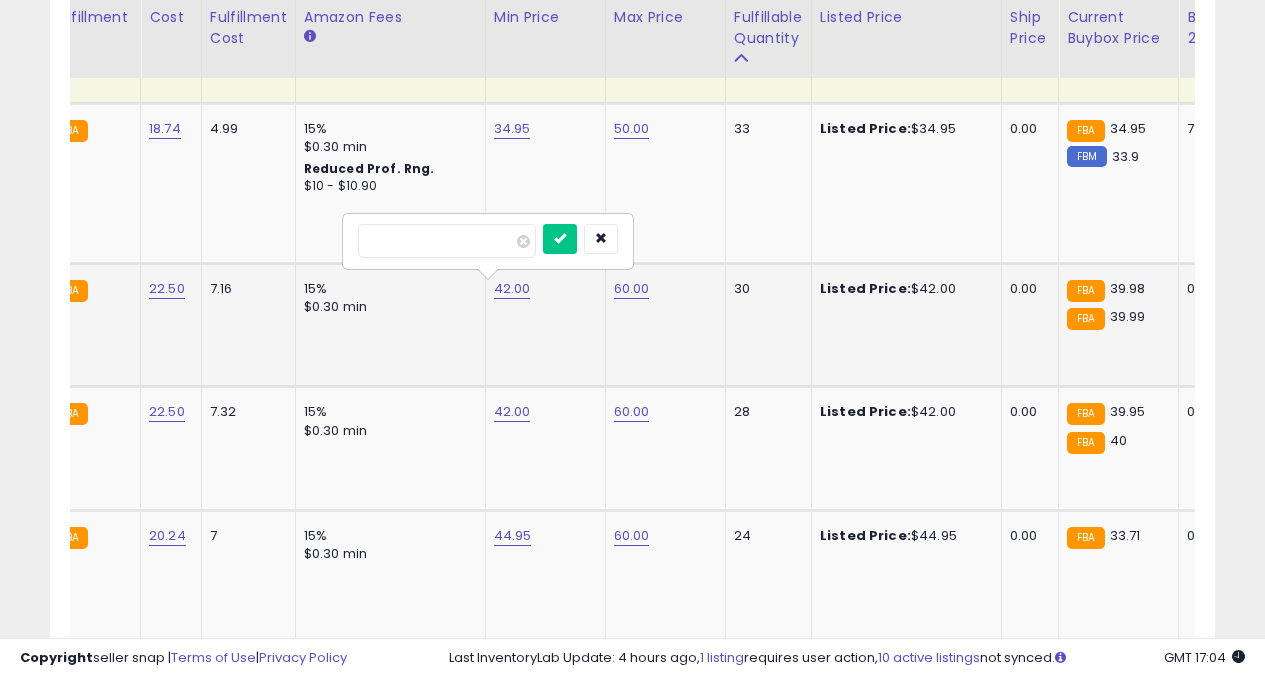 type on "*" 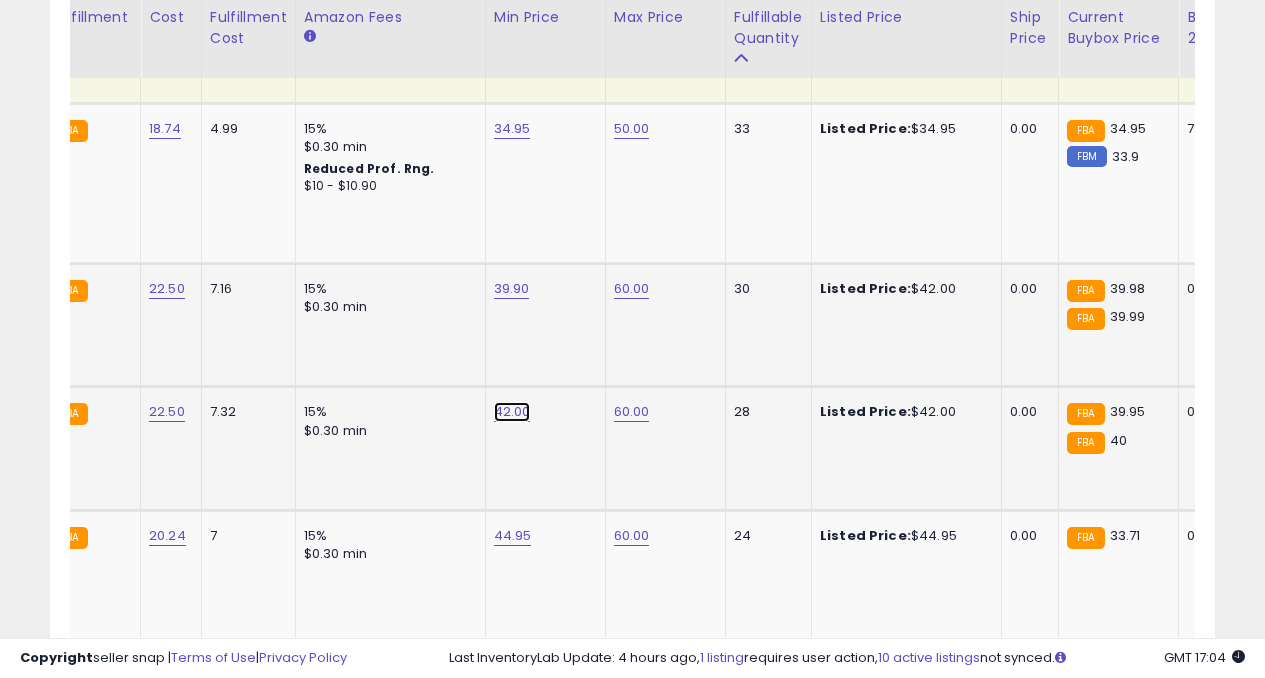 click on "42.00" at bounding box center [512, -154] 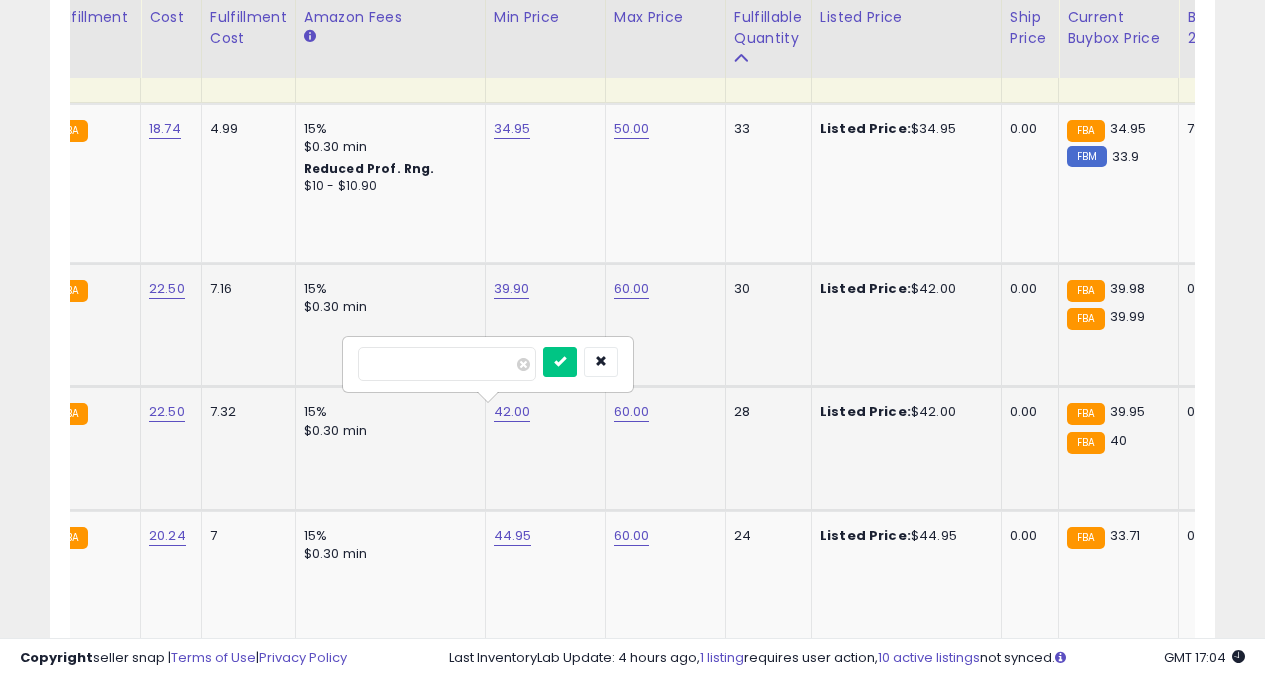 type on "*" 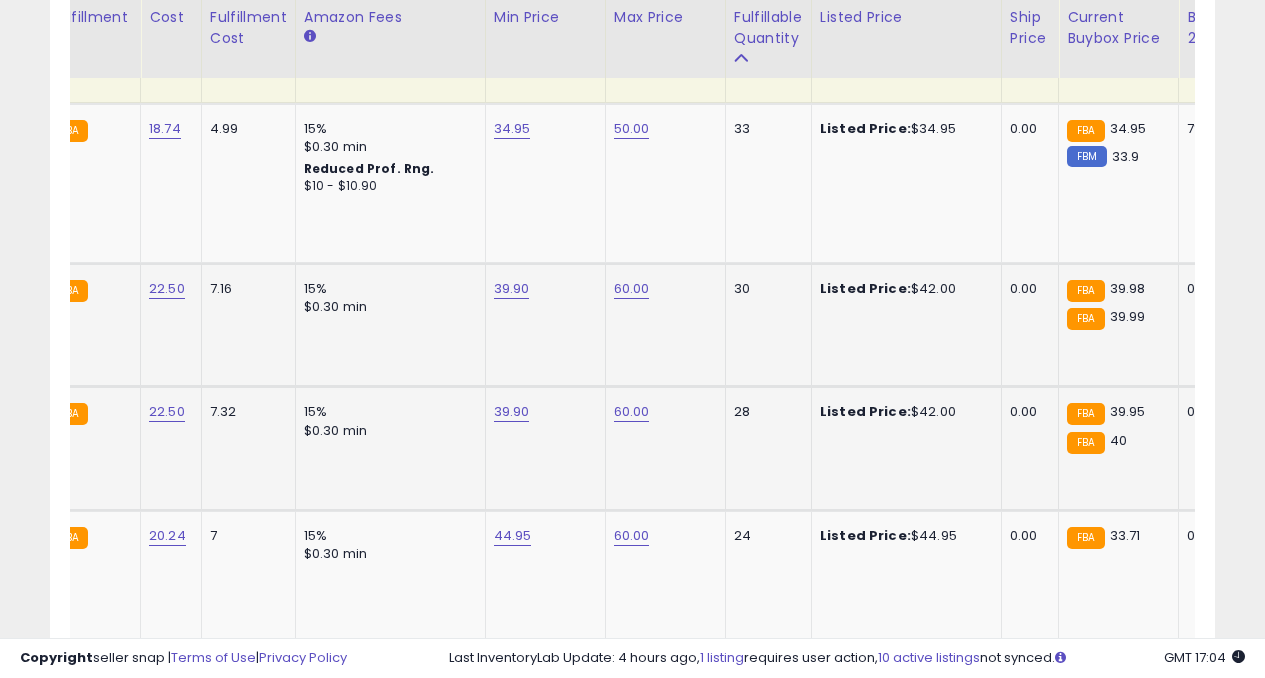 scroll, scrollTop: 0, scrollLeft: 0, axis: both 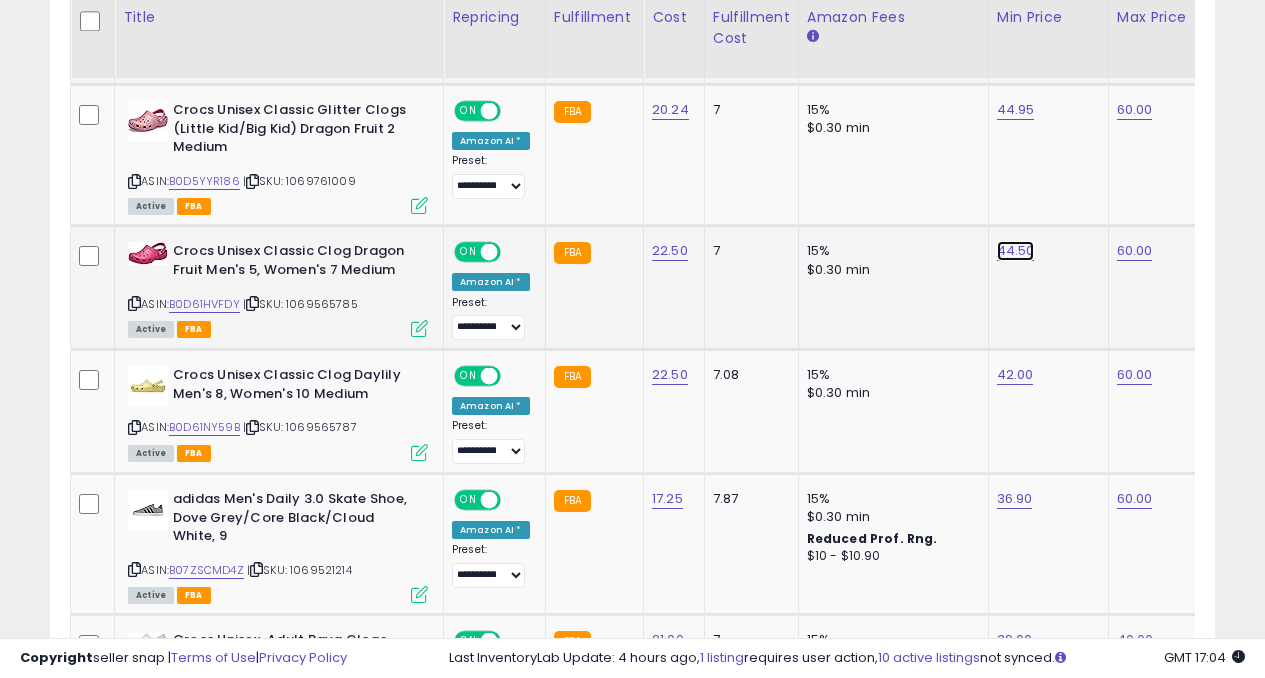 click on "44.50" at bounding box center (1015, -580) 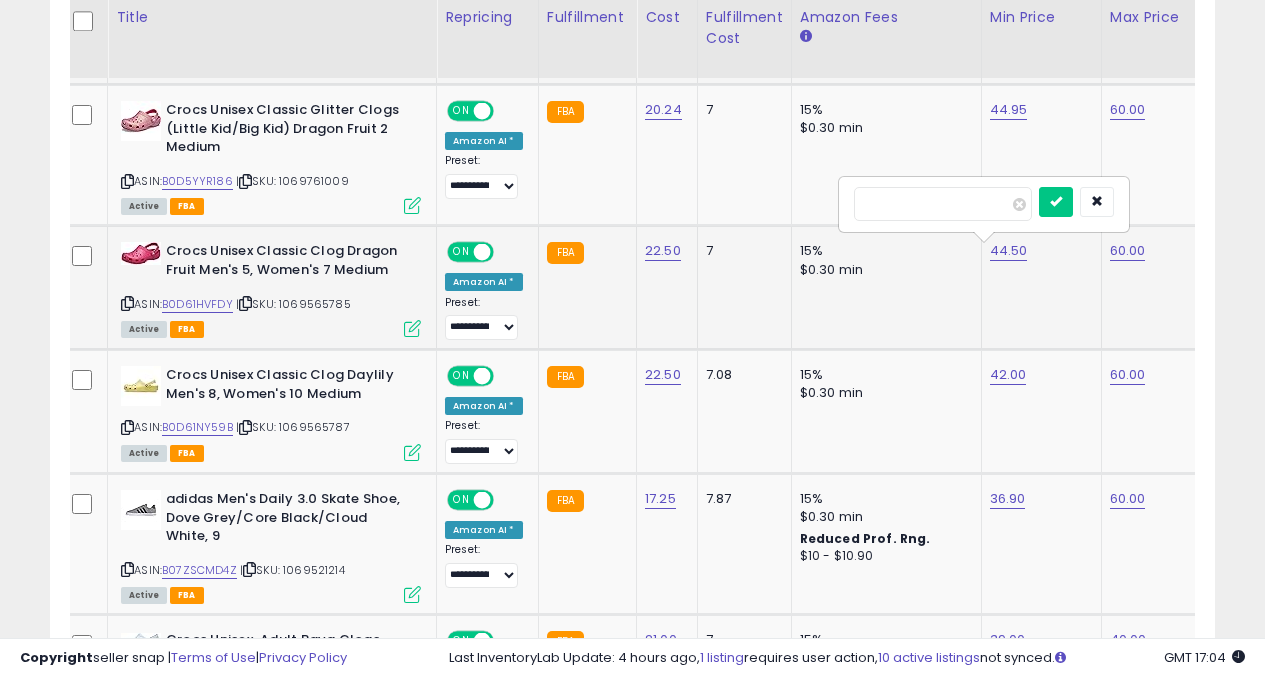 type on "*" 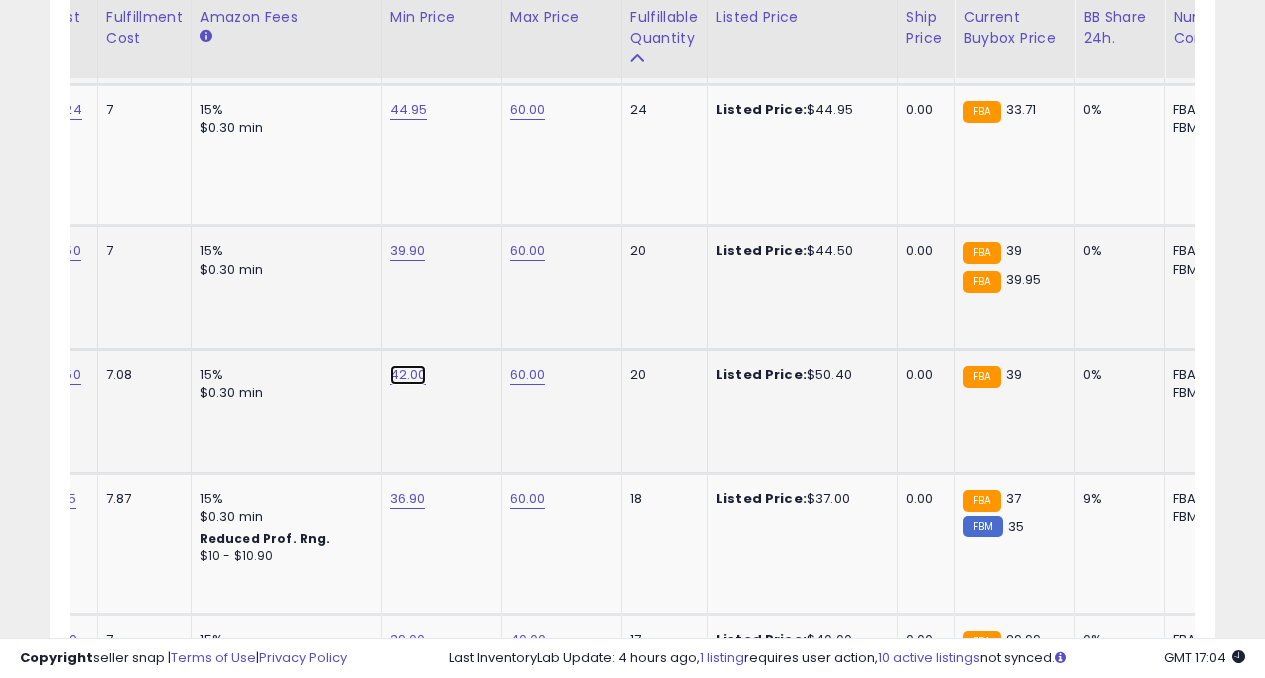 click on "42.00" at bounding box center [408, -580] 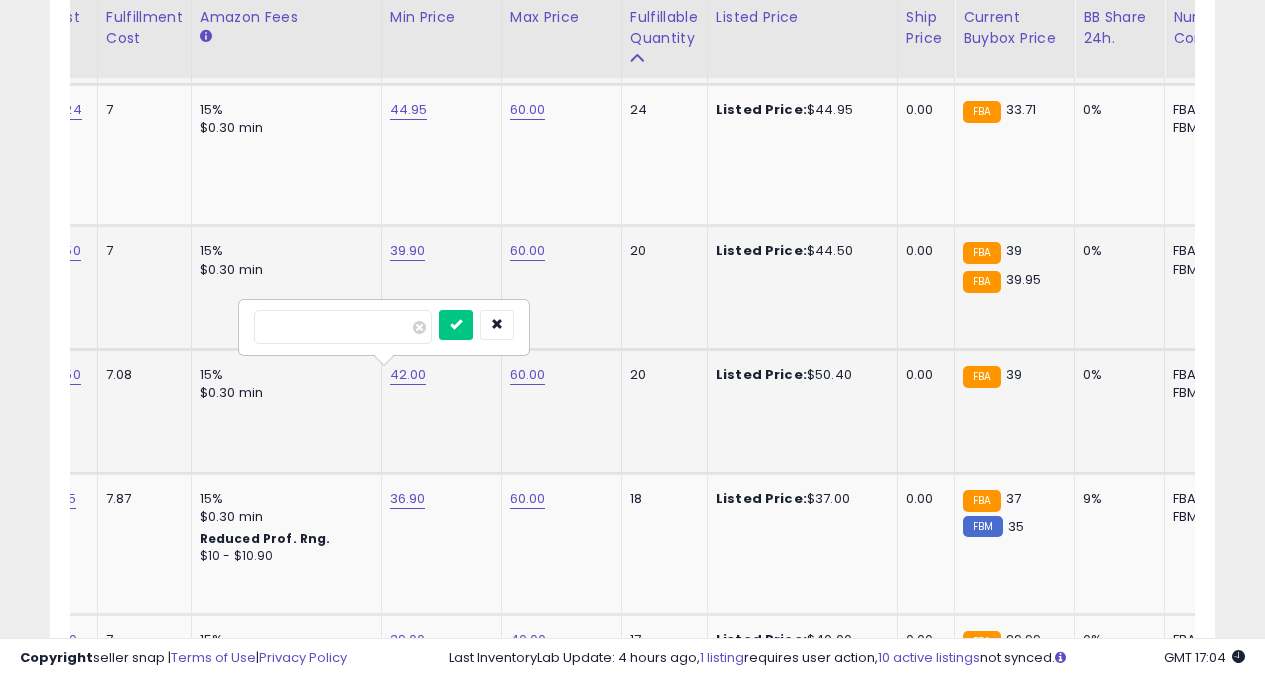 type on "*" 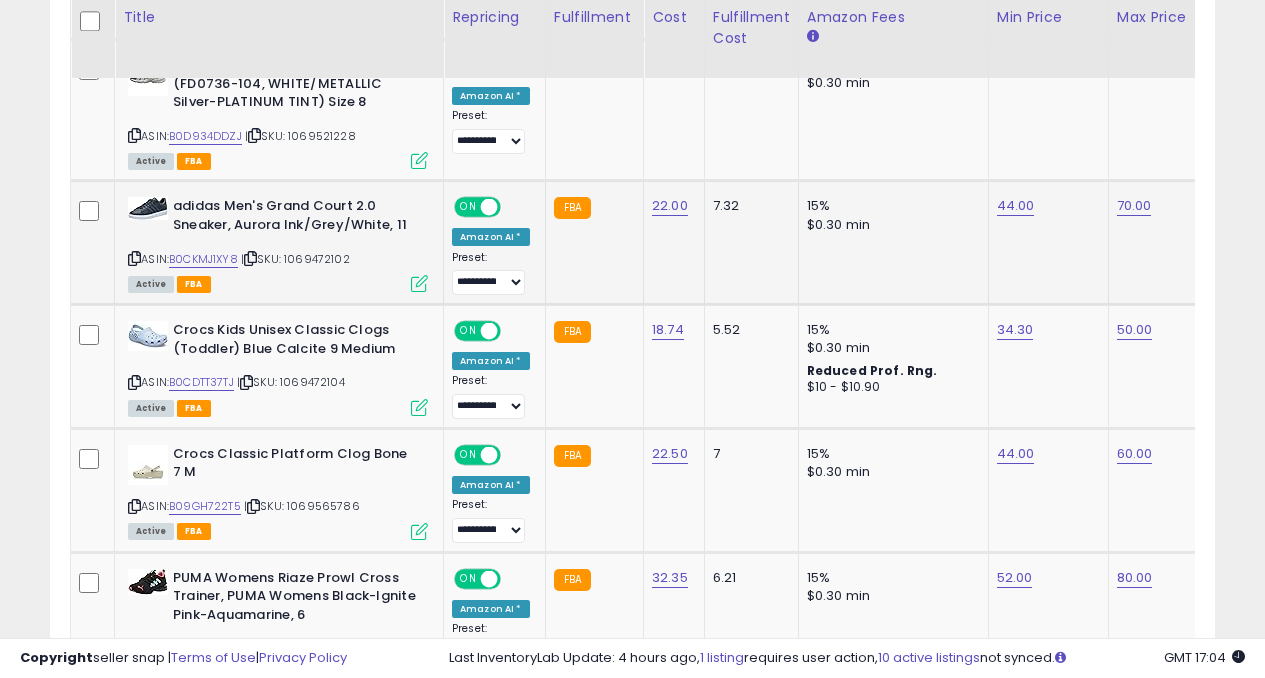 click on "44.00" 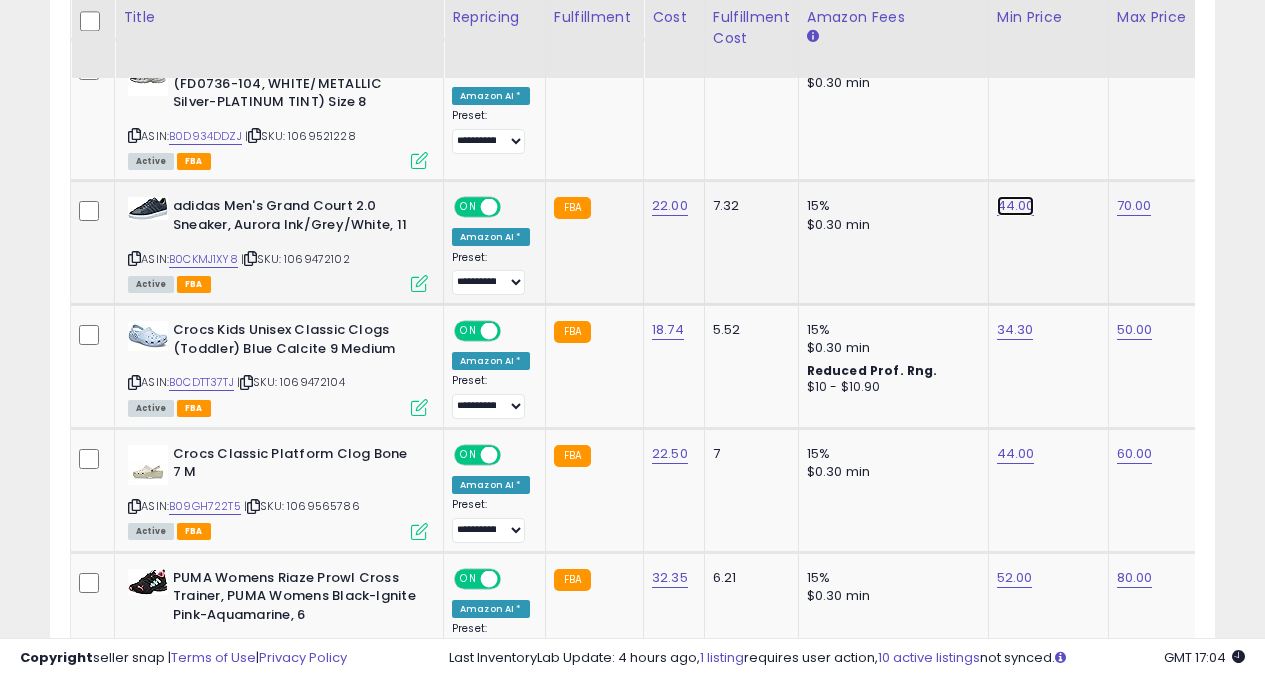 click on "44.00" at bounding box center (1015, -1279) 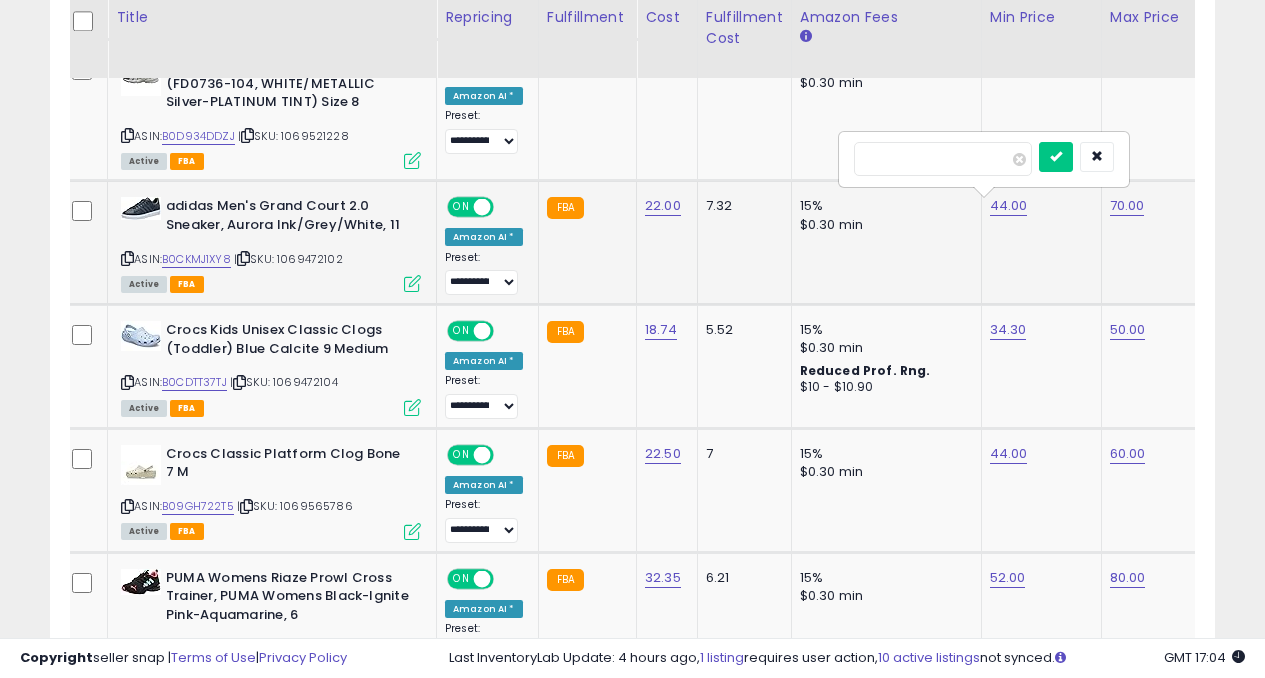 type on "*" 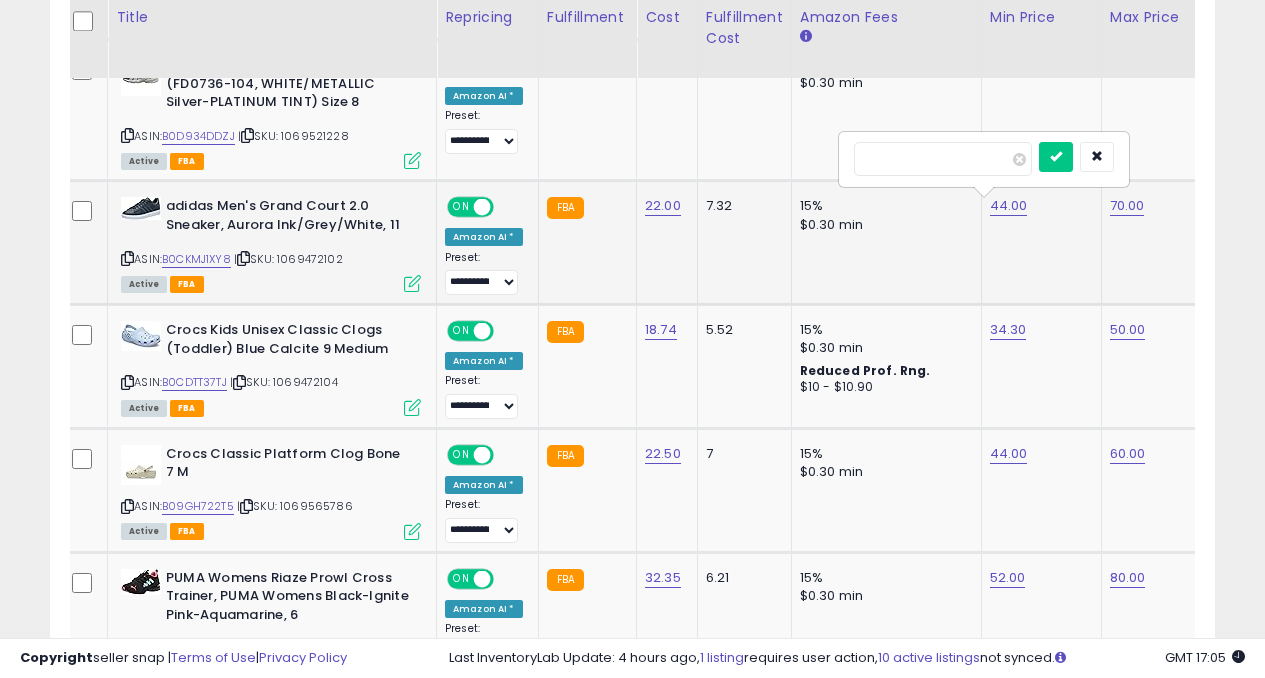 click at bounding box center (1056, 157) 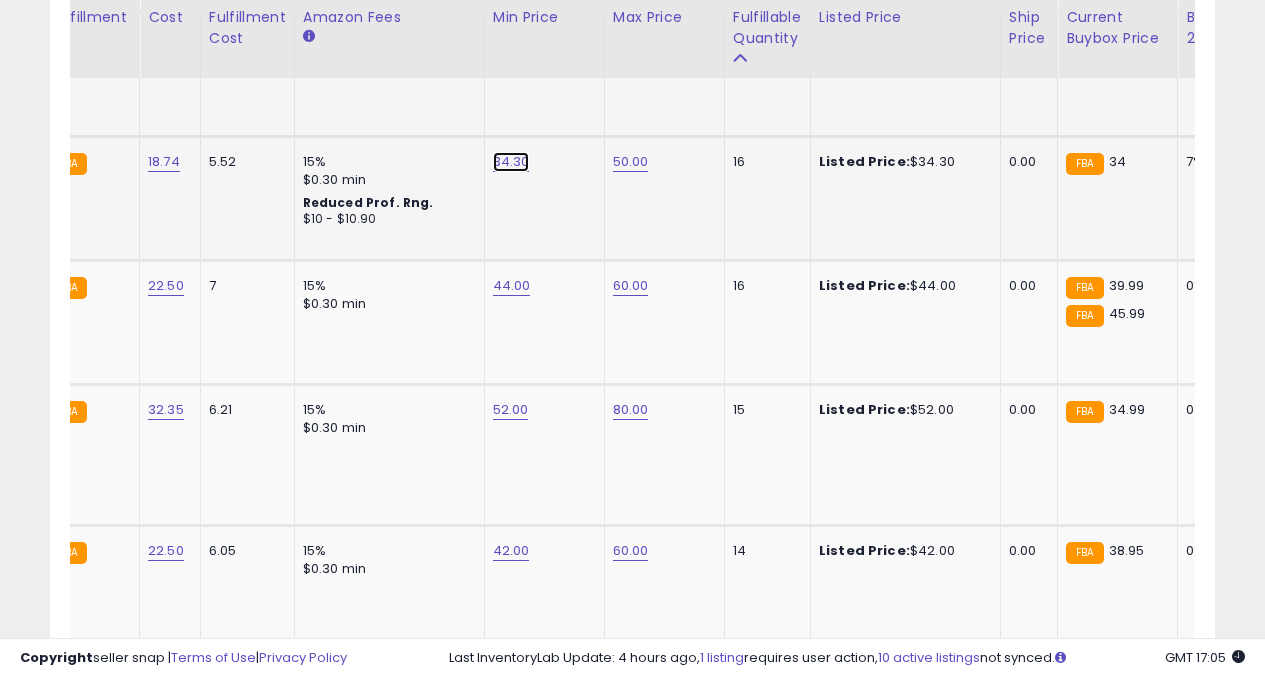 click on "34.30" at bounding box center (511, -1447) 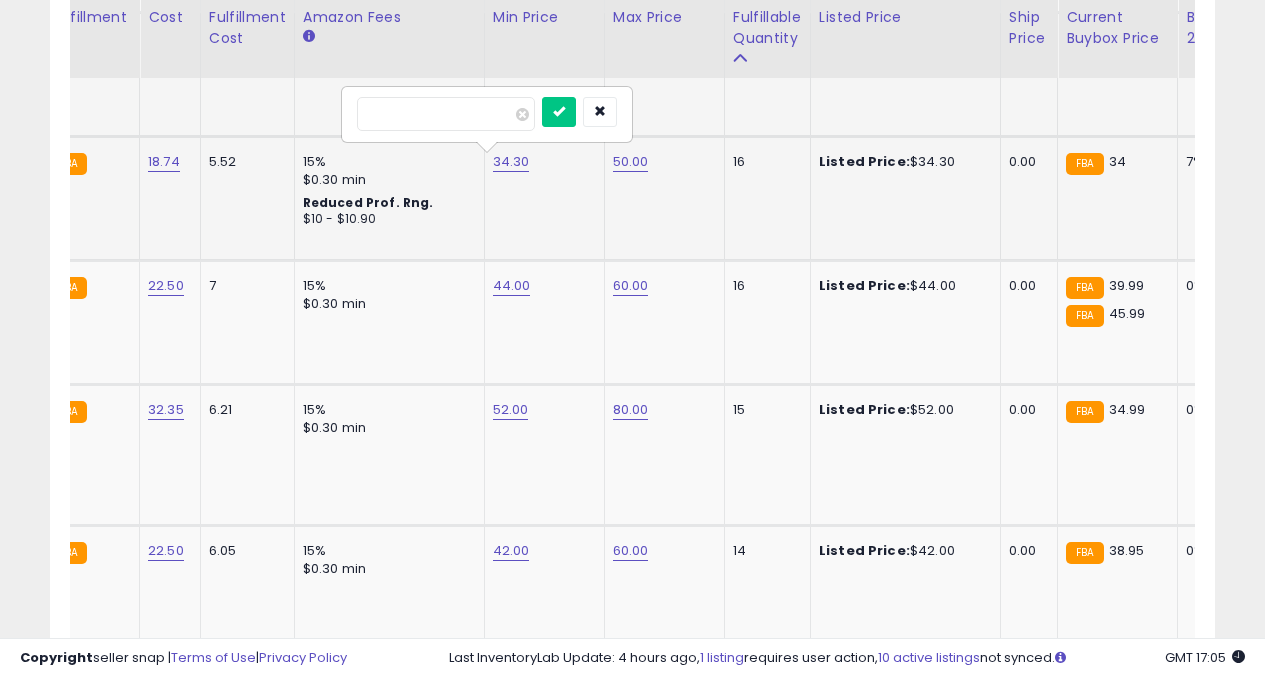 type on "*" 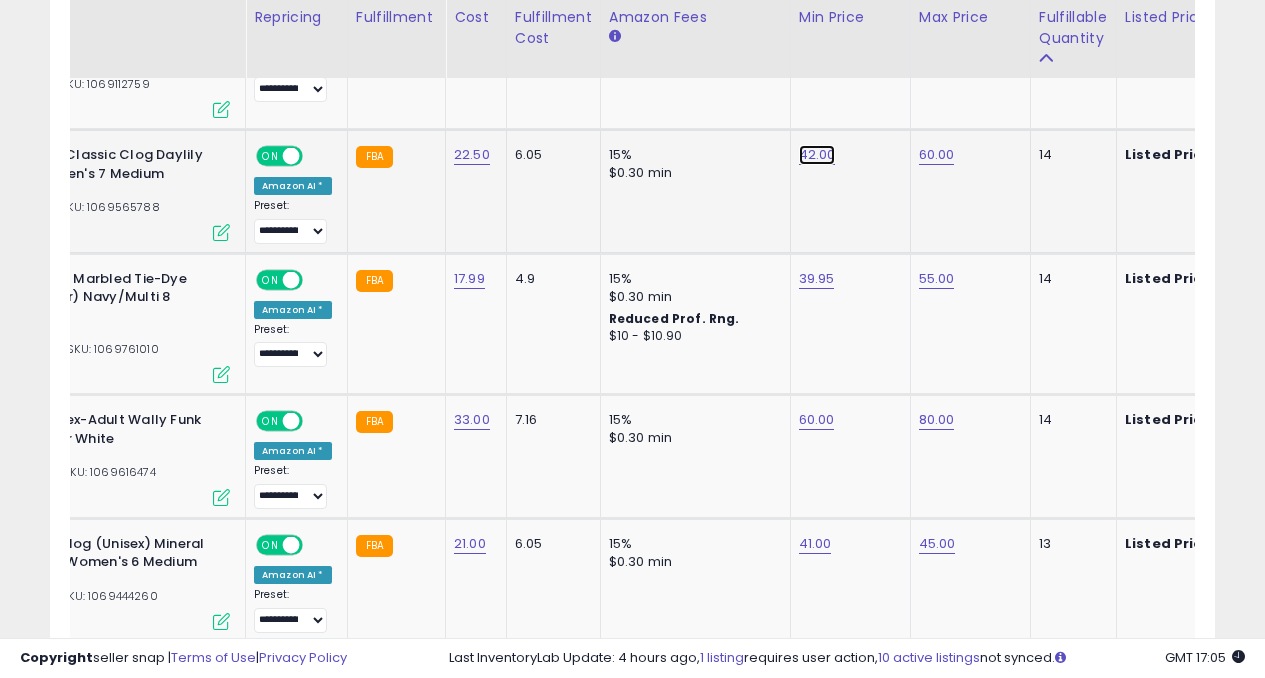 click on "42.00" at bounding box center [817, -1843] 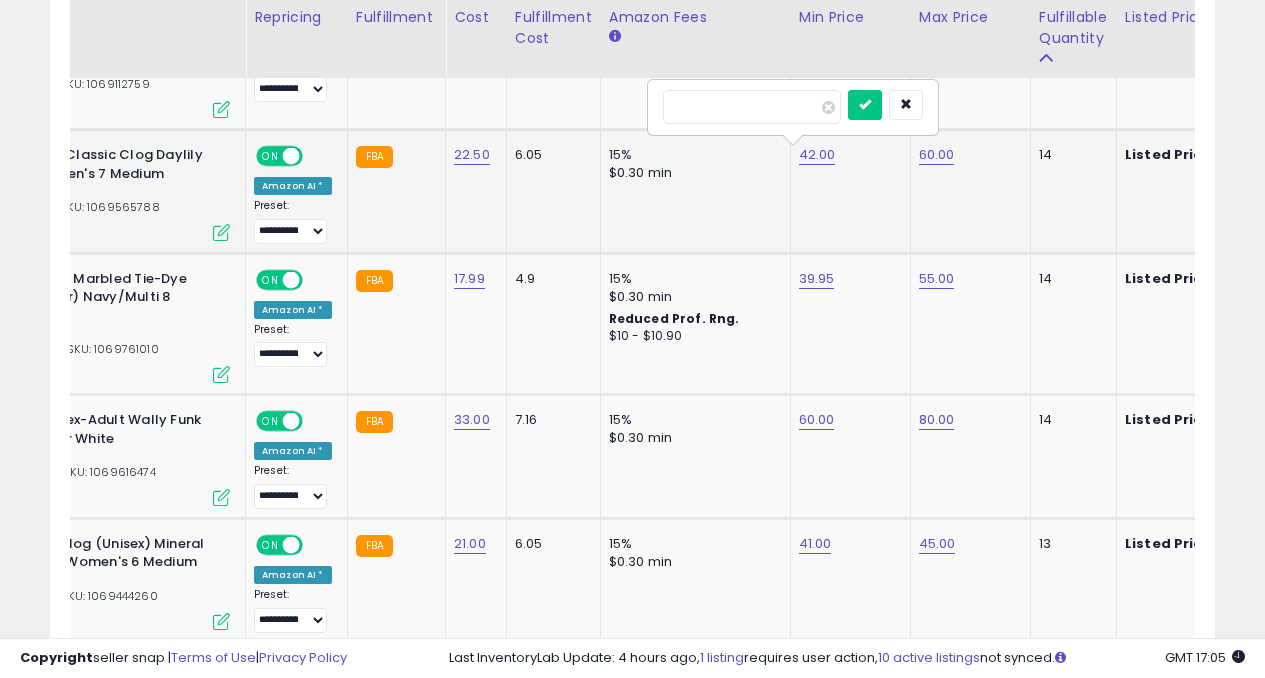 type on "*" 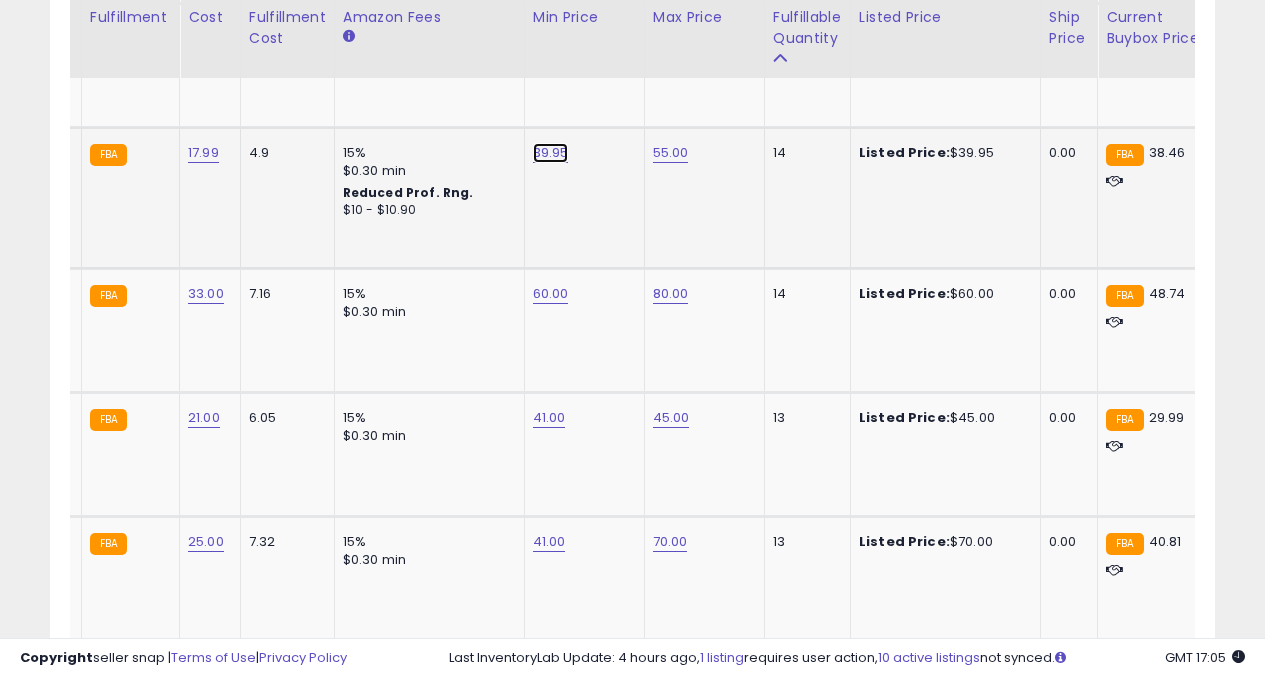 click on "39.95" at bounding box center (551, -1969) 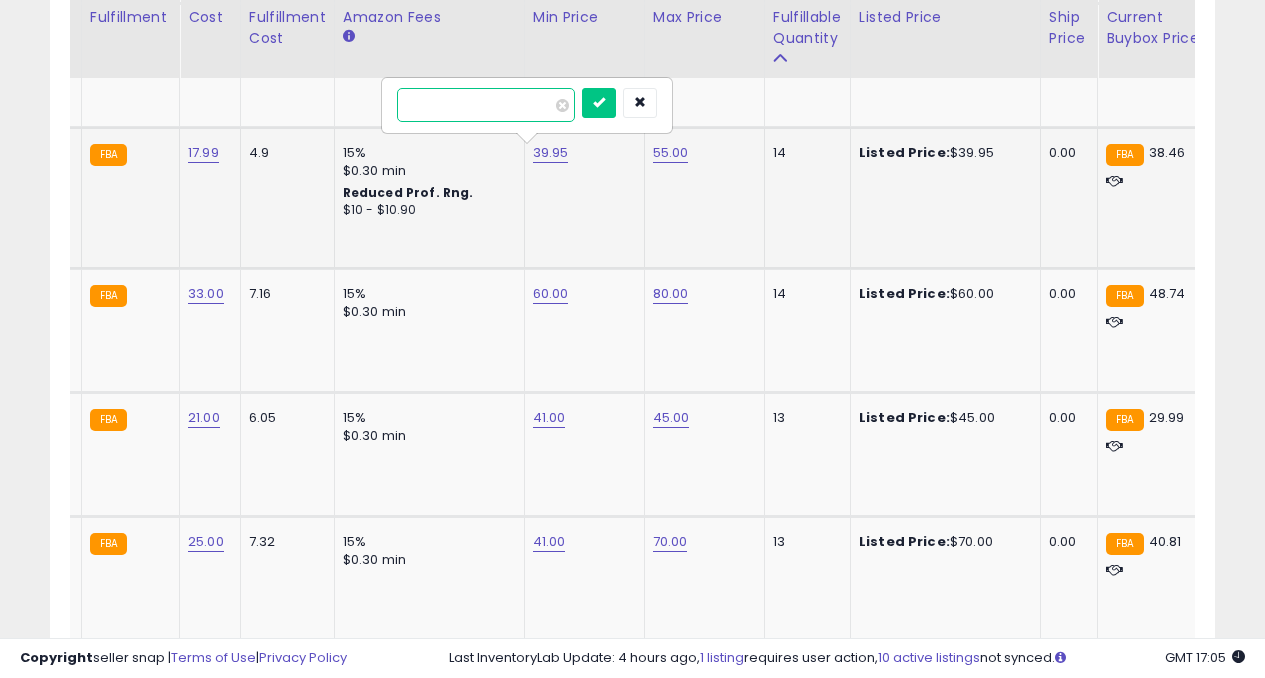type on "*" 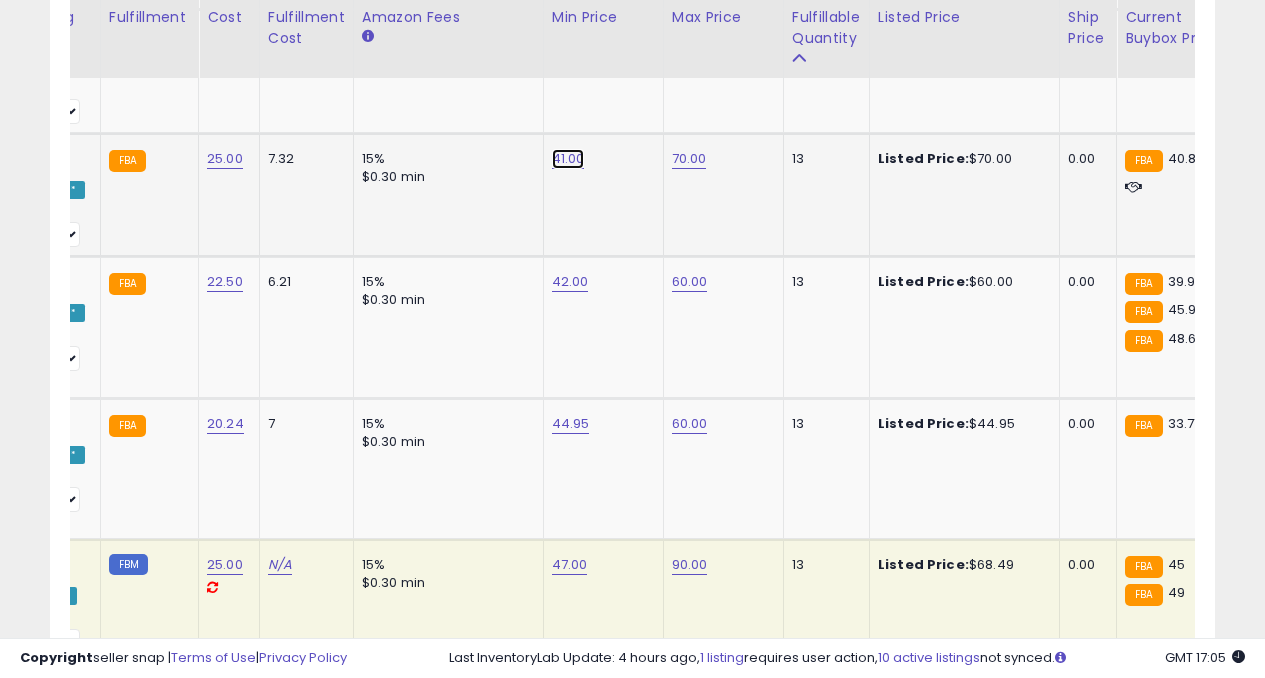 click on "41.00" at bounding box center (570, -2352) 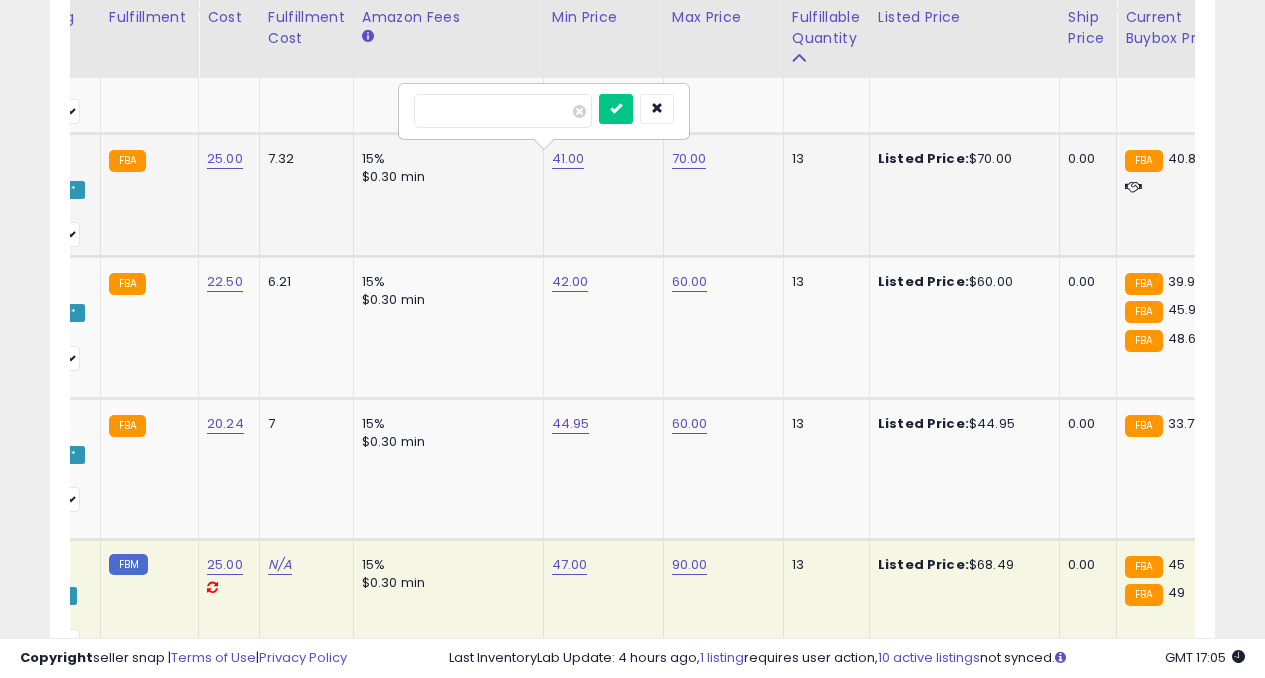 type on "*" 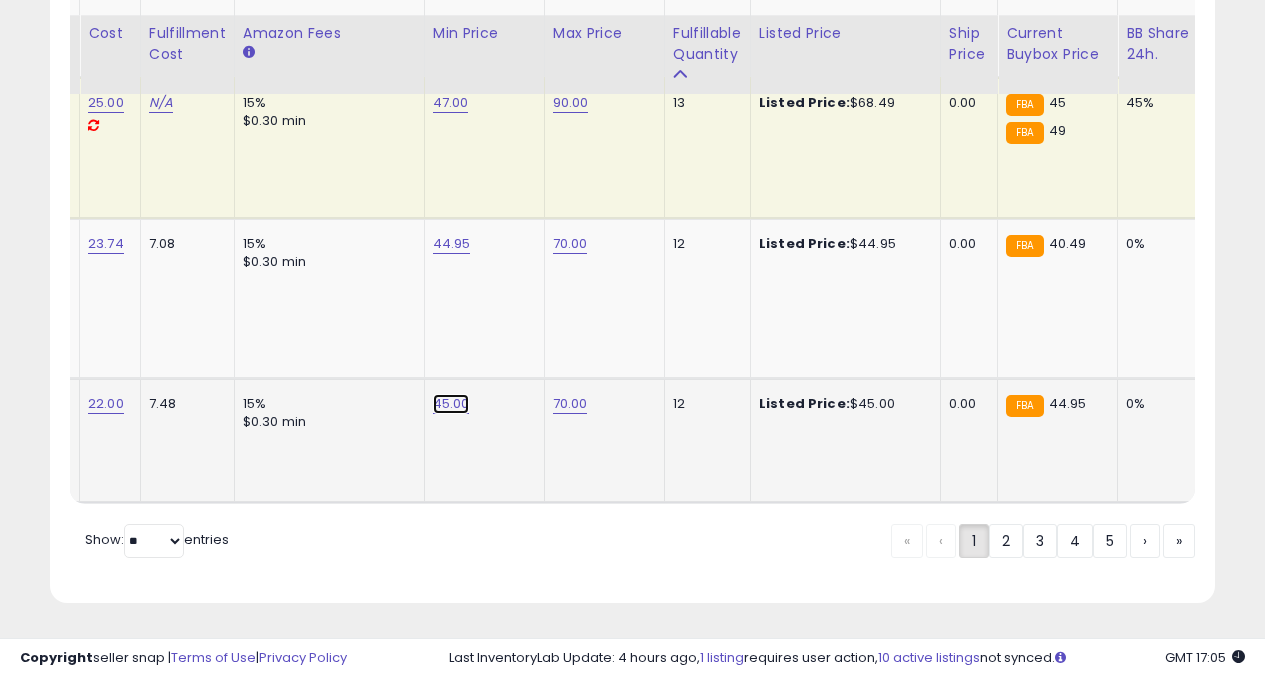 click on "45.00" at bounding box center [451, -2814] 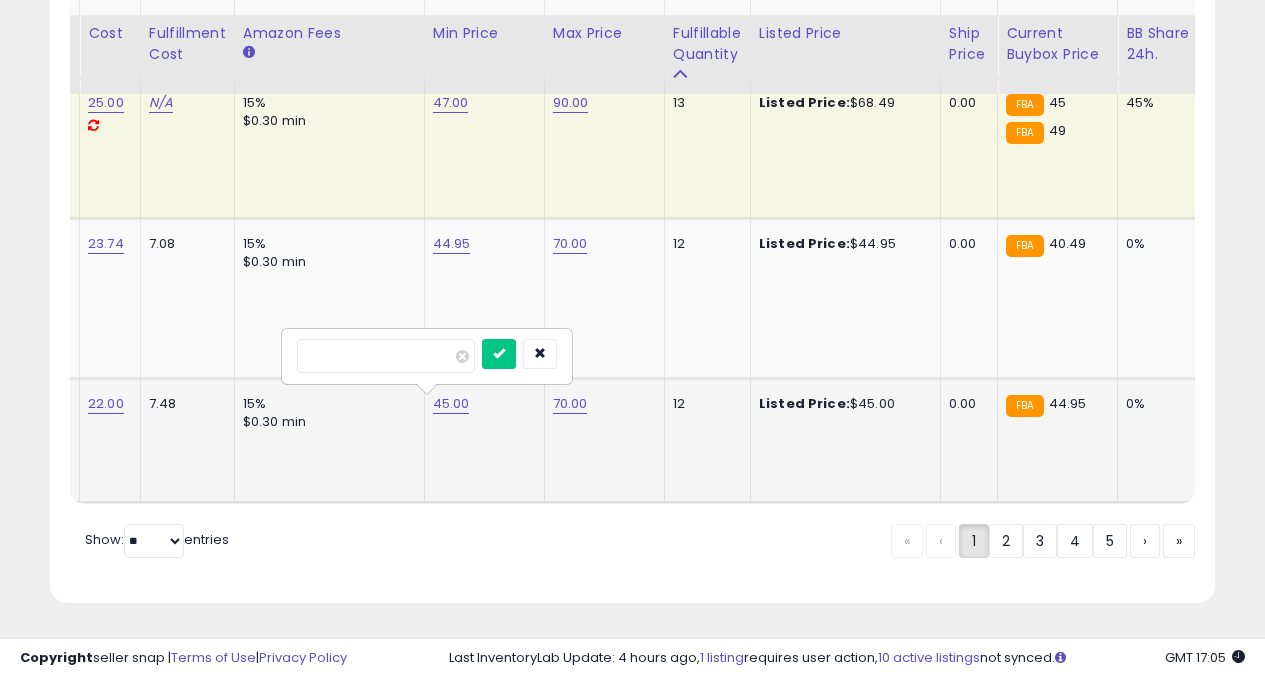 type on "*" 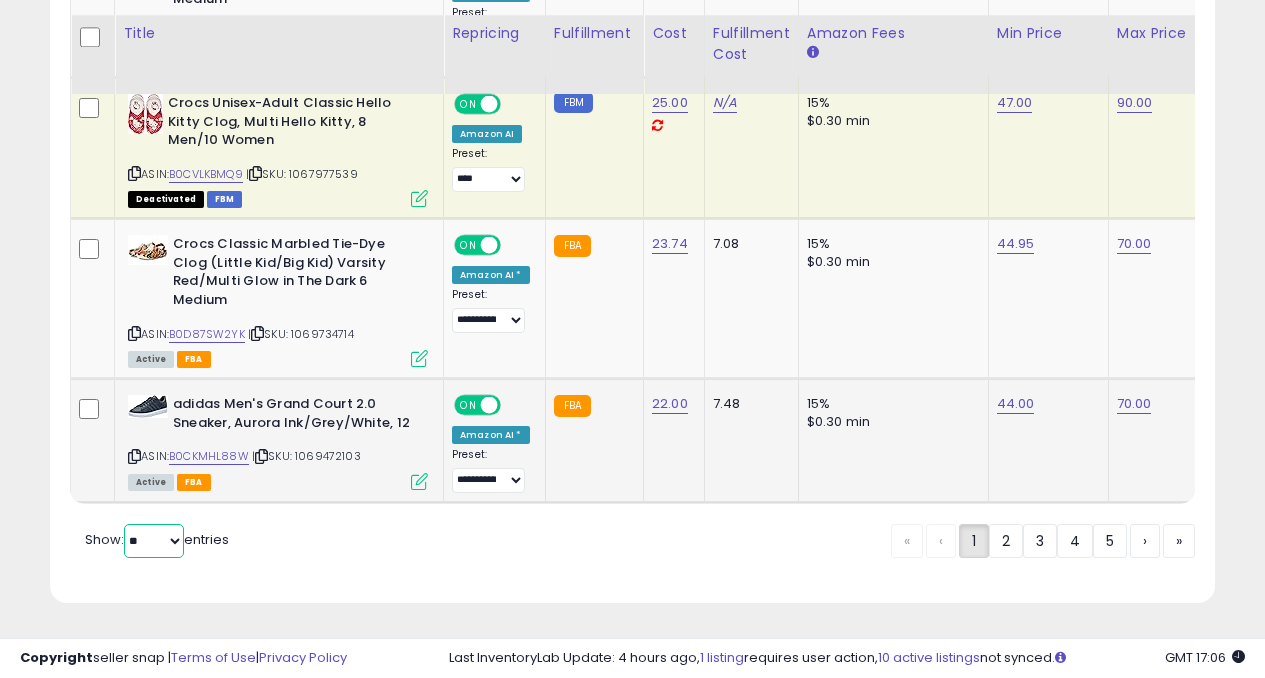 click on "**
**" at bounding box center (154, 541) 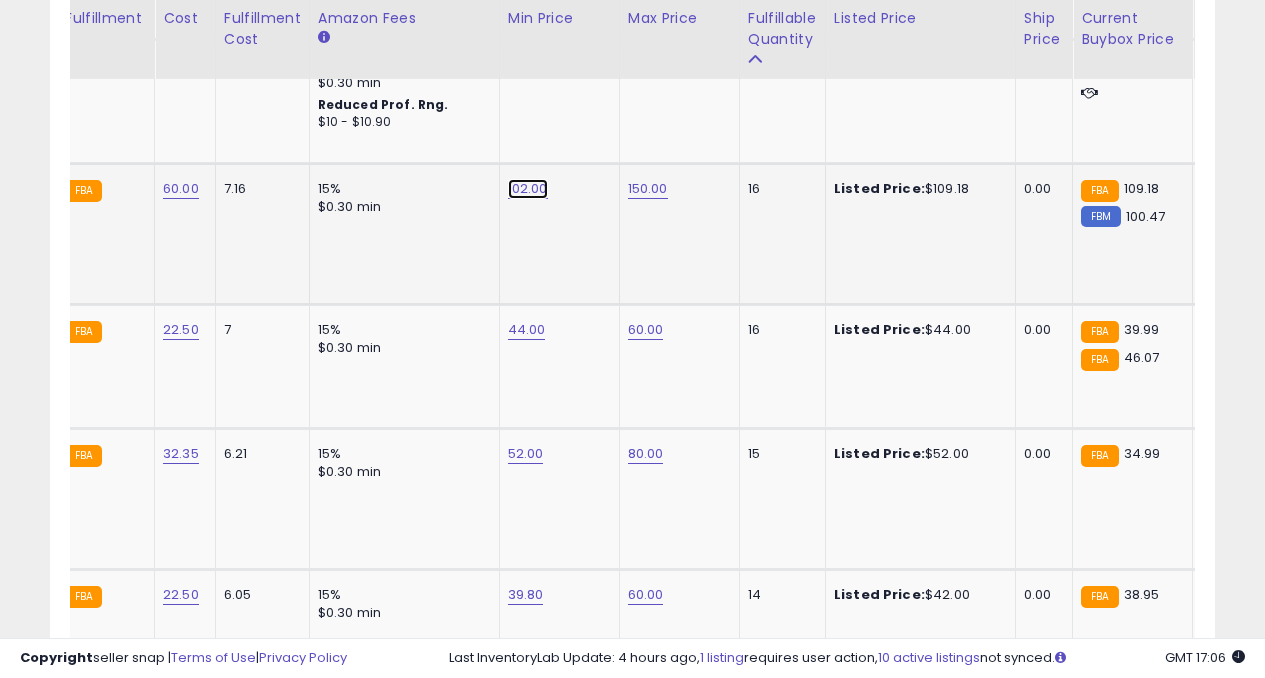 click on "102.00" at bounding box center (526, -784) 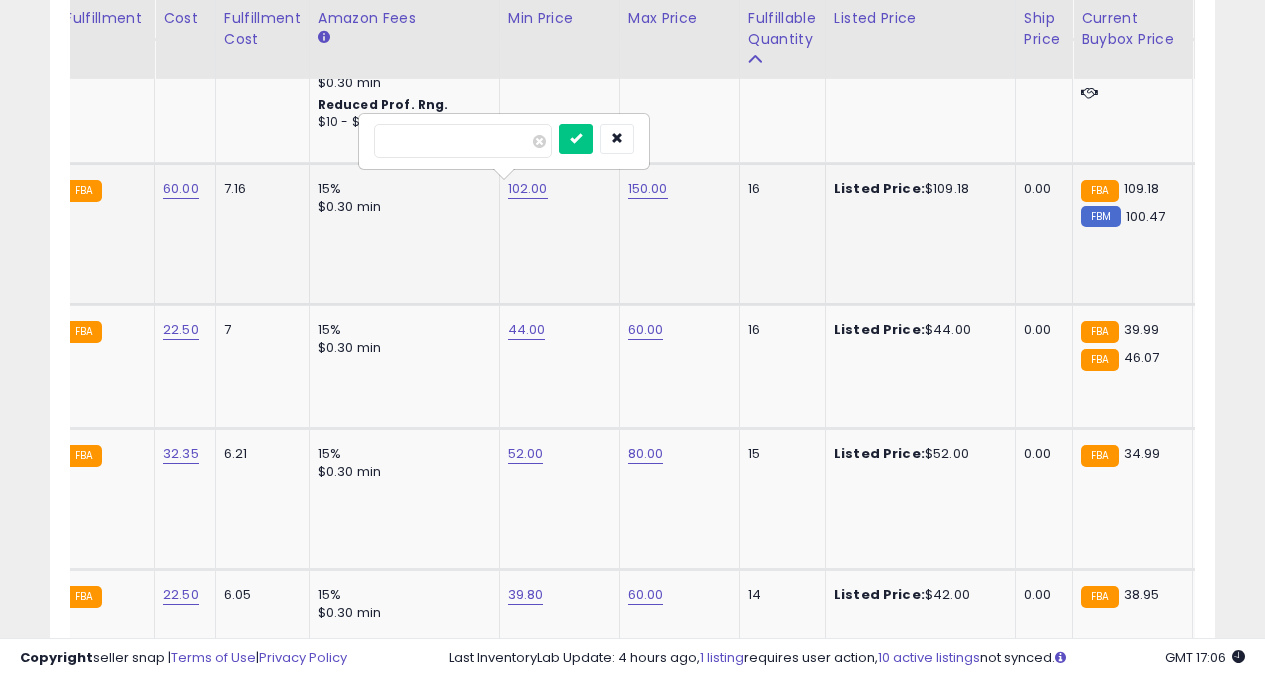 type on "*" 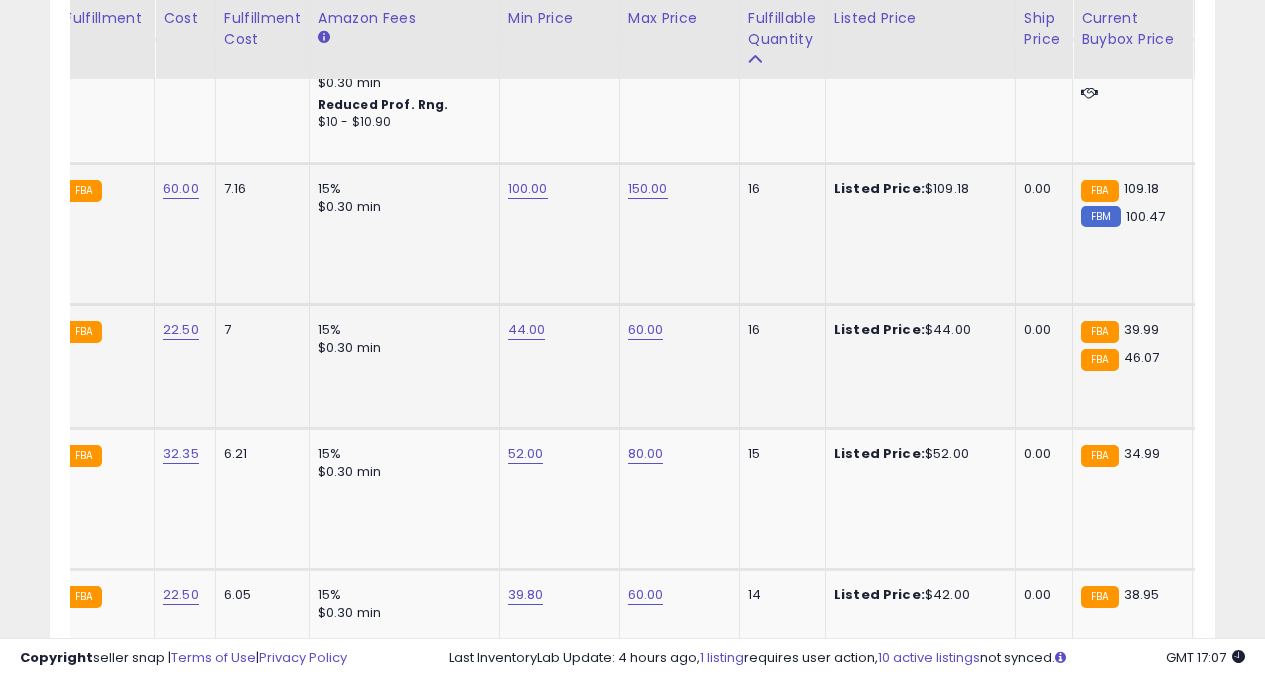 scroll, scrollTop: 0, scrollLeft: 0, axis: both 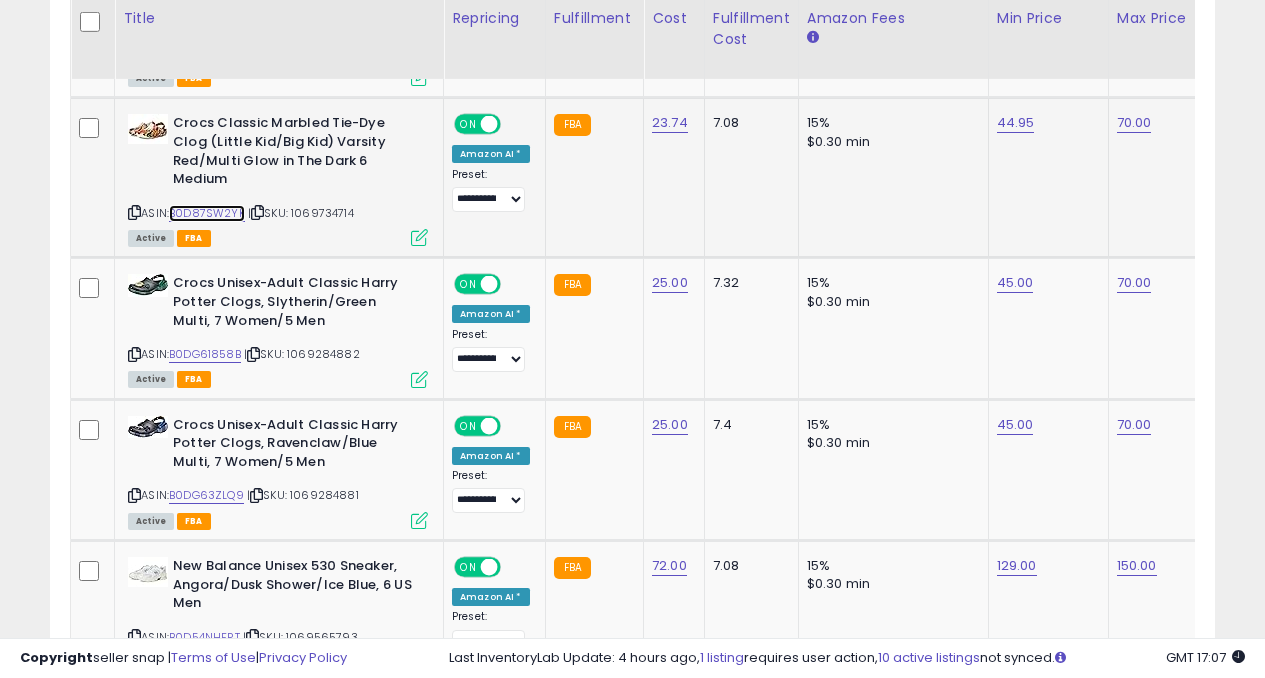 click on "B0D87SW2YK" at bounding box center (207, 213) 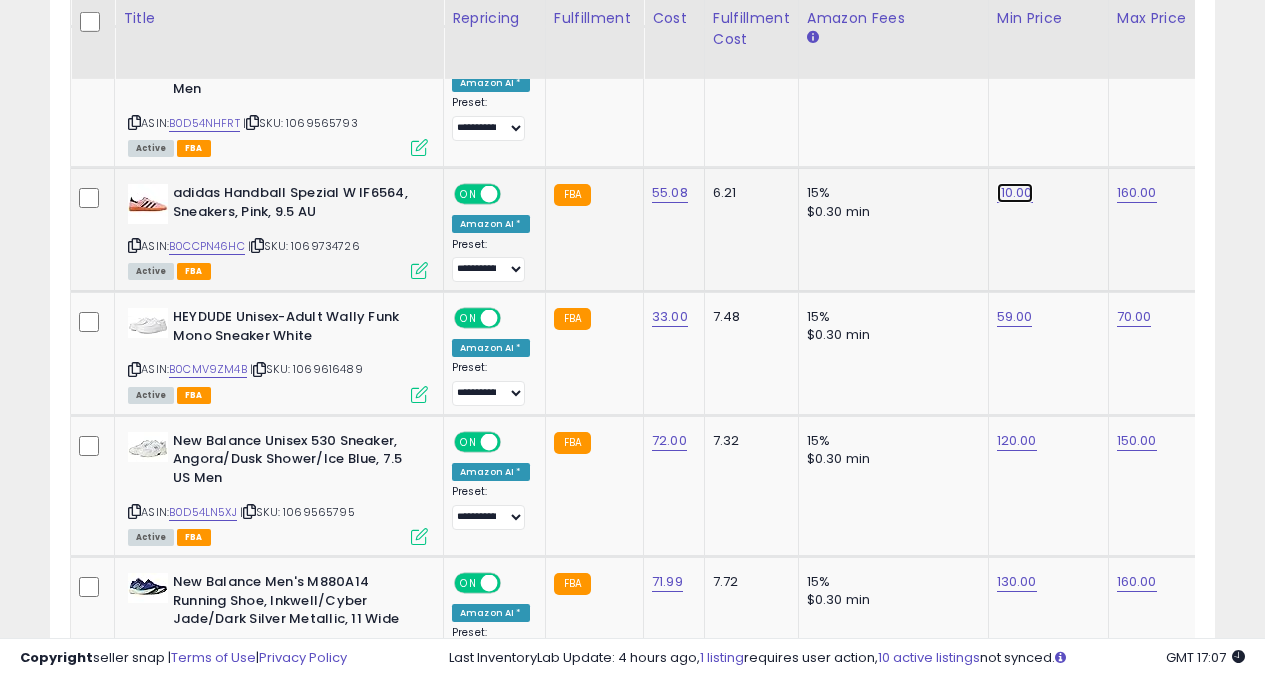 click on "110.00" at bounding box center (1015, -2565) 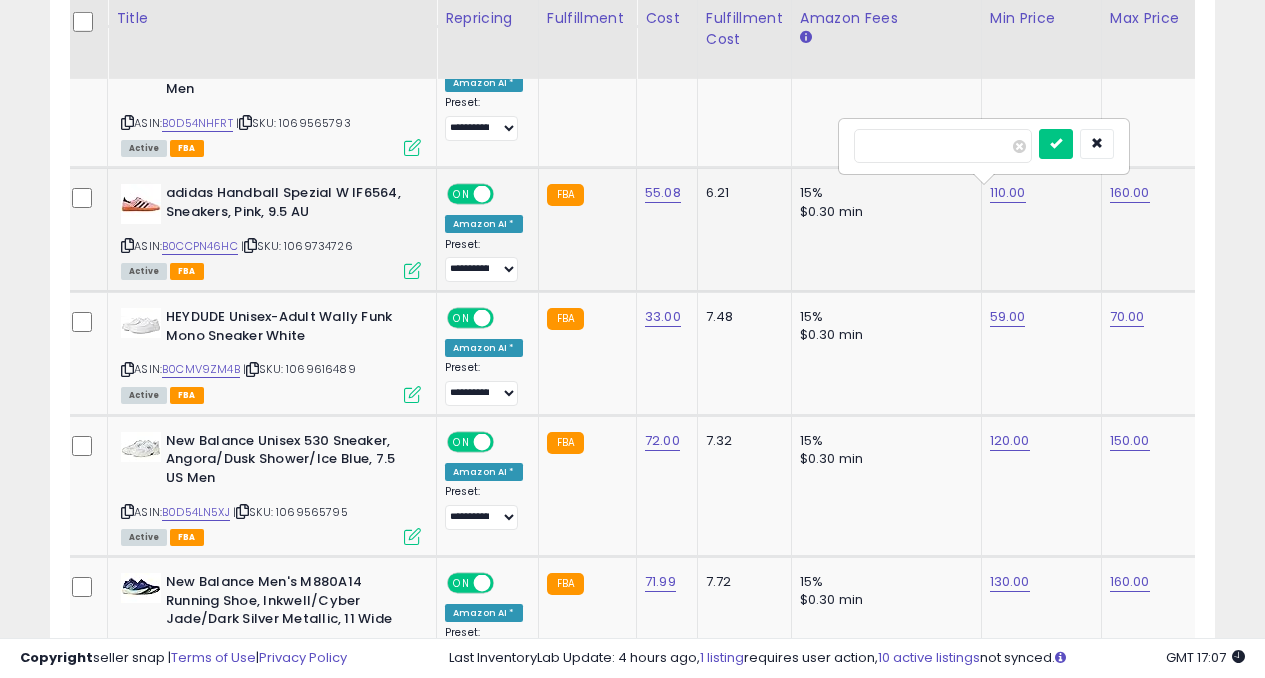 type on "*" 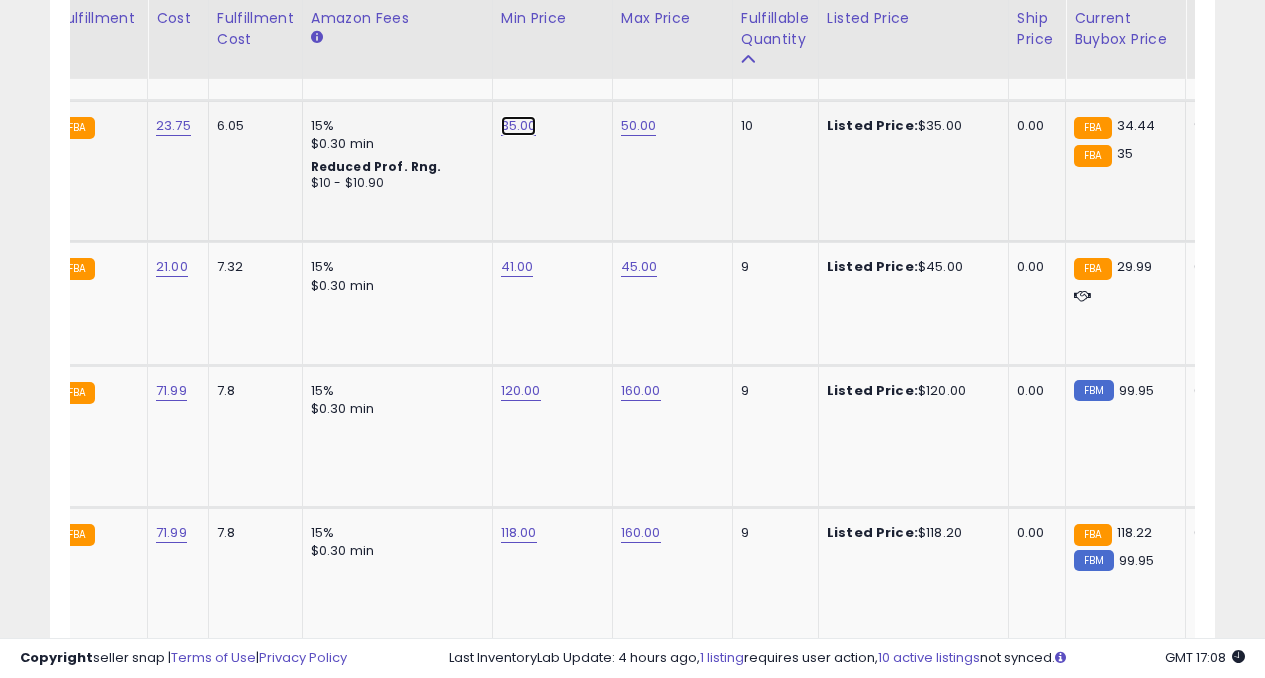 click on "35.00" at bounding box center [519, -3445] 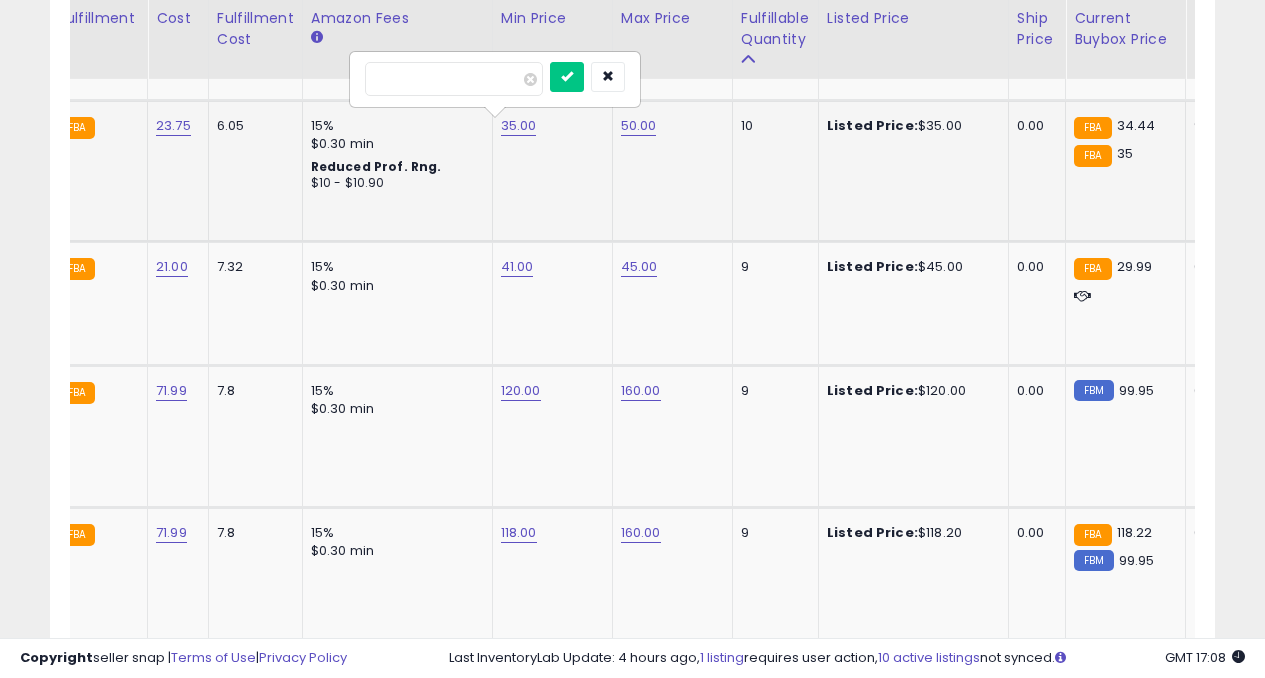 type on "*" 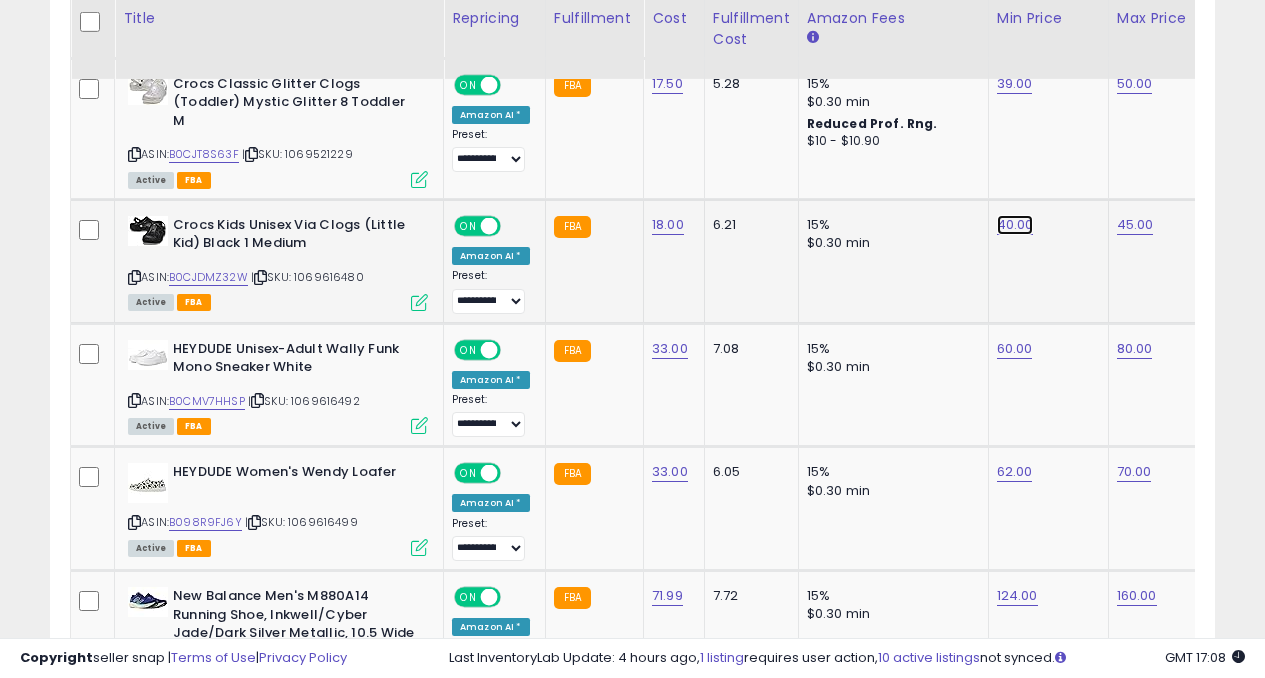 click on "40.00" at bounding box center [1015, -4318] 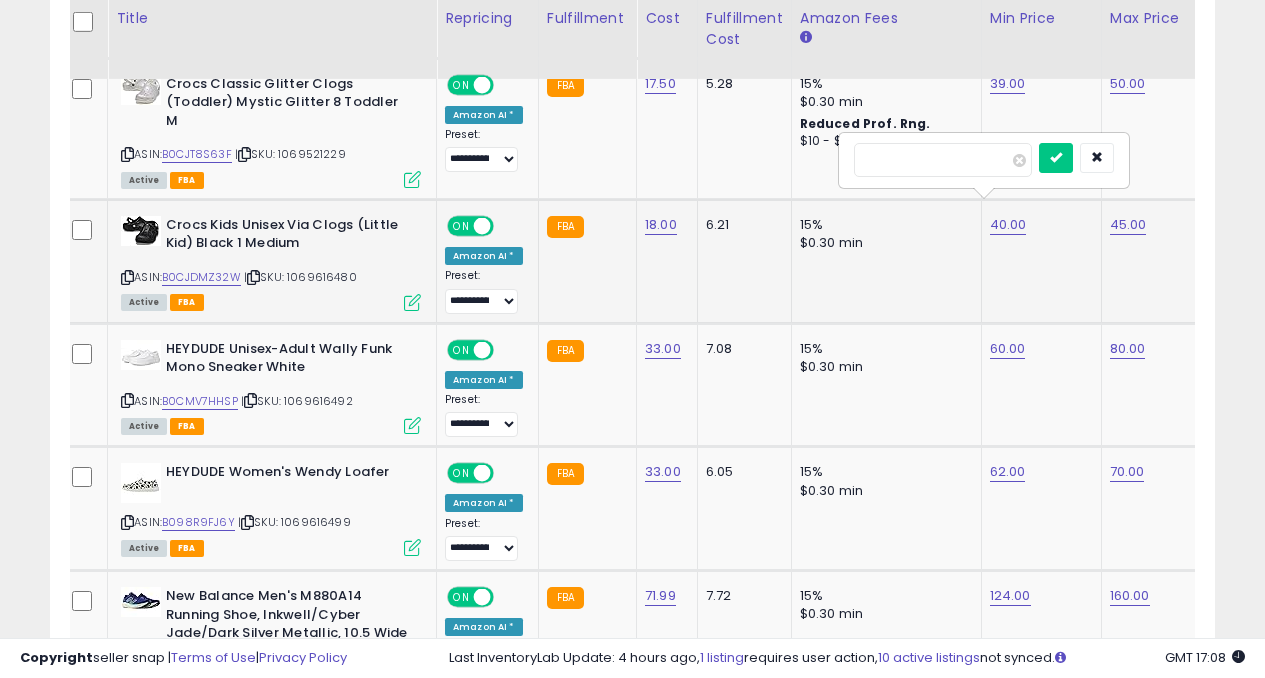 type on "*" 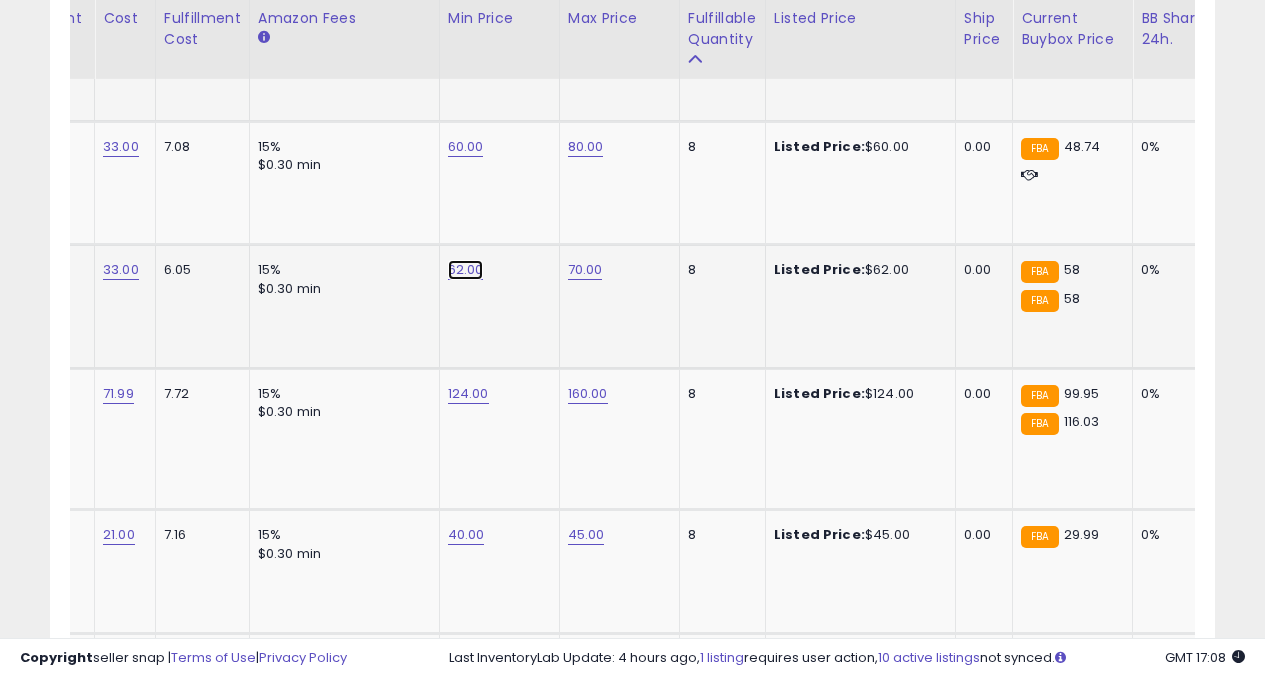 click on "62.00" at bounding box center (466, -4520) 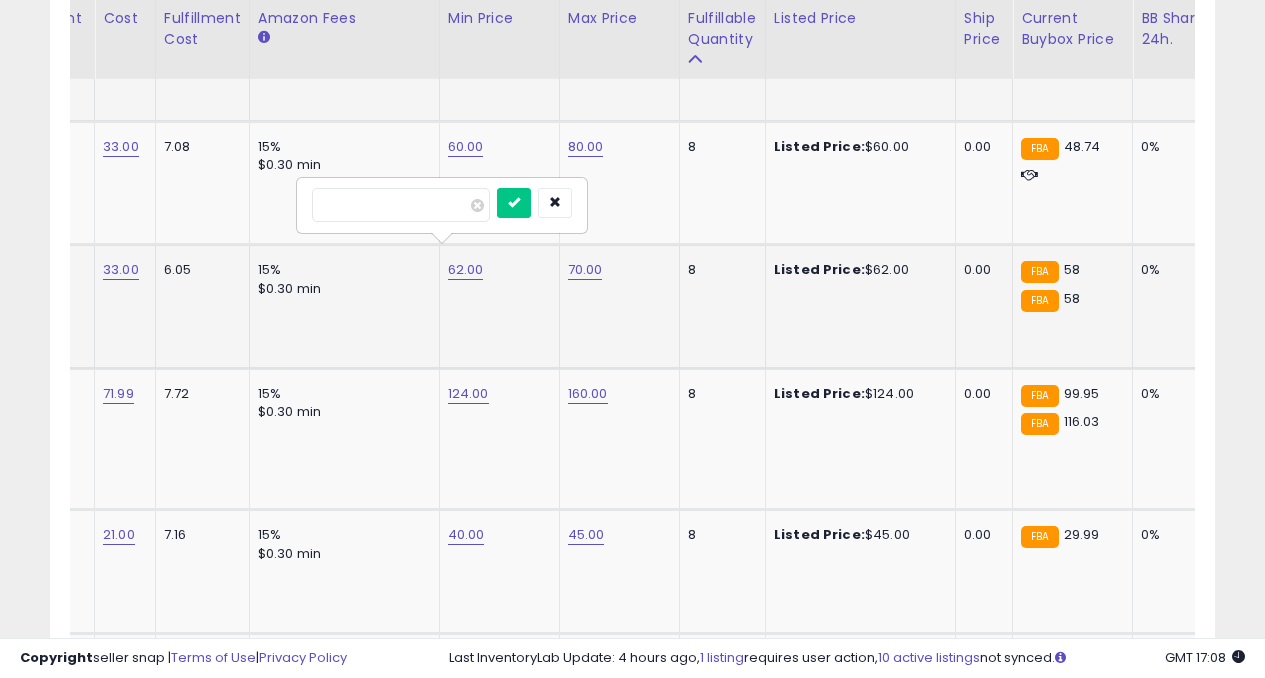 type on "*" 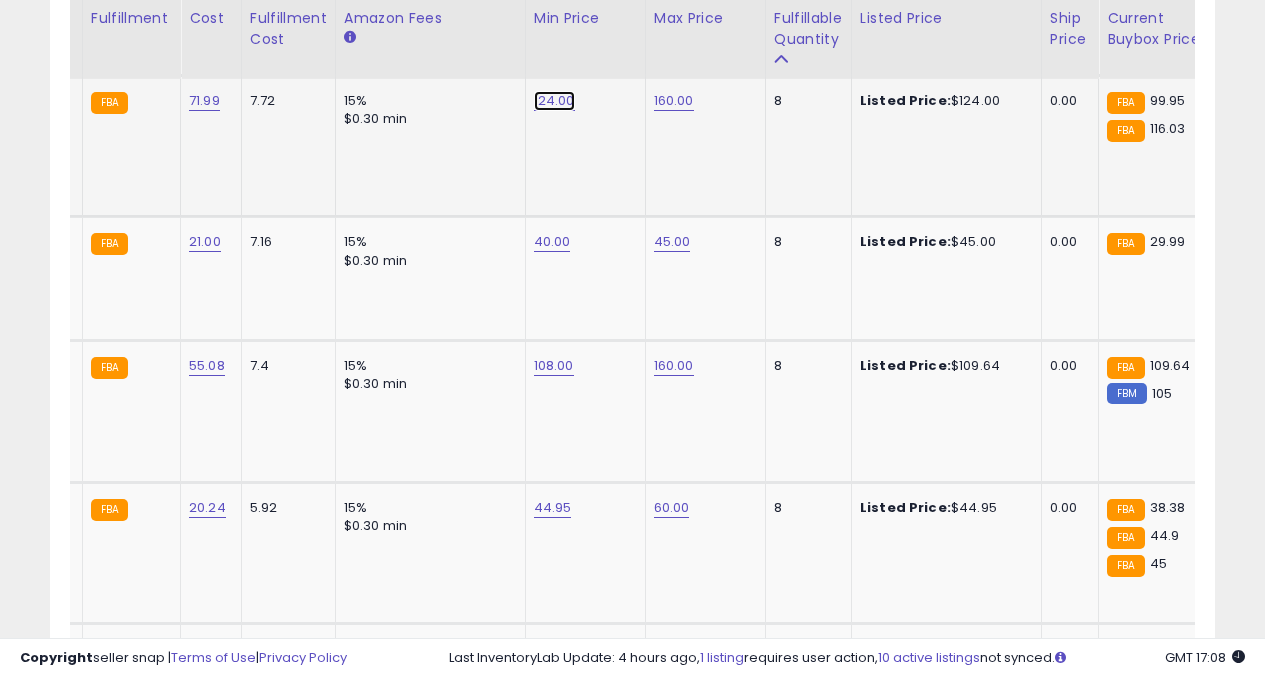 click on "124.00" at bounding box center (552, -4813) 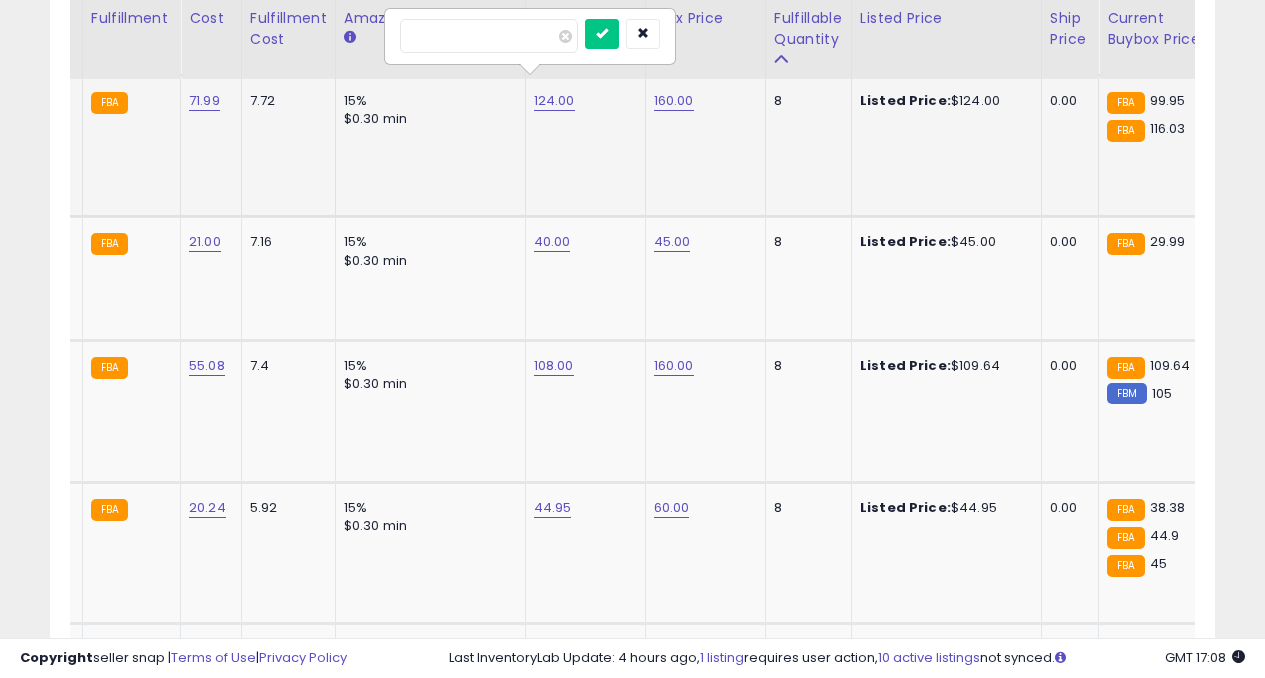 type on "*" 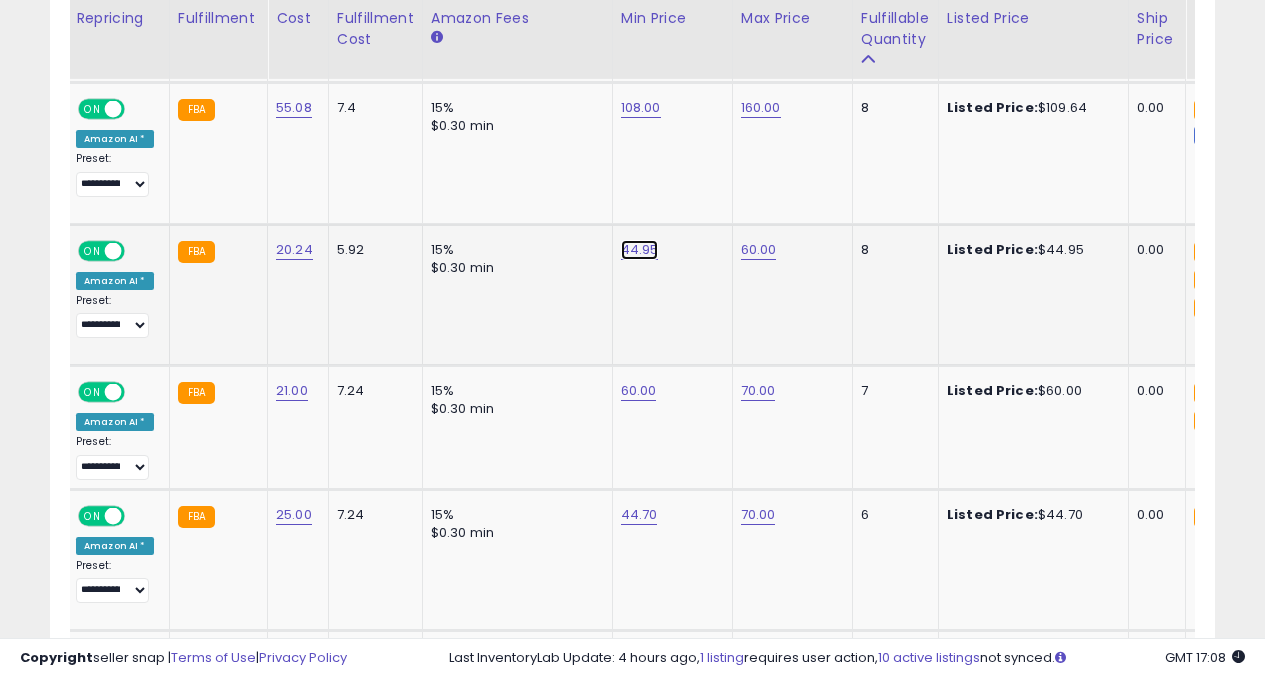 click on "44.95" at bounding box center (639, -5071) 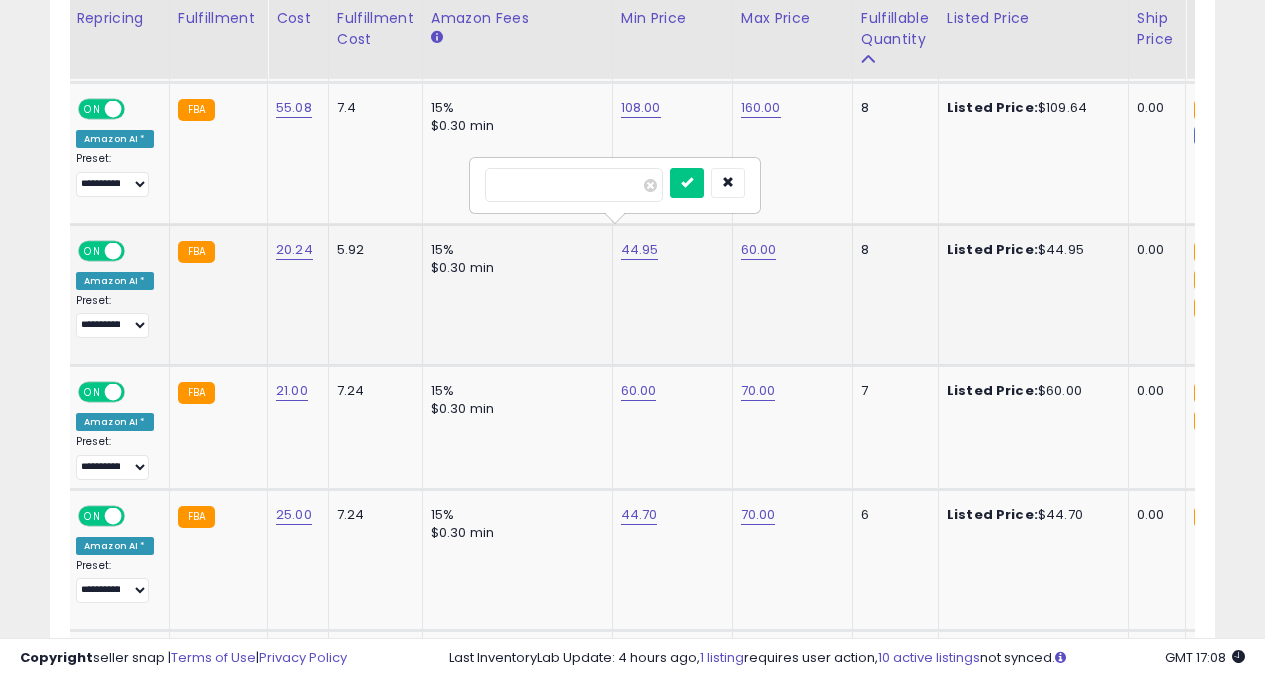 type on "****" 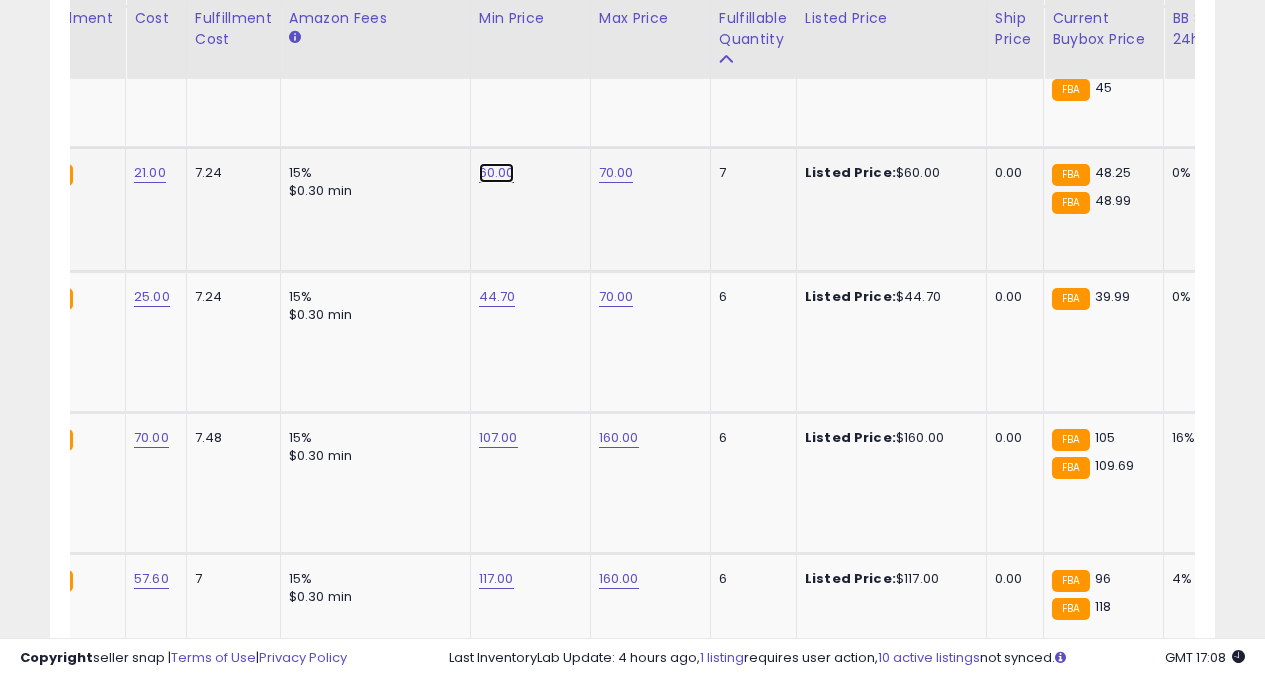 click on "60.00" at bounding box center (497, -5289) 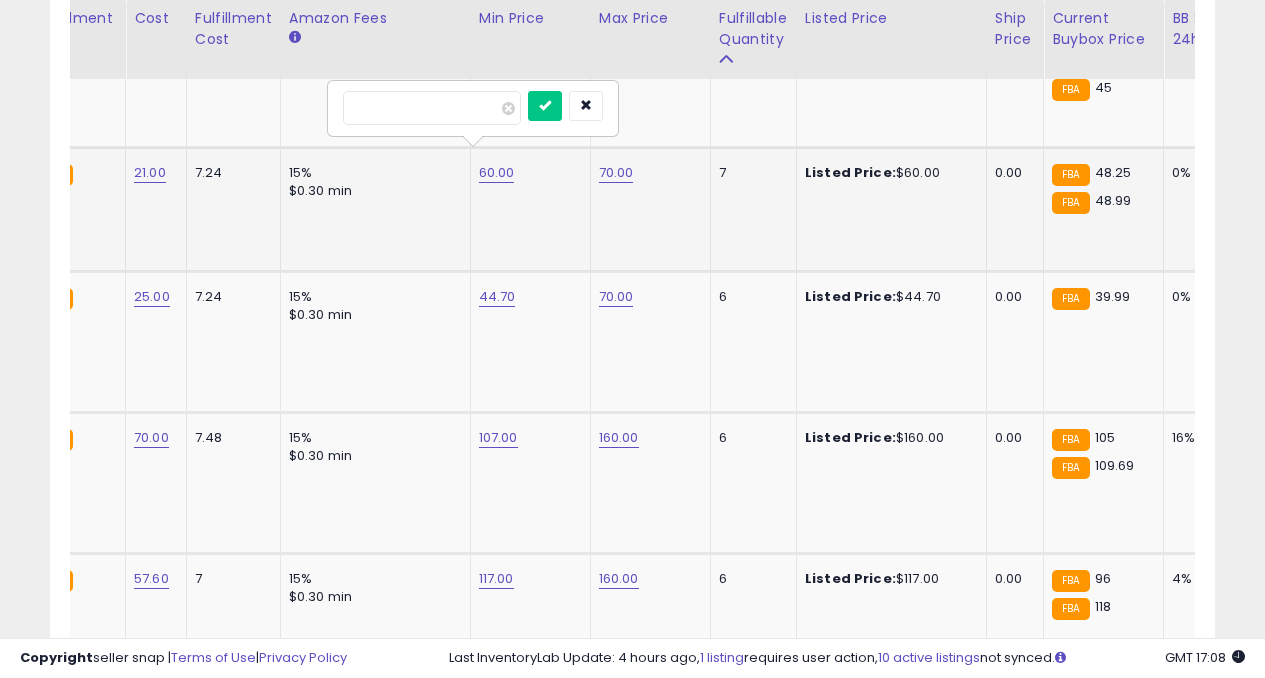 type on "*" 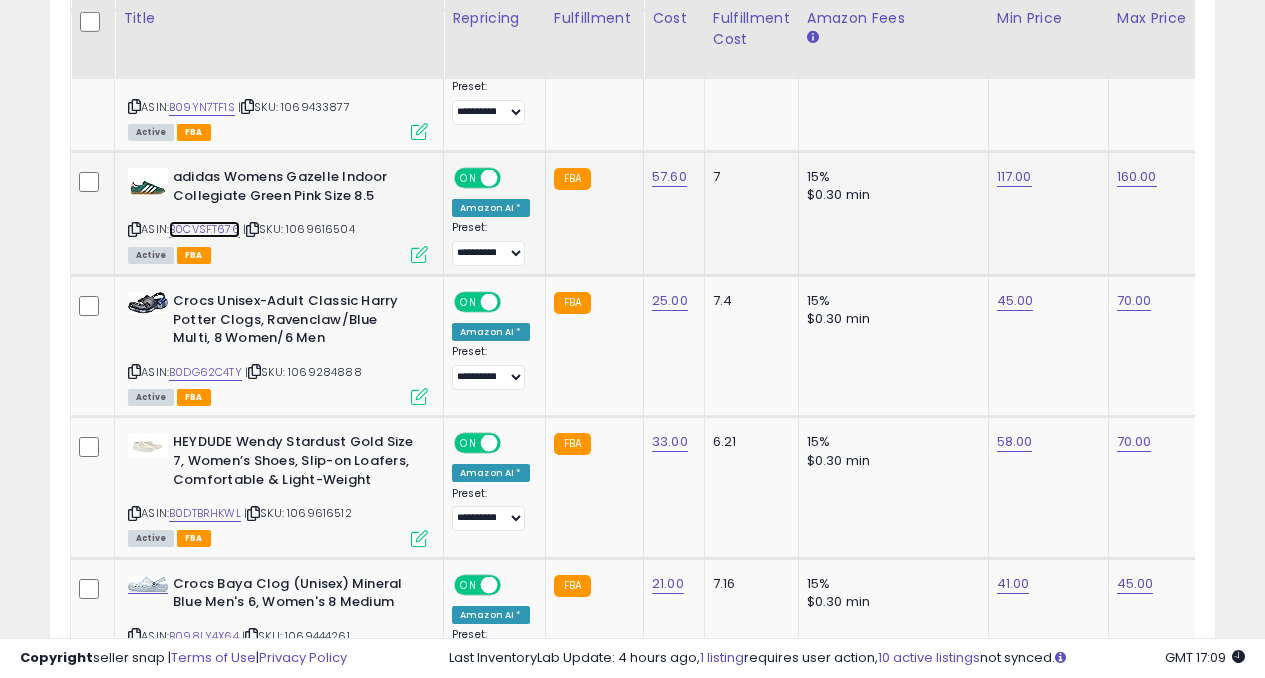 click on "B0CVSFT676" at bounding box center (204, 229) 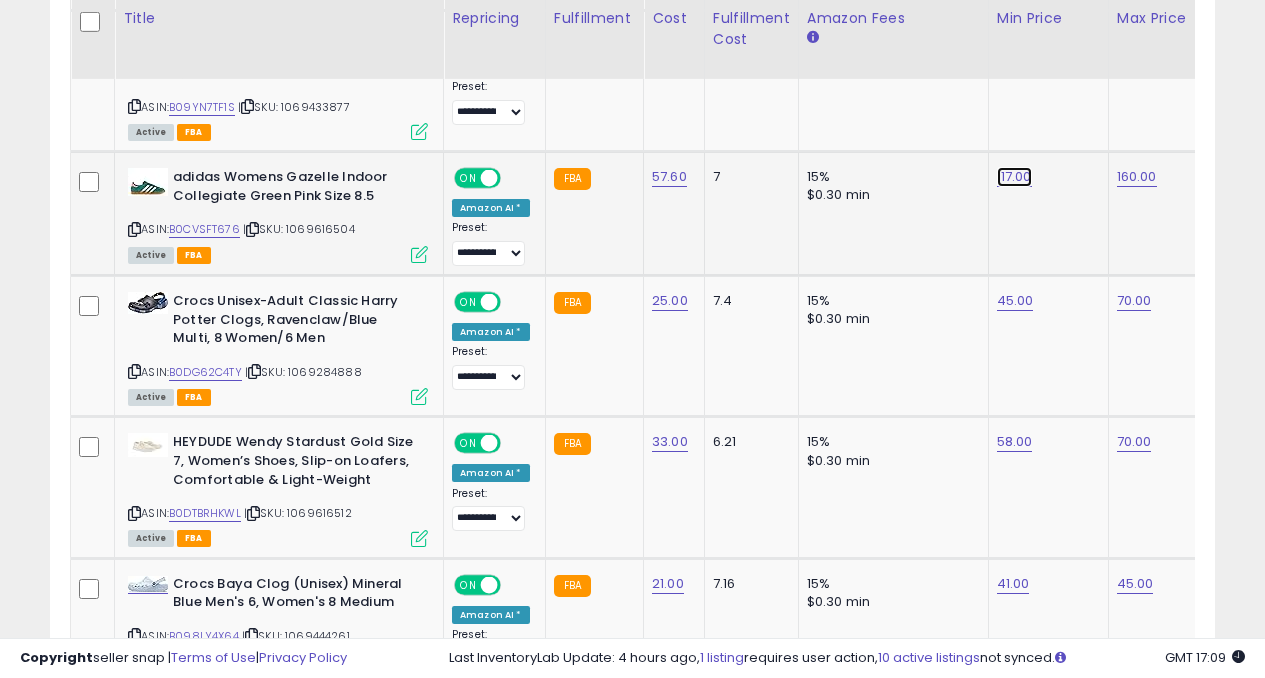 click on "117.00" at bounding box center [1015, -5691] 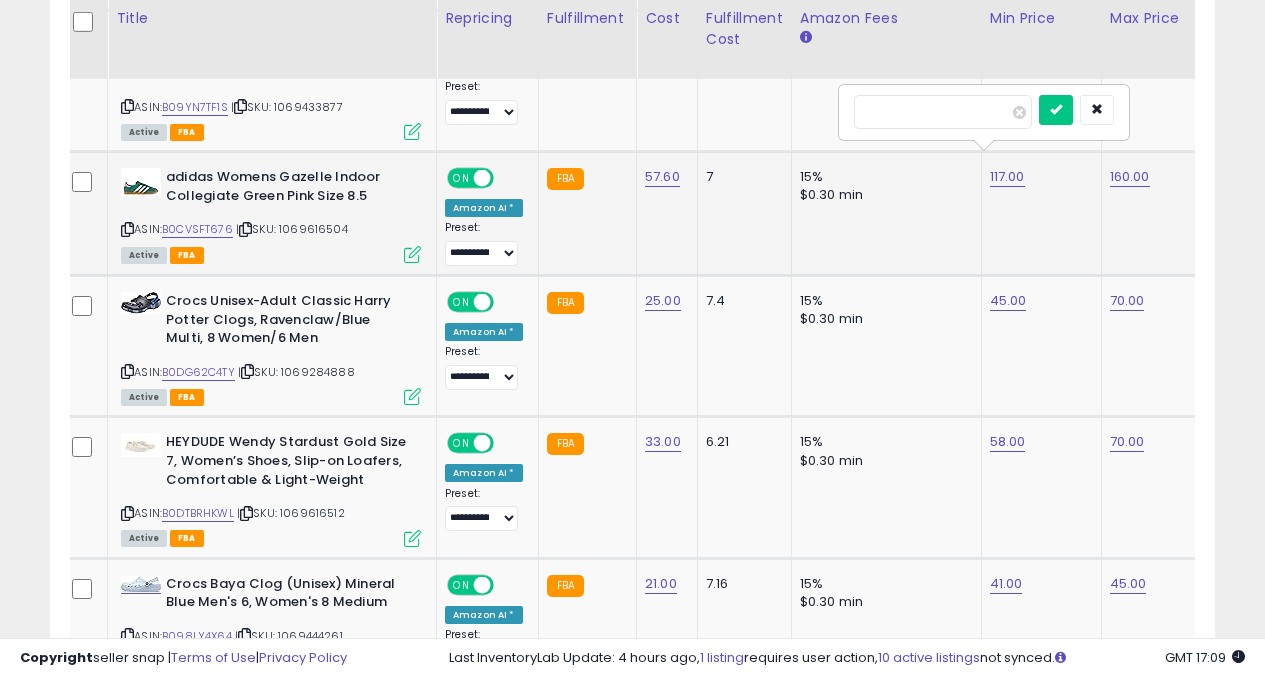 type on "*" 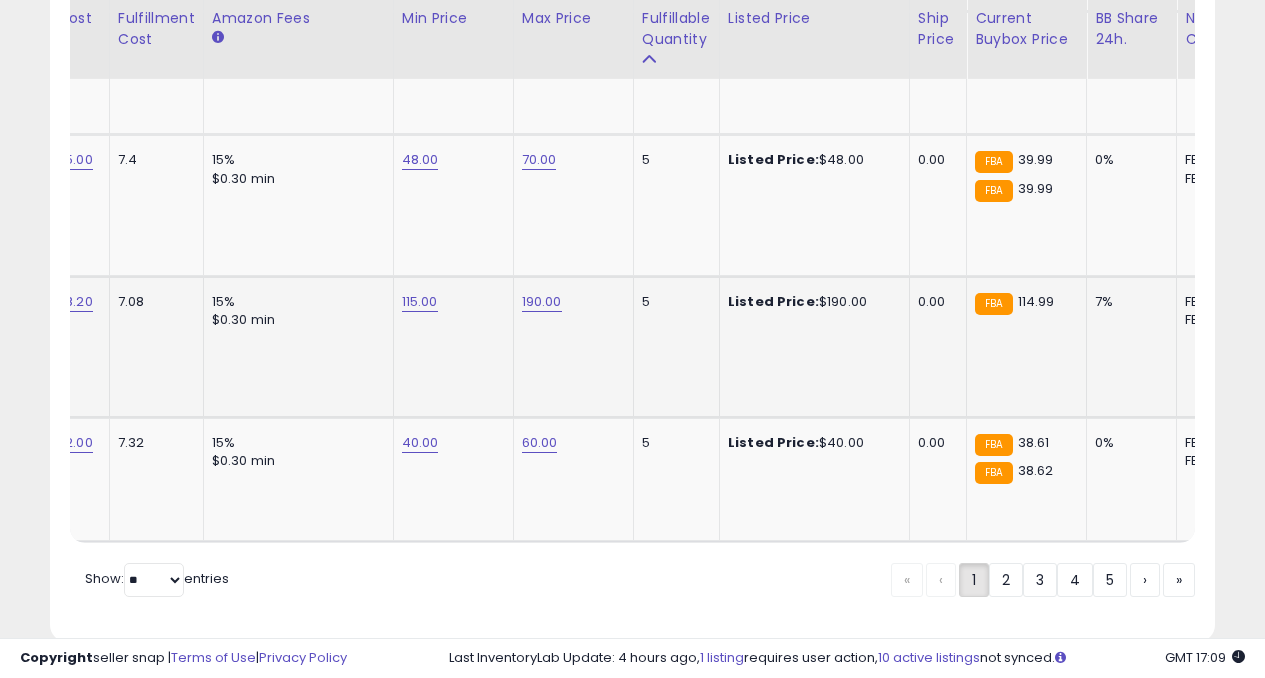 type on "***" 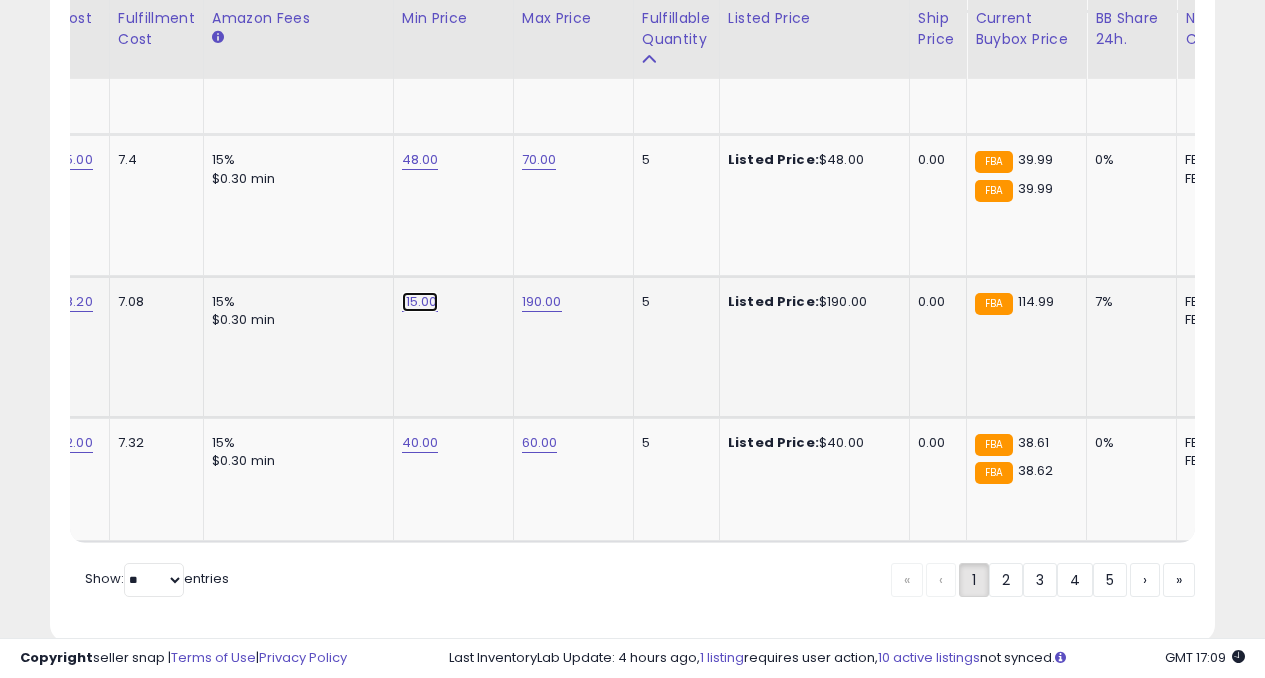 click on "115.00" at bounding box center (420, -6238) 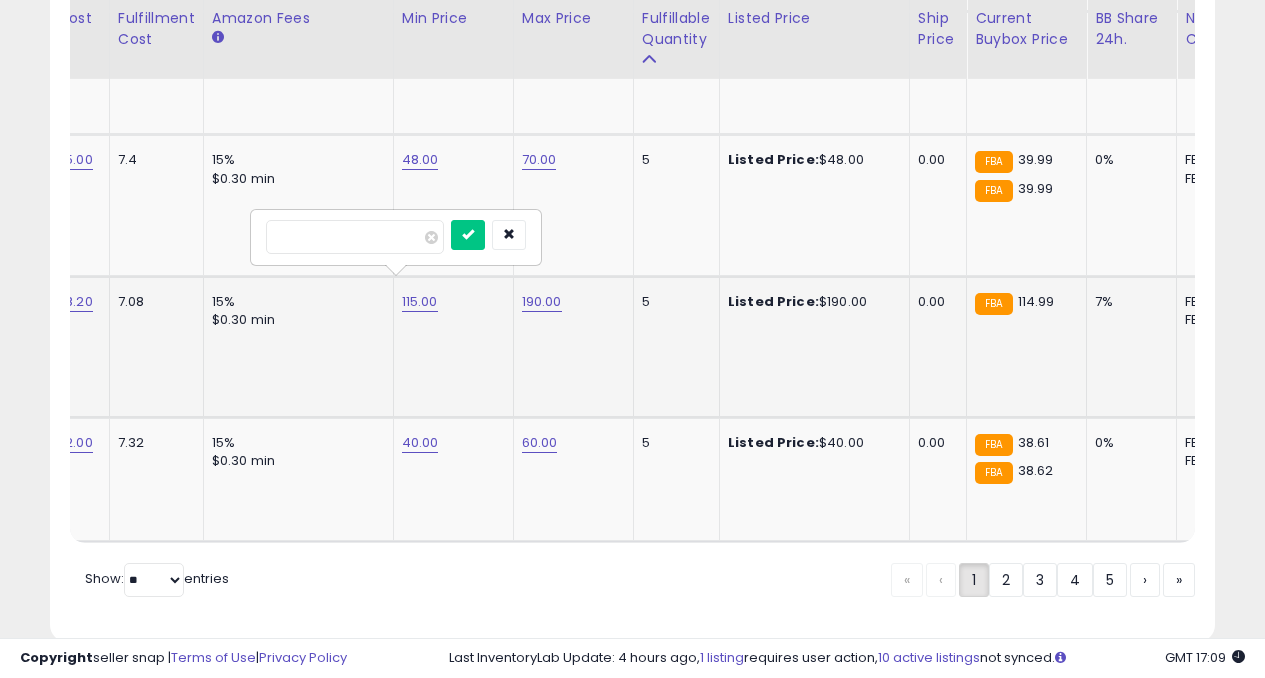 type on "*" 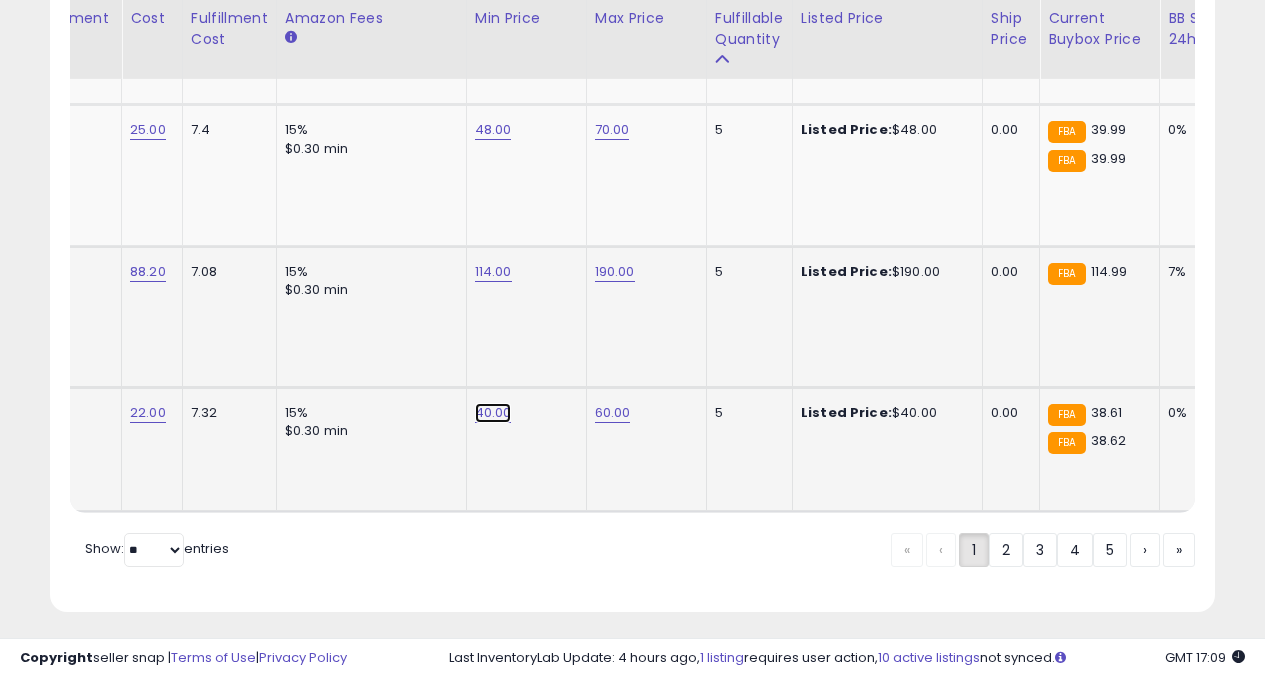 click on "40.00" at bounding box center (493, -6268) 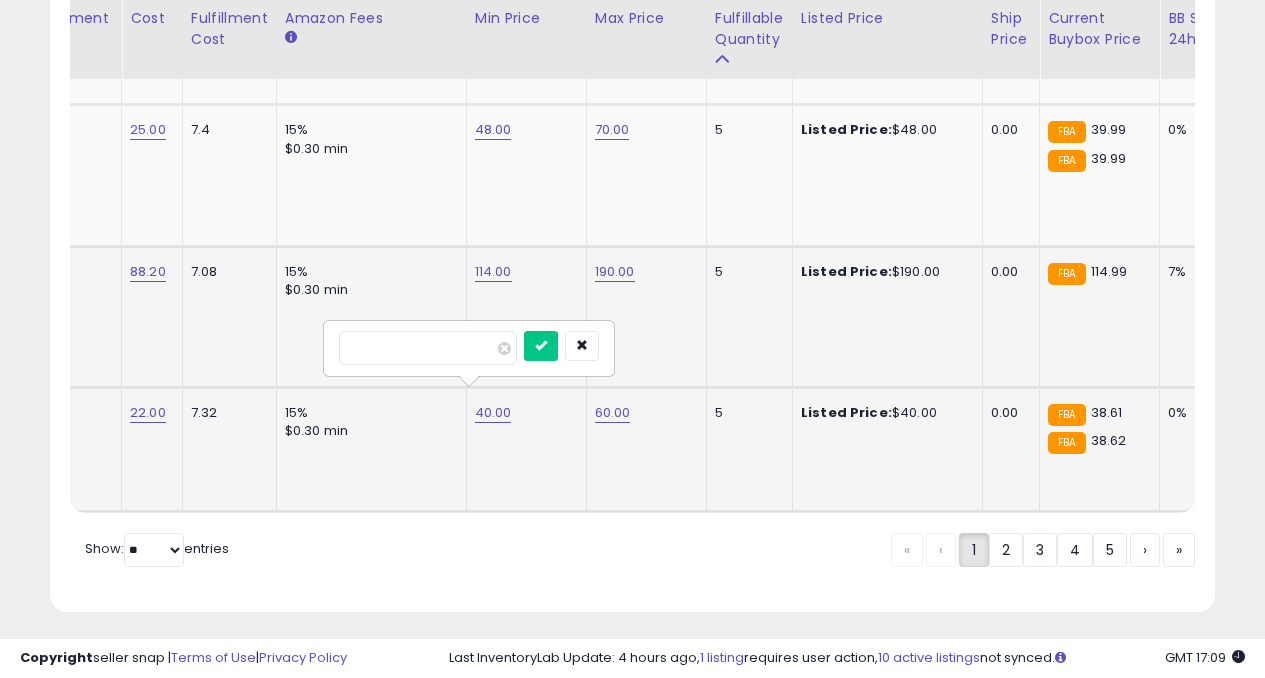 type on "*" 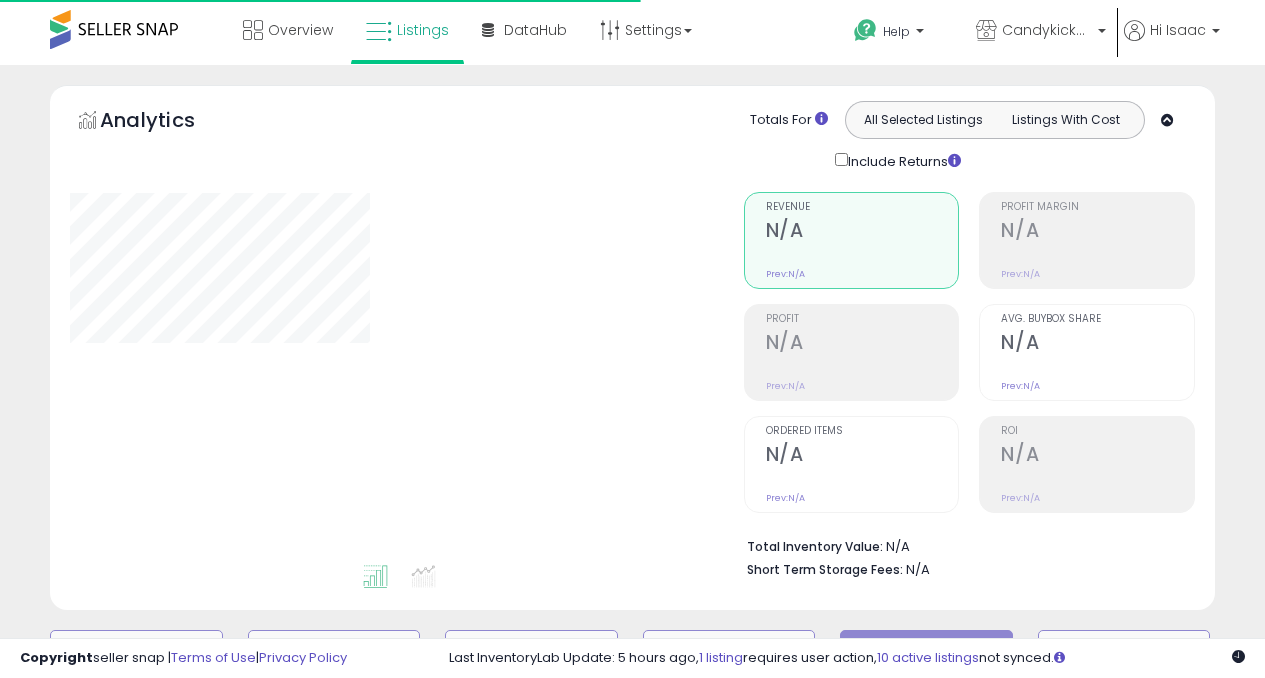 scroll, scrollTop: 613, scrollLeft: 0, axis: vertical 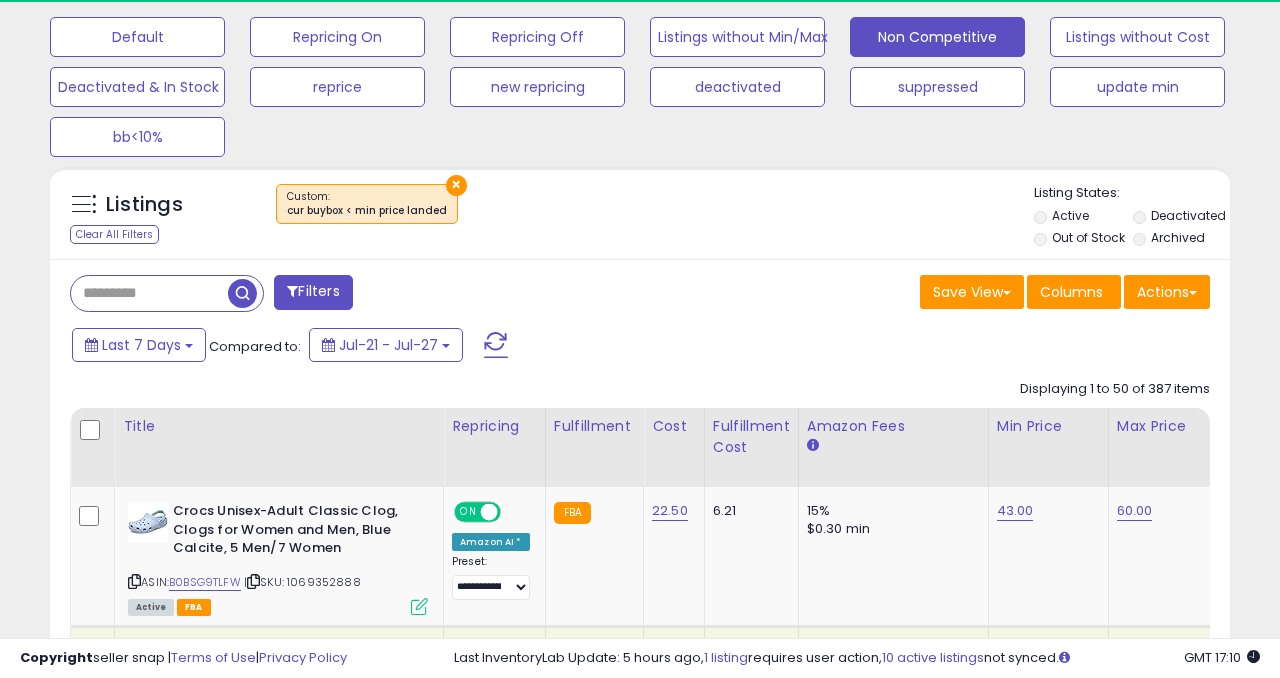 select on "**" 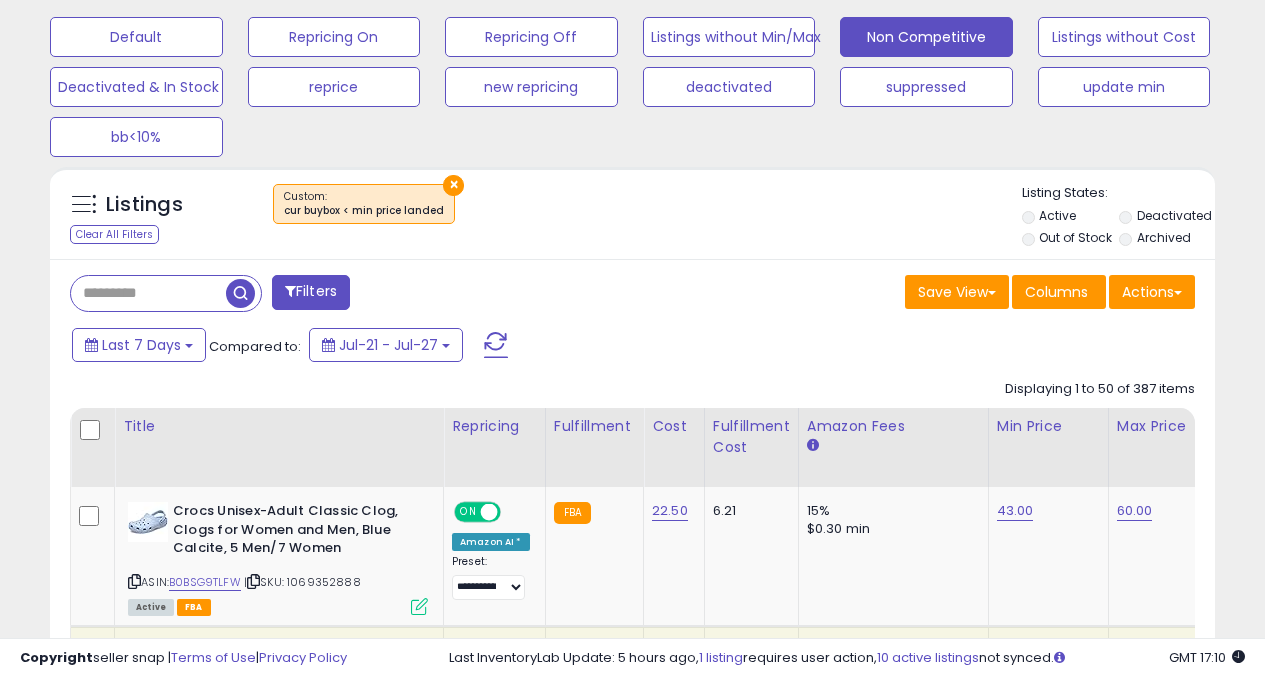 scroll, scrollTop: 999590, scrollLeft: 999326, axis: both 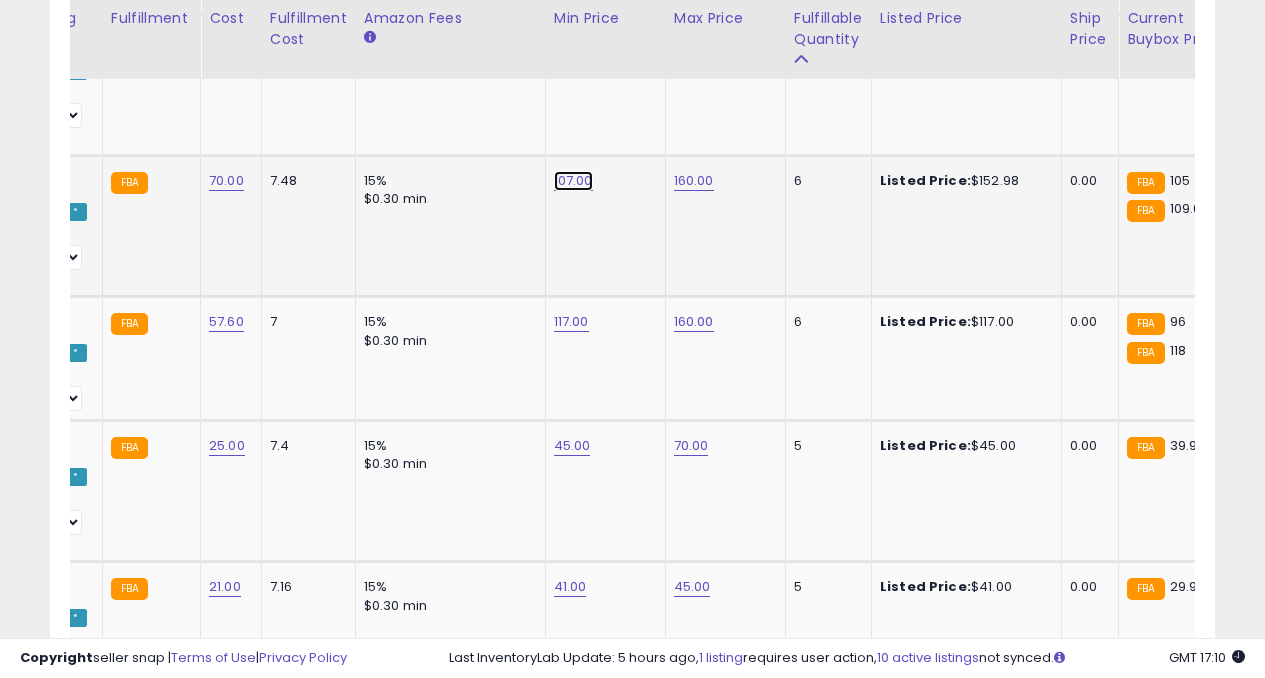 click on "107.00" at bounding box center [572, -4892] 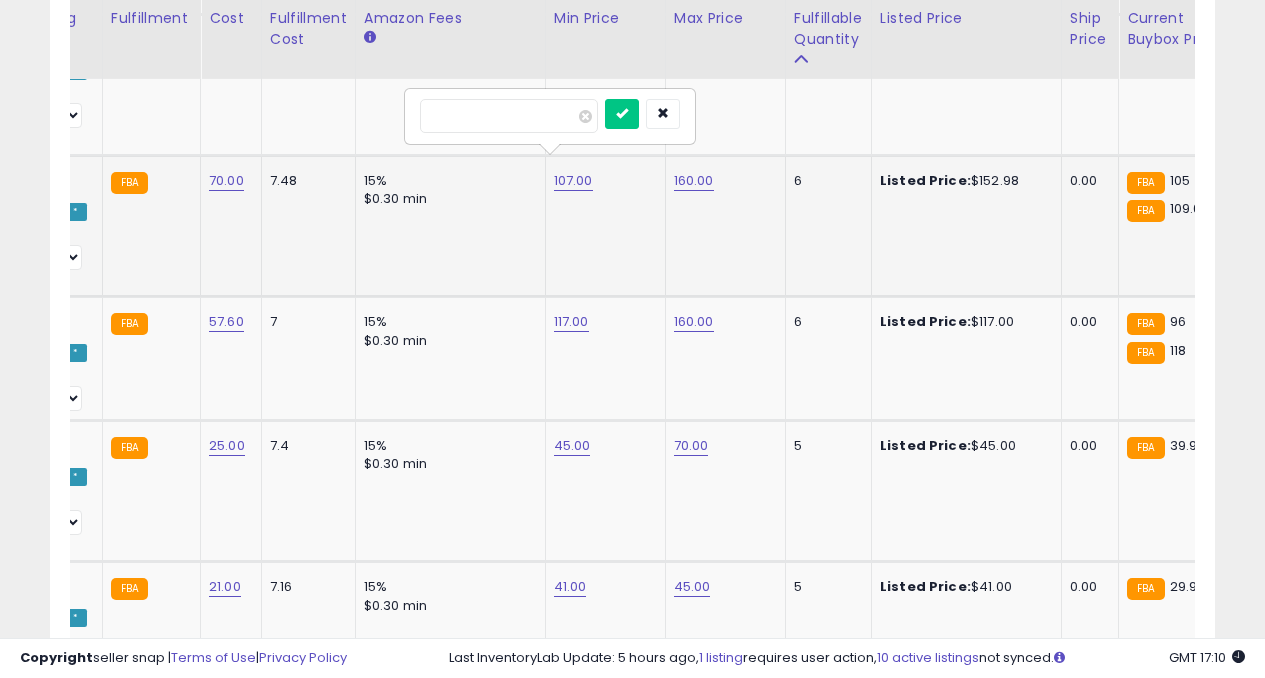 click at bounding box center [622, 114] 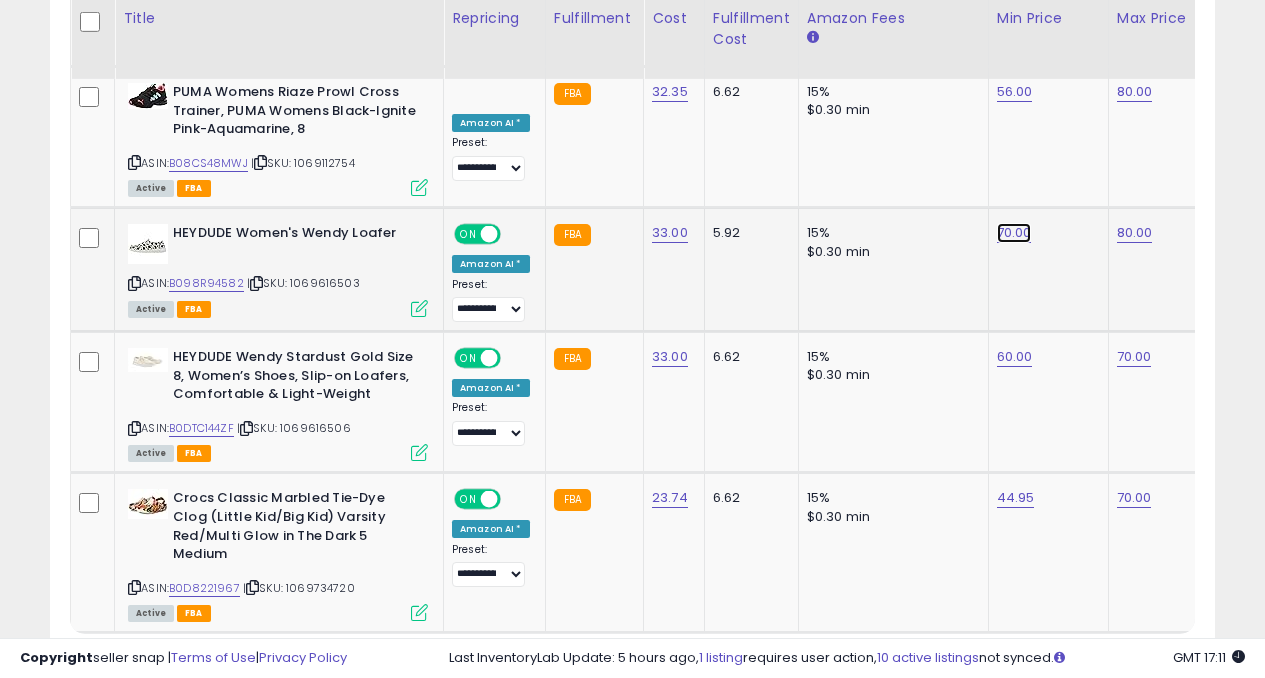 click on "70.00" at bounding box center (1015, -6213) 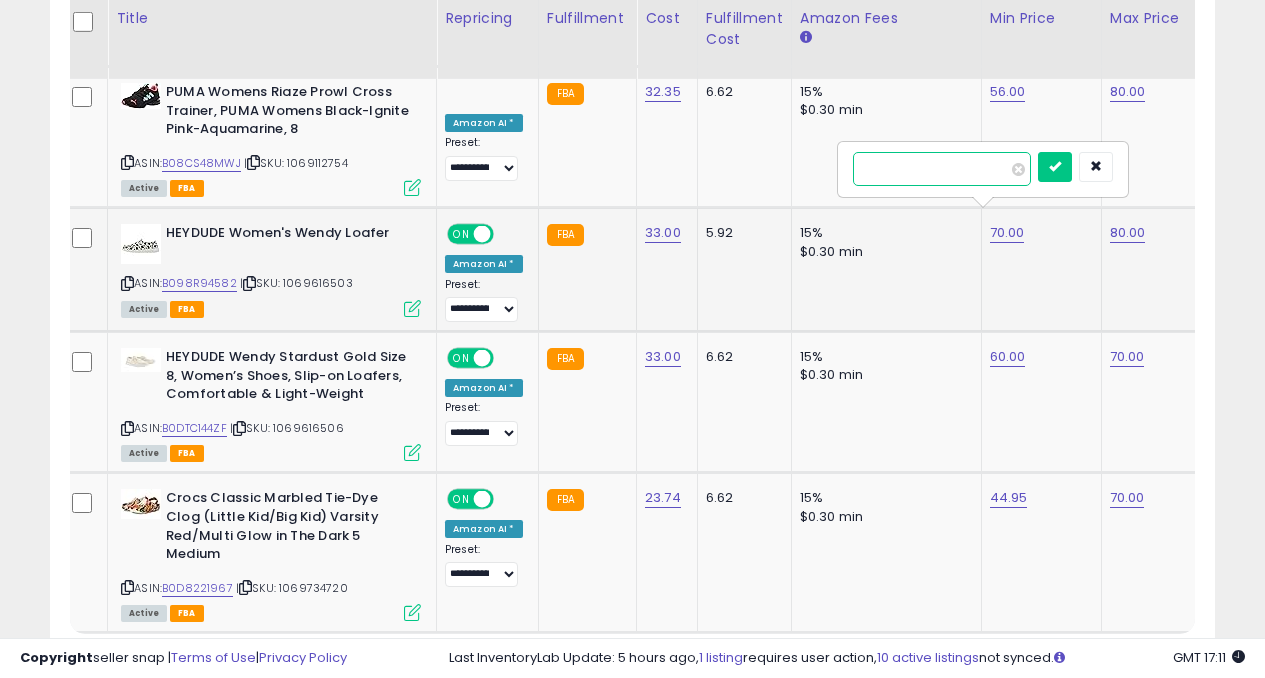 type on "*" 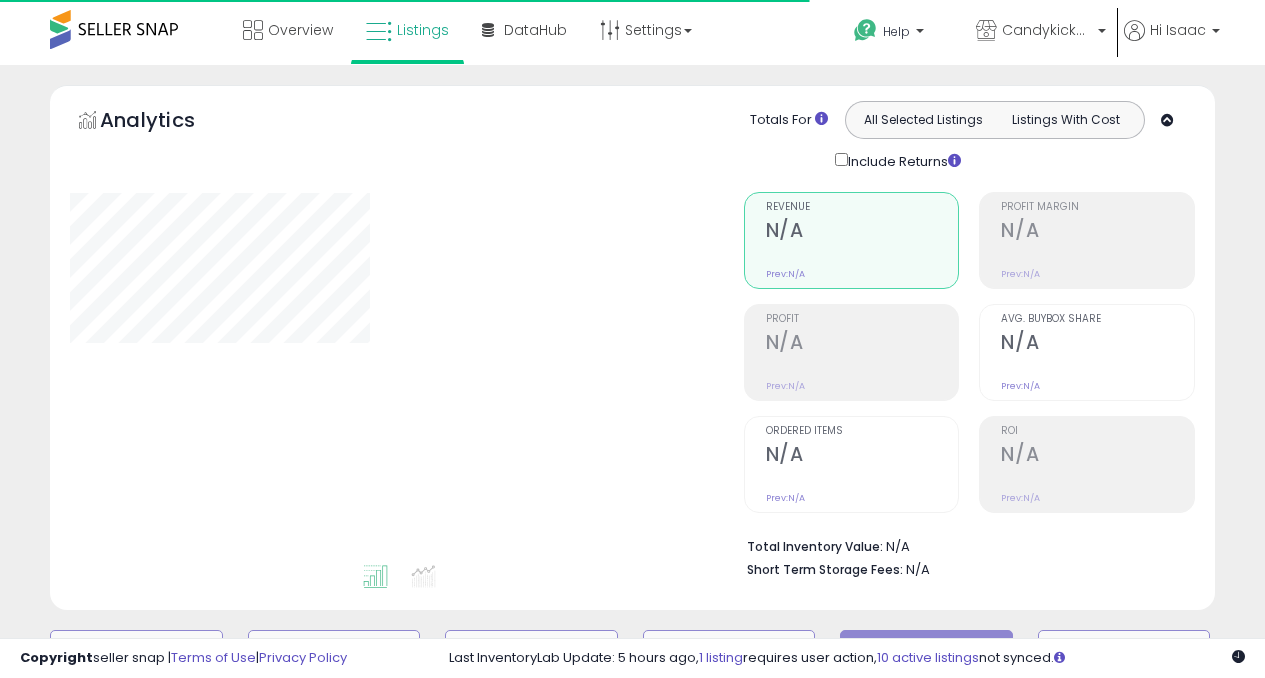 scroll, scrollTop: 613, scrollLeft: 0, axis: vertical 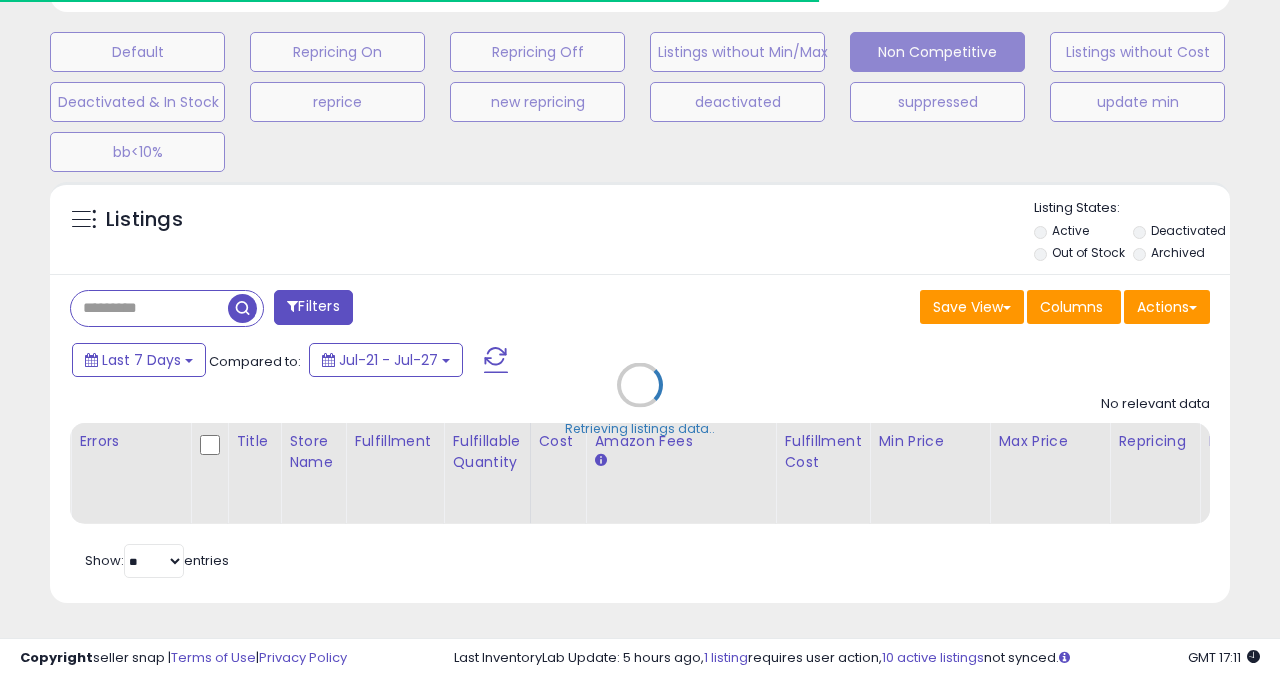 select on "**" 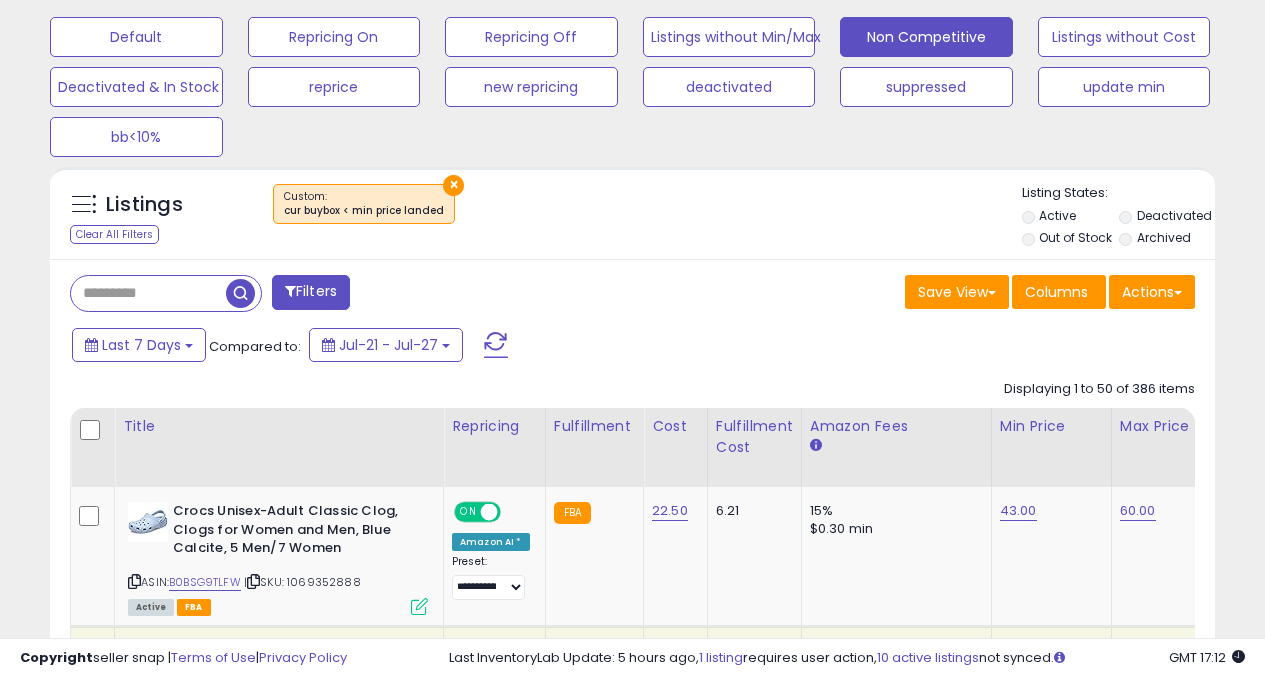 scroll, scrollTop: 999590, scrollLeft: 999326, axis: both 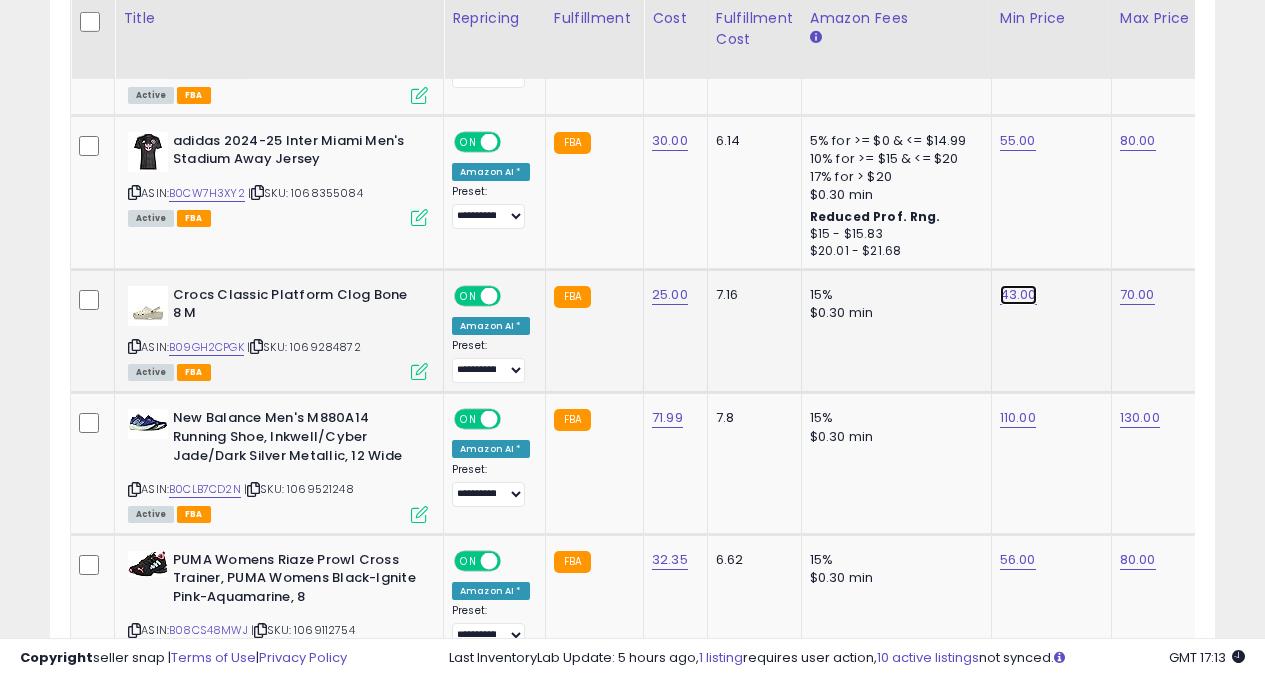 click on "43.00" at bounding box center [1018, -5604] 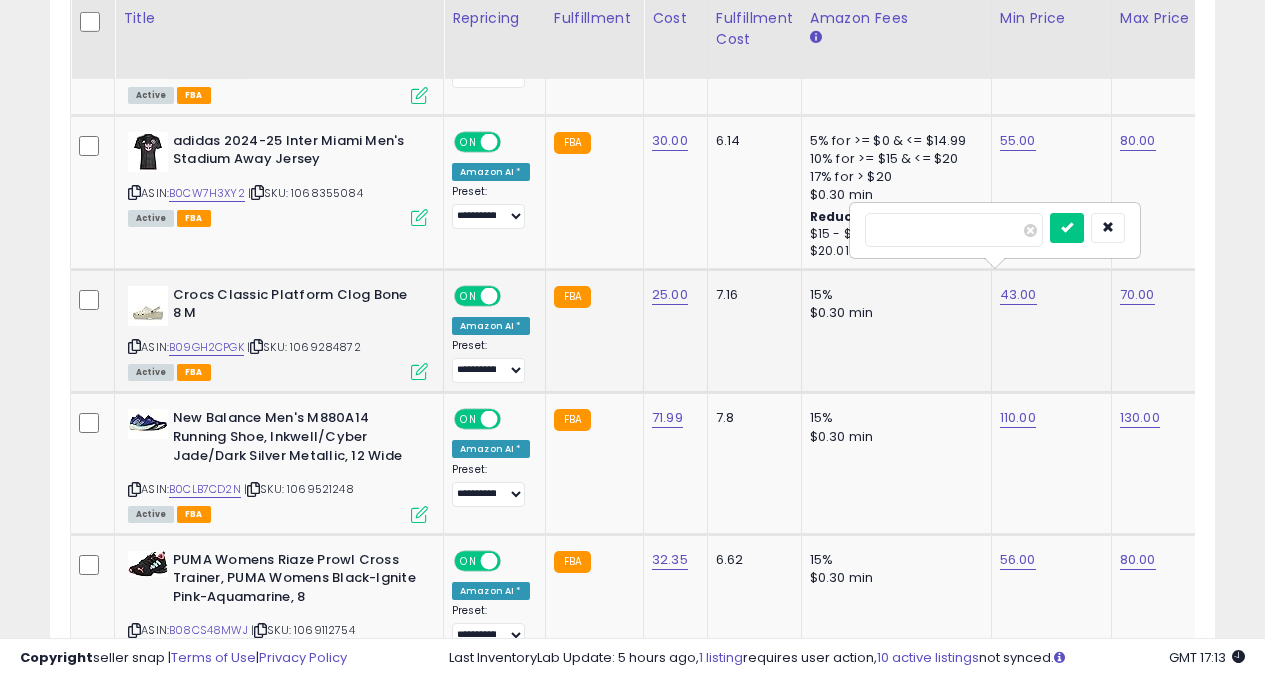 type on "*" 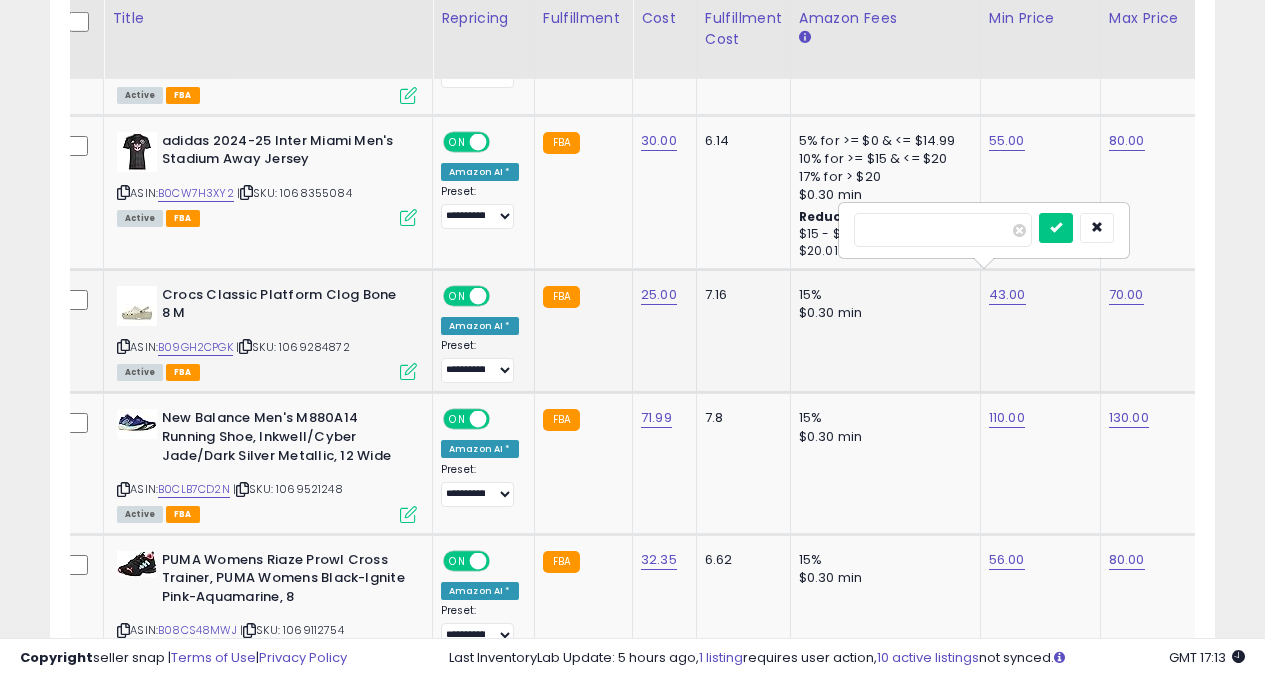 click at bounding box center (1056, 228) 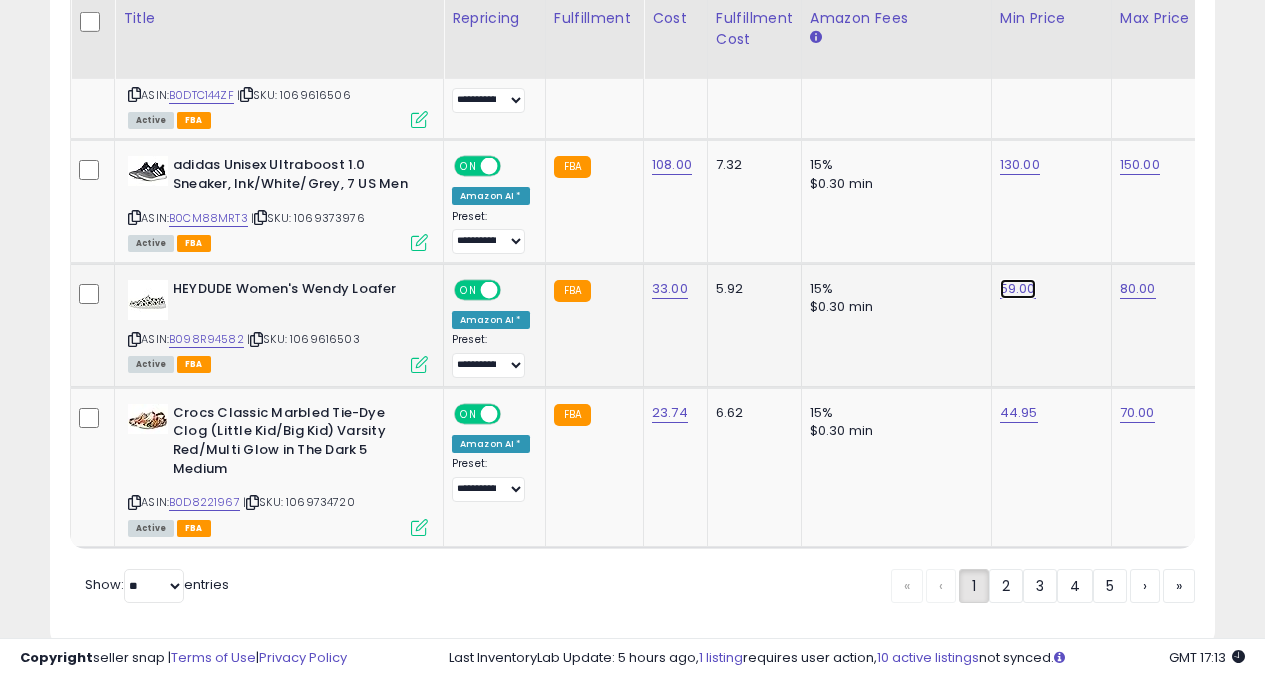 click on "59.00" at bounding box center (1018, -6281) 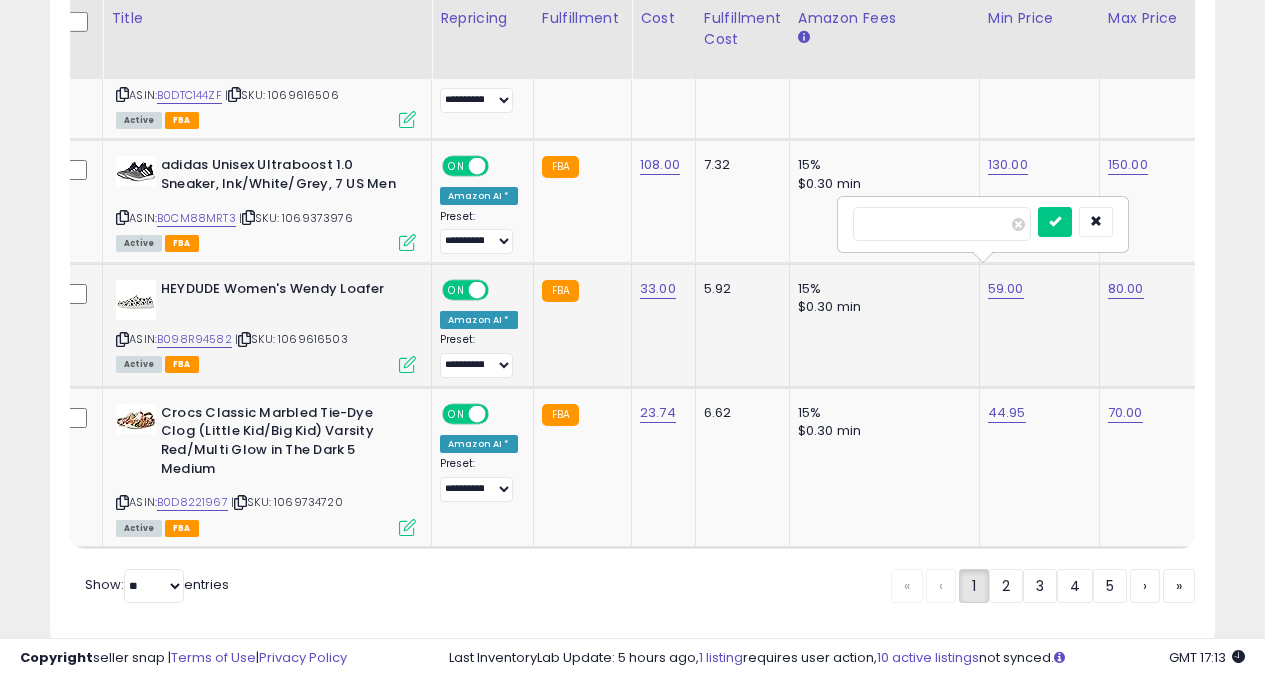 type on "*" 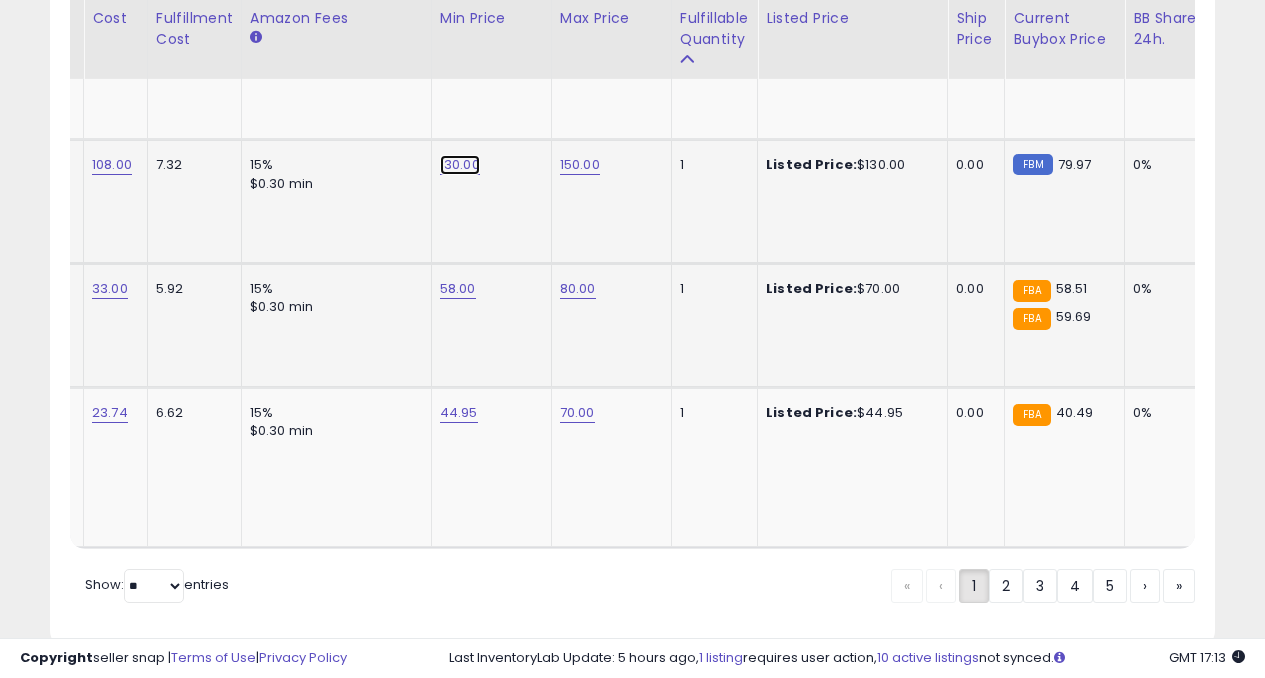 click on "130.00" at bounding box center [458, -6281] 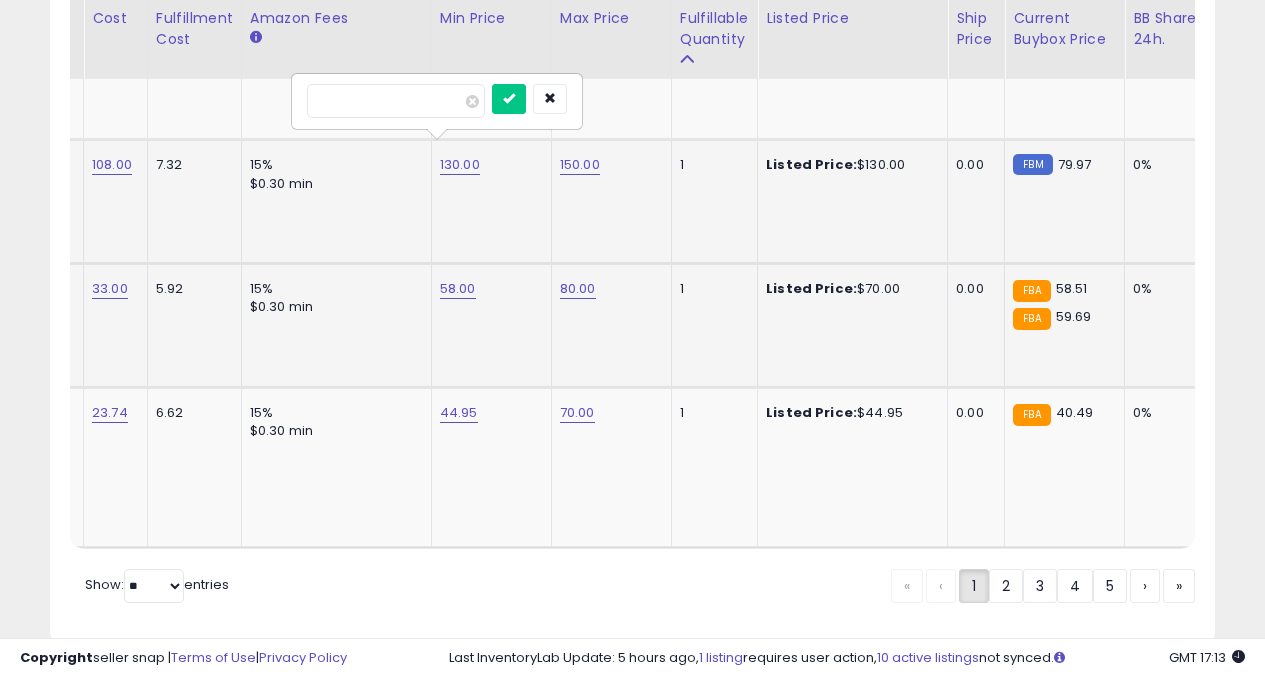 type on "*" 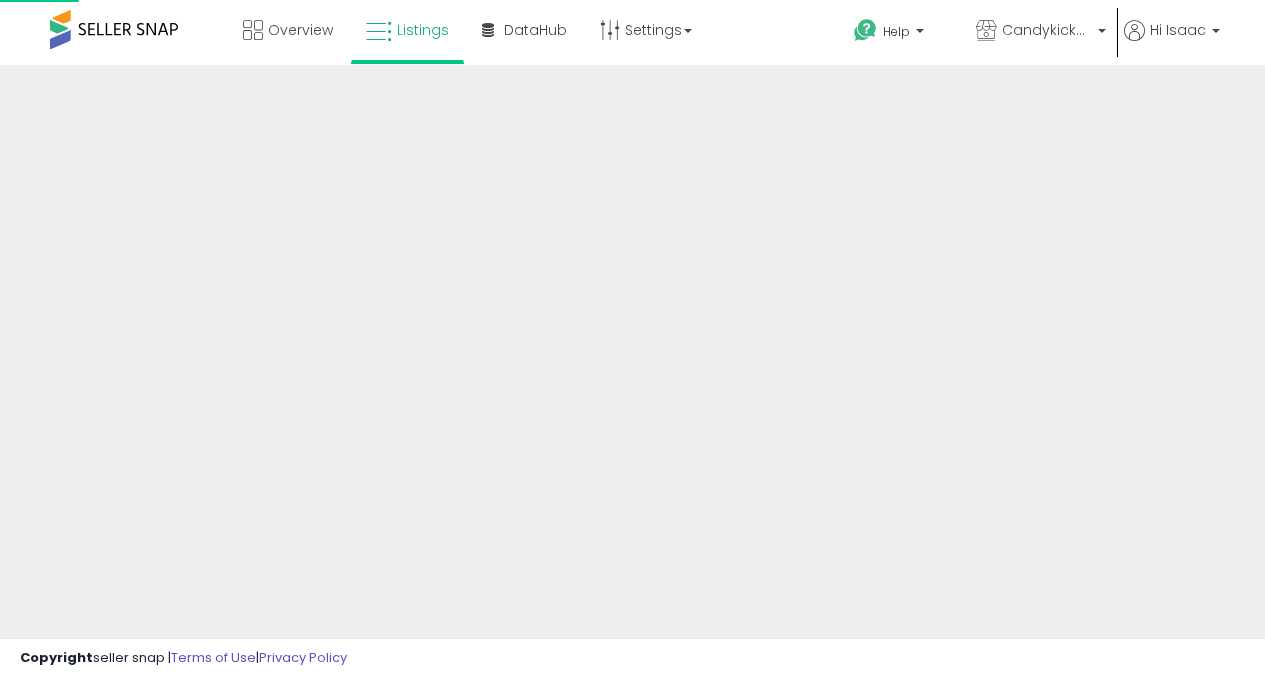 scroll, scrollTop: 0, scrollLeft: 0, axis: both 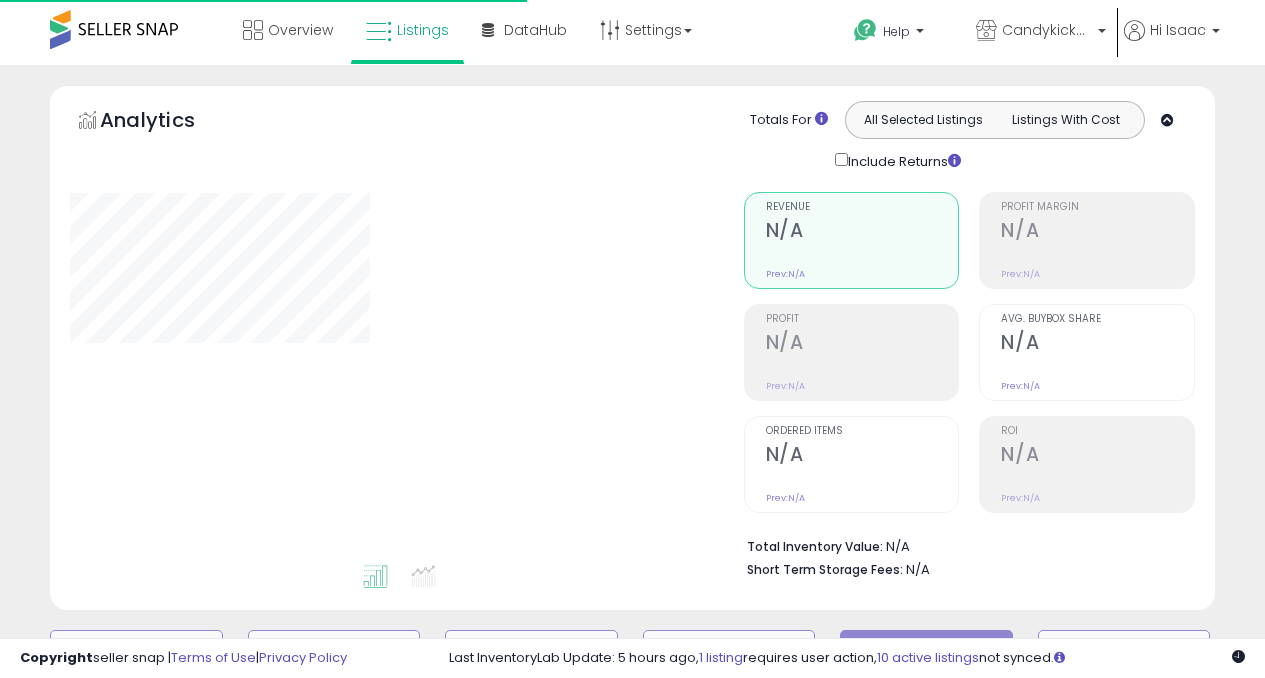 select on "**" 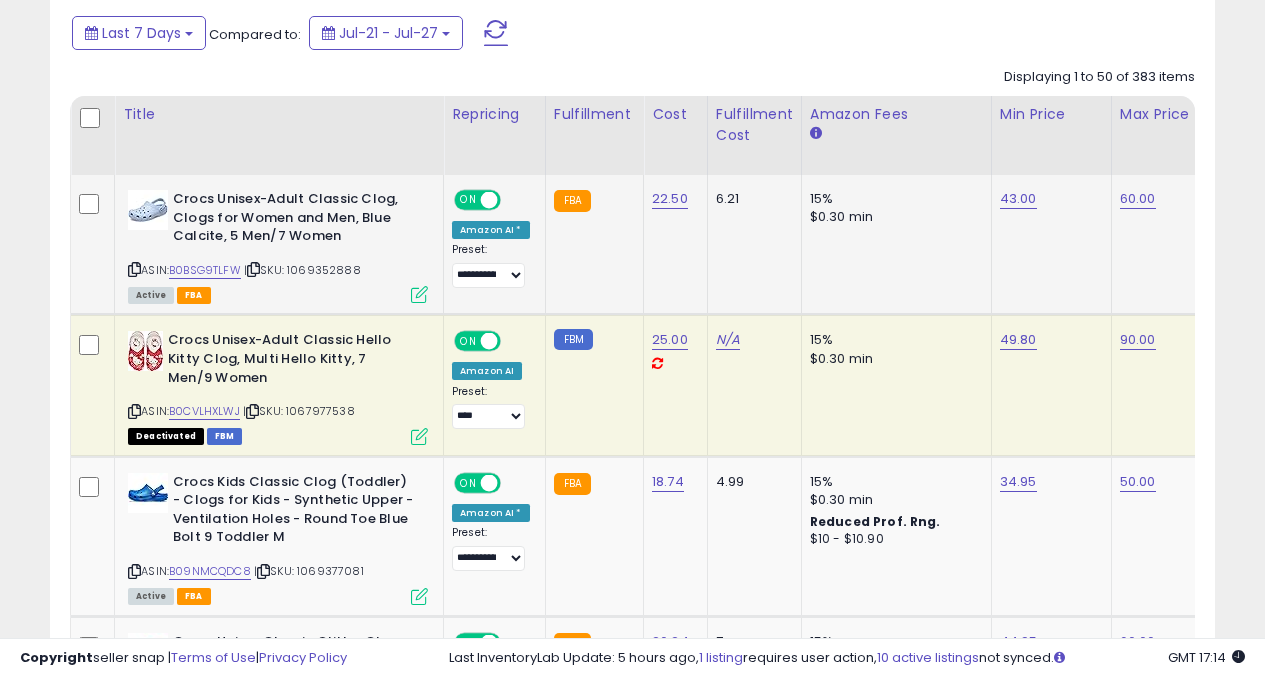 scroll, scrollTop: 1337, scrollLeft: 0, axis: vertical 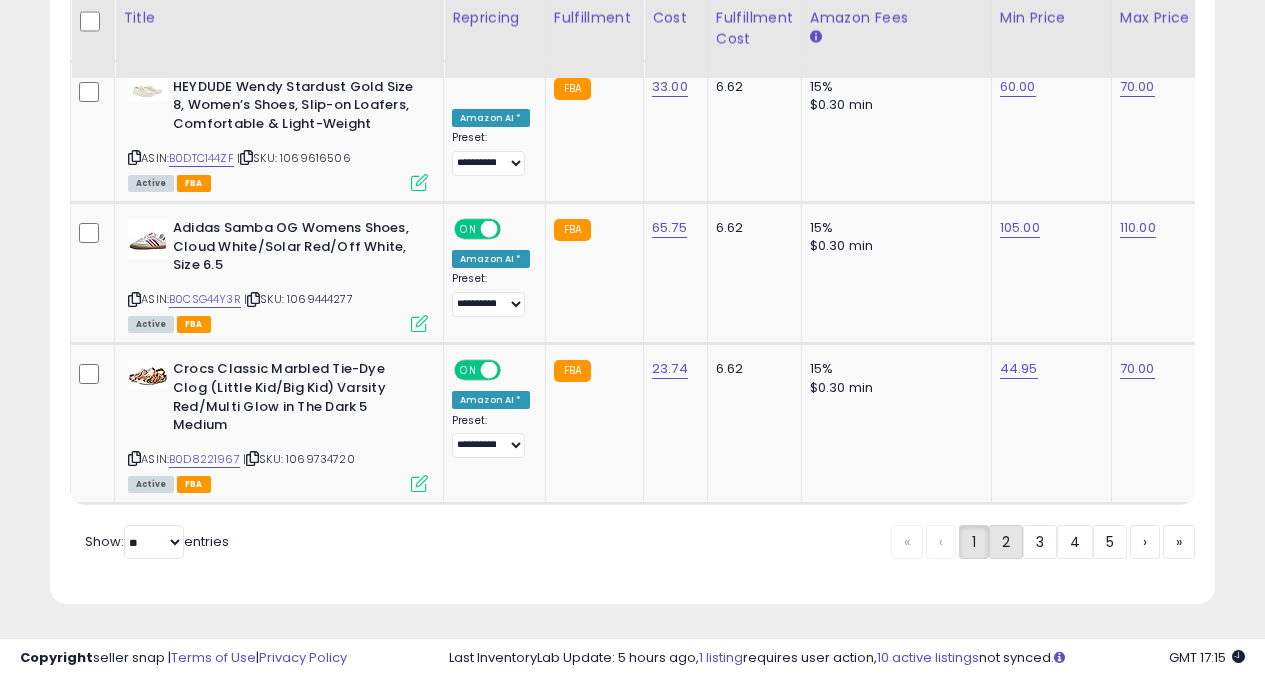 click on "2" 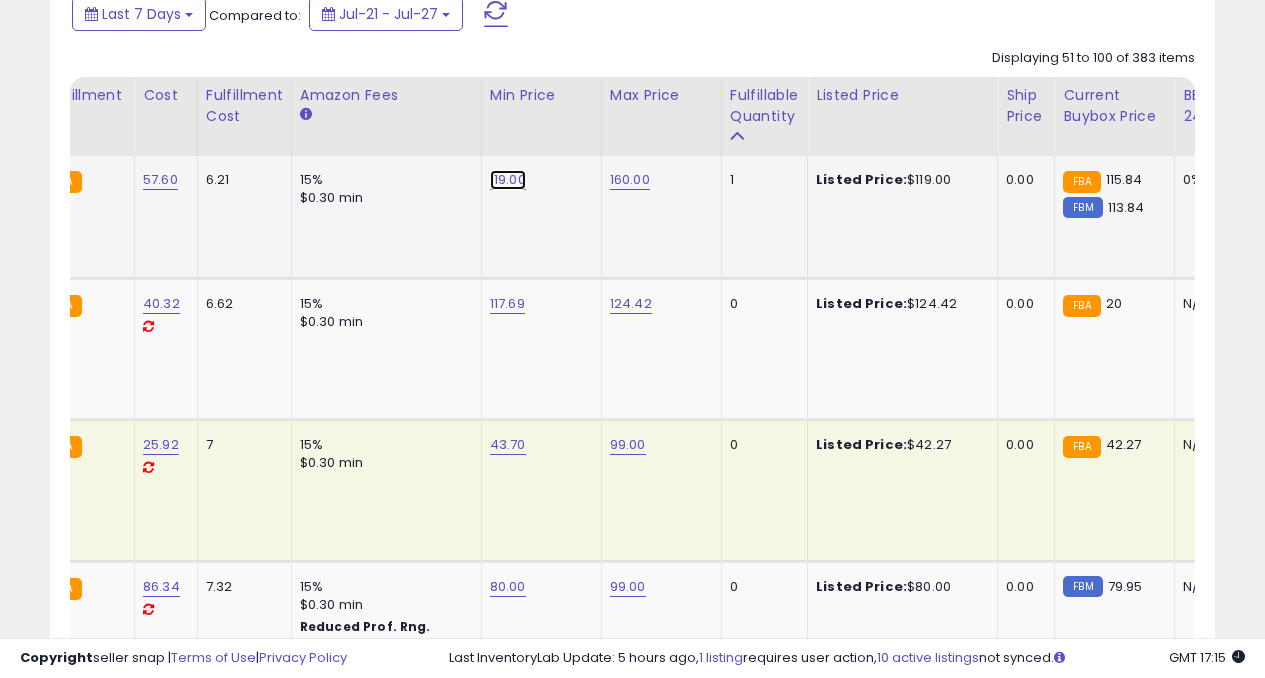 click on "119.00" at bounding box center (508, 180) 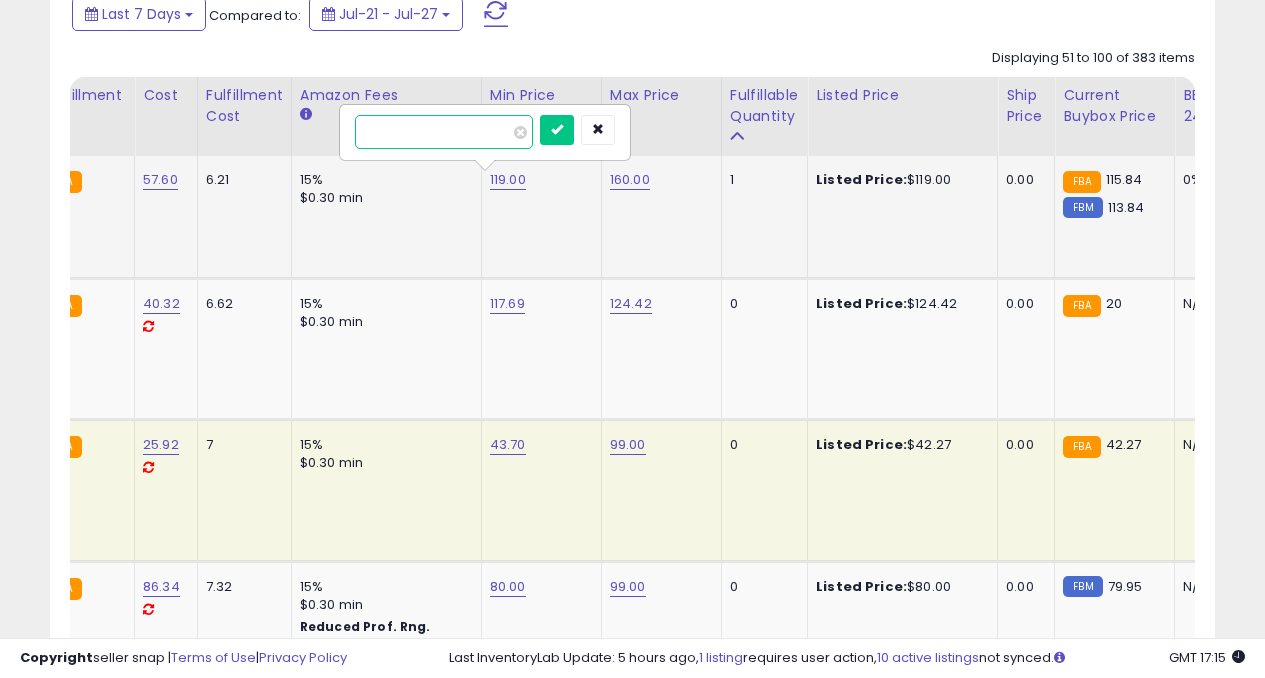 click on "******" at bounding box center [444, 132] 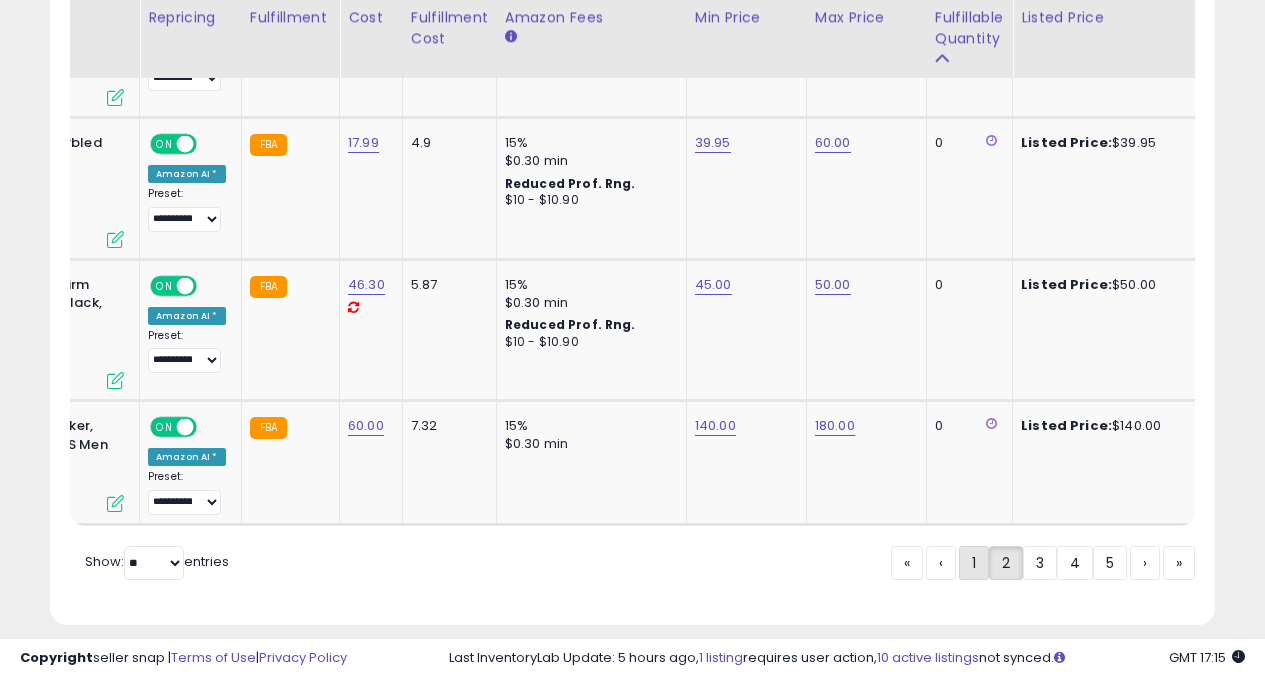 click on "1" 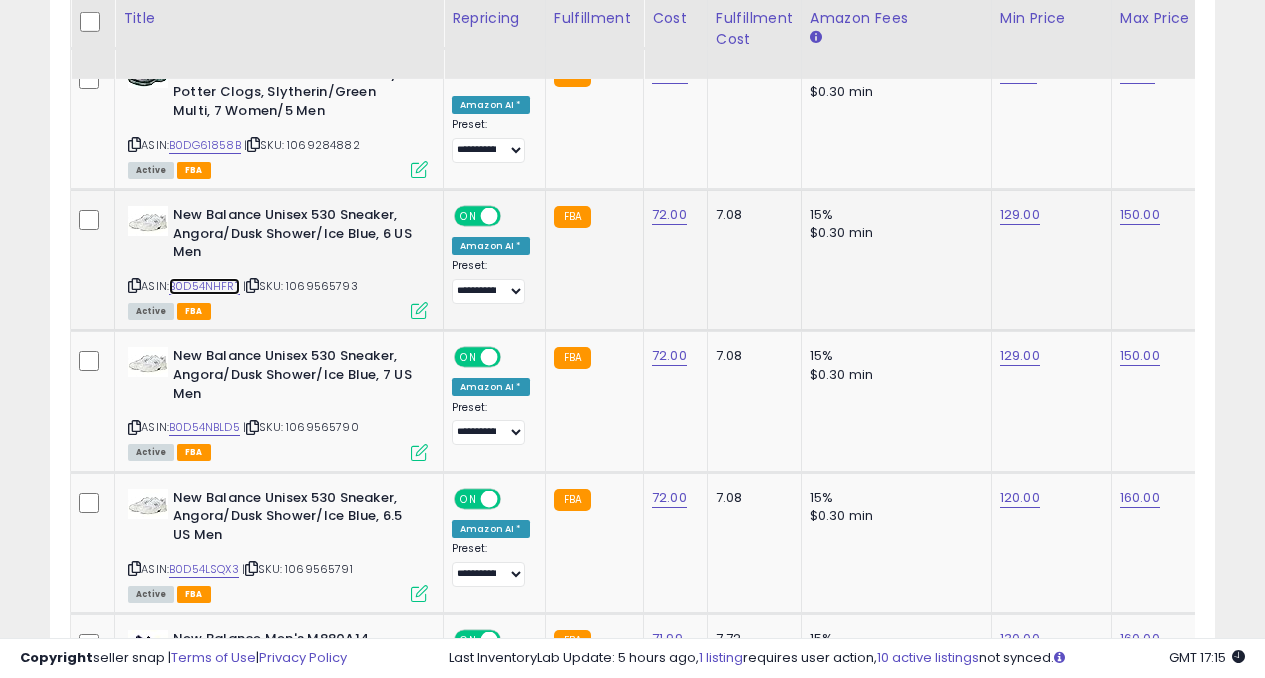 click on "B0D54NHFRT" at bounding box center (204, 286) 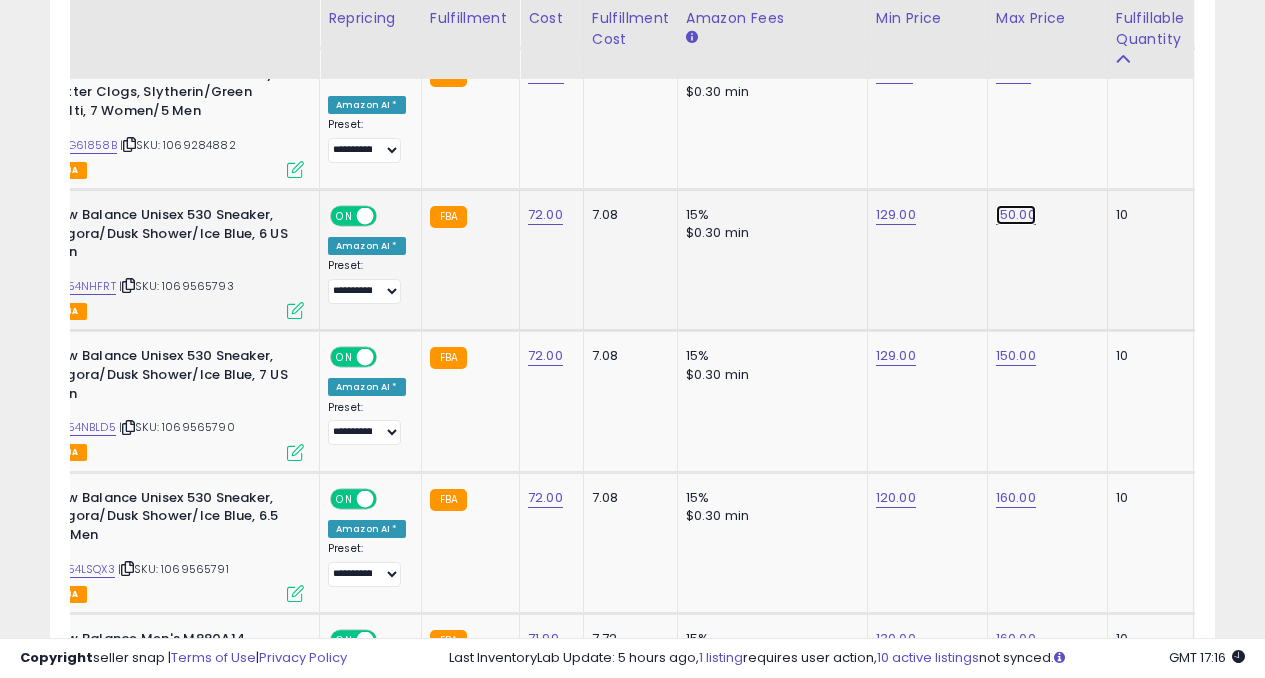 click on "150.00" at bounding box center [1014, -2243] 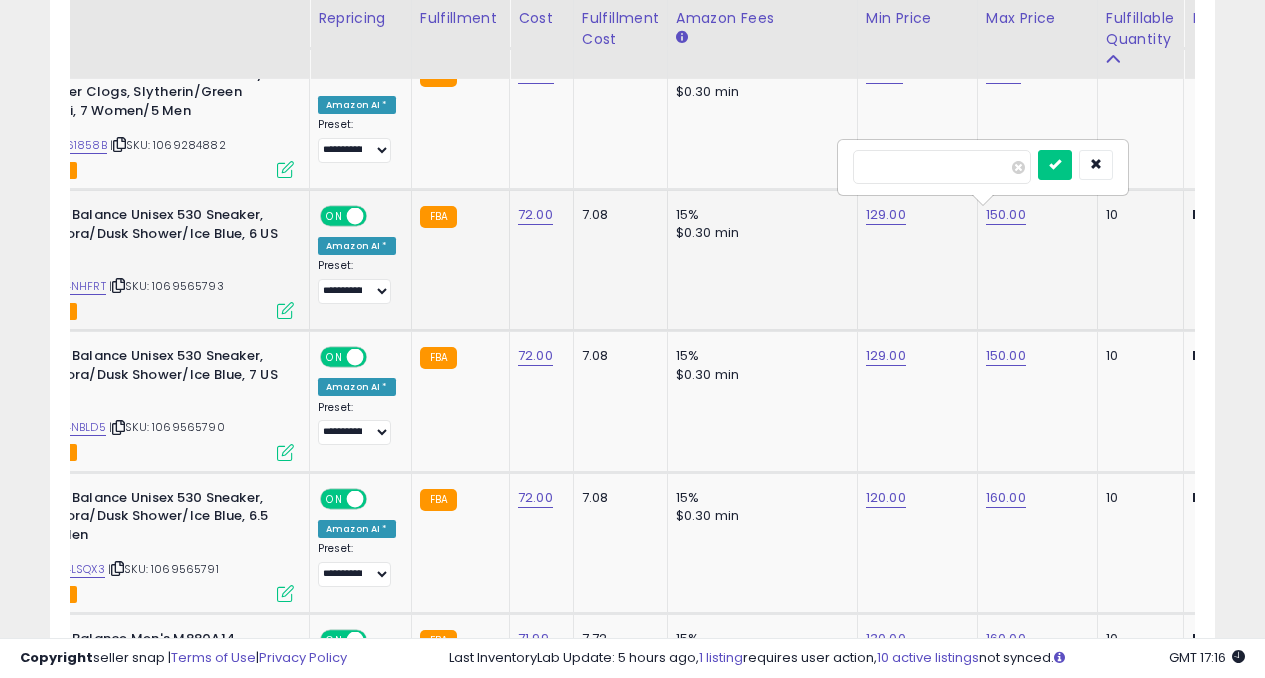 click on "129.00" 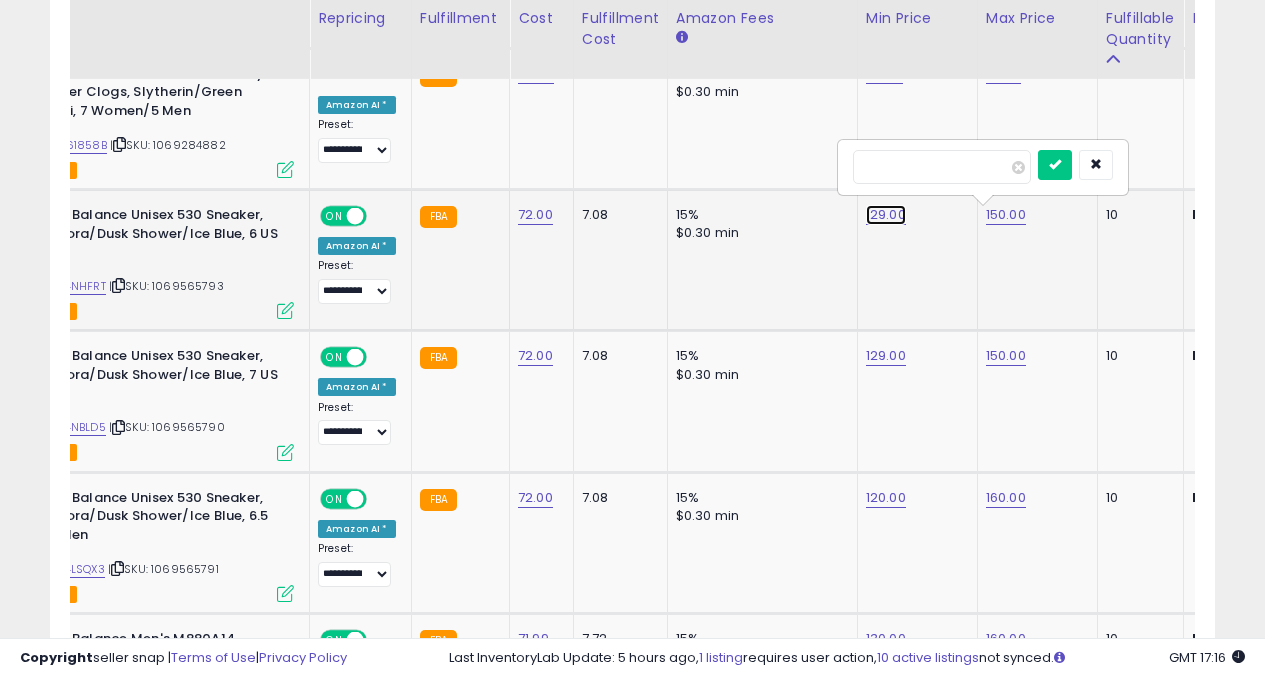 click on "129.00" at bounding box center (884, -2243) 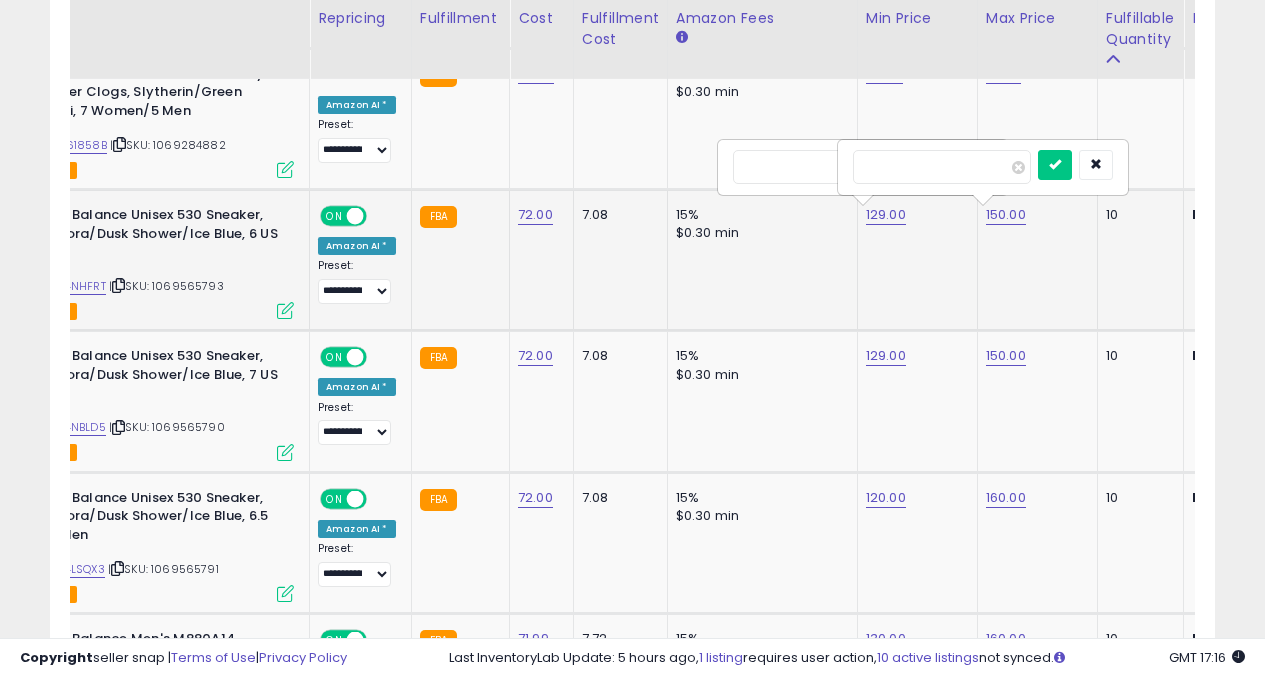 type on "*" 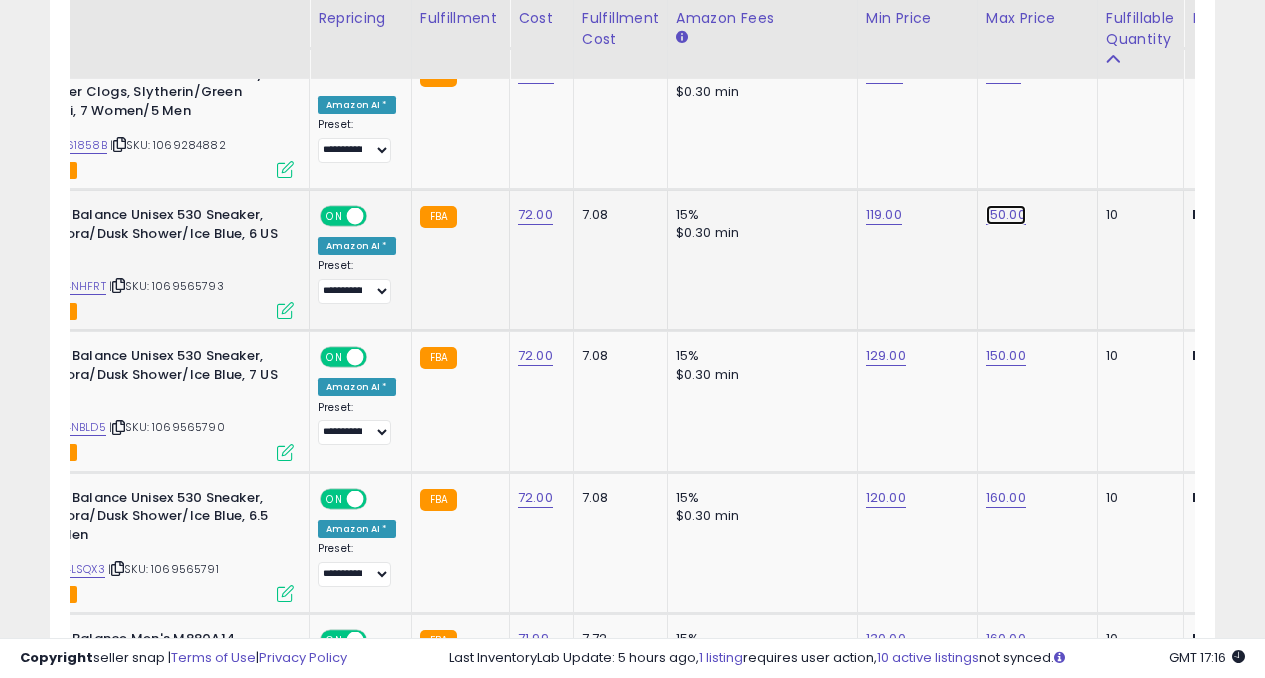 click on "150.00" at bounding box center [1004, -2243] 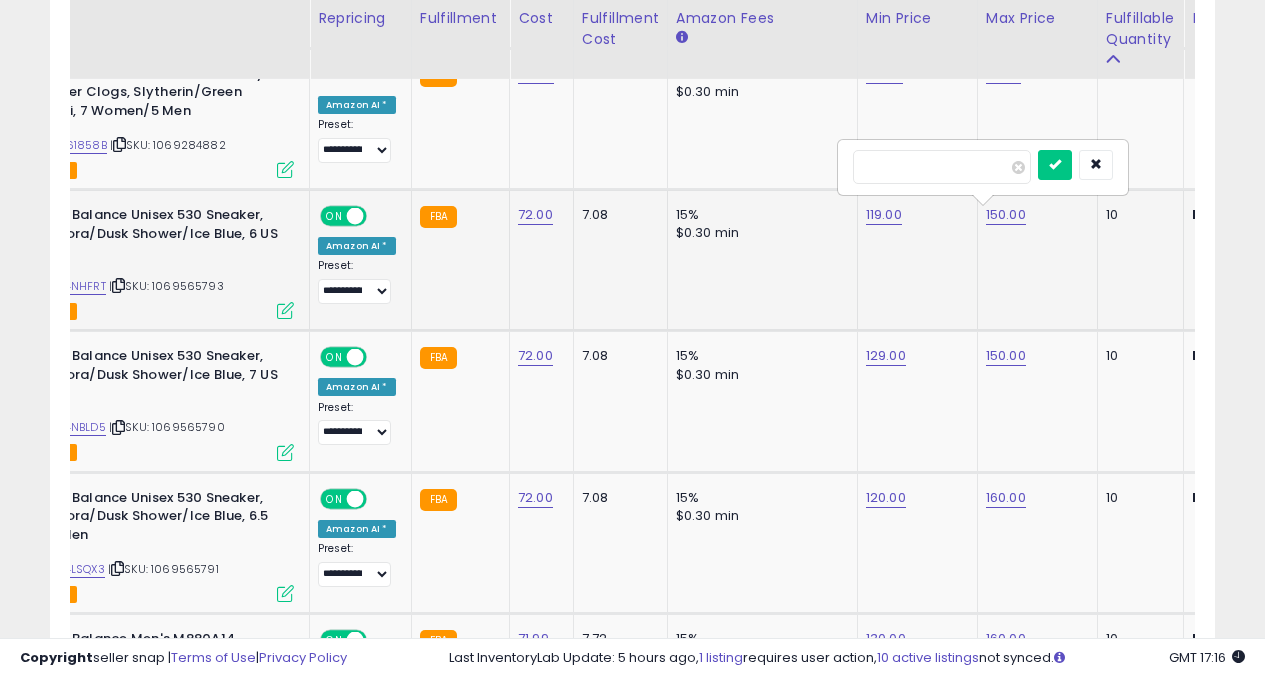 type on "*" 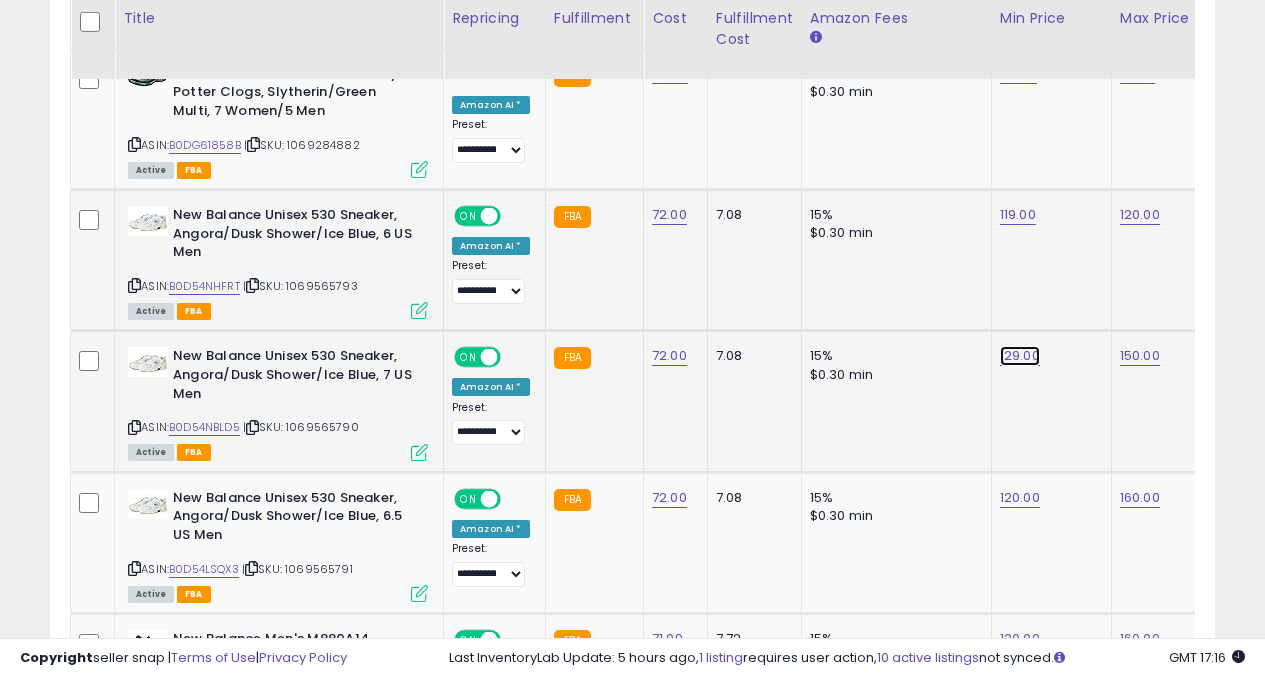 click on "129.00" at bounding box center (1018, -2243) 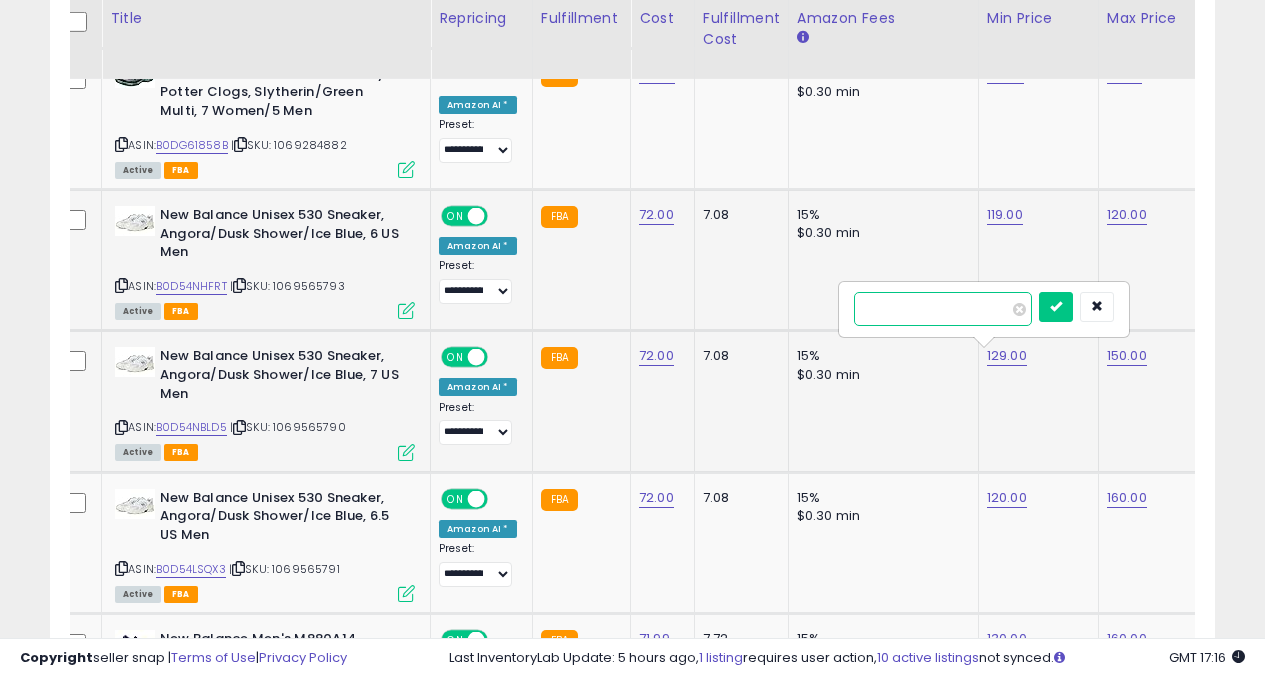 type on "*" 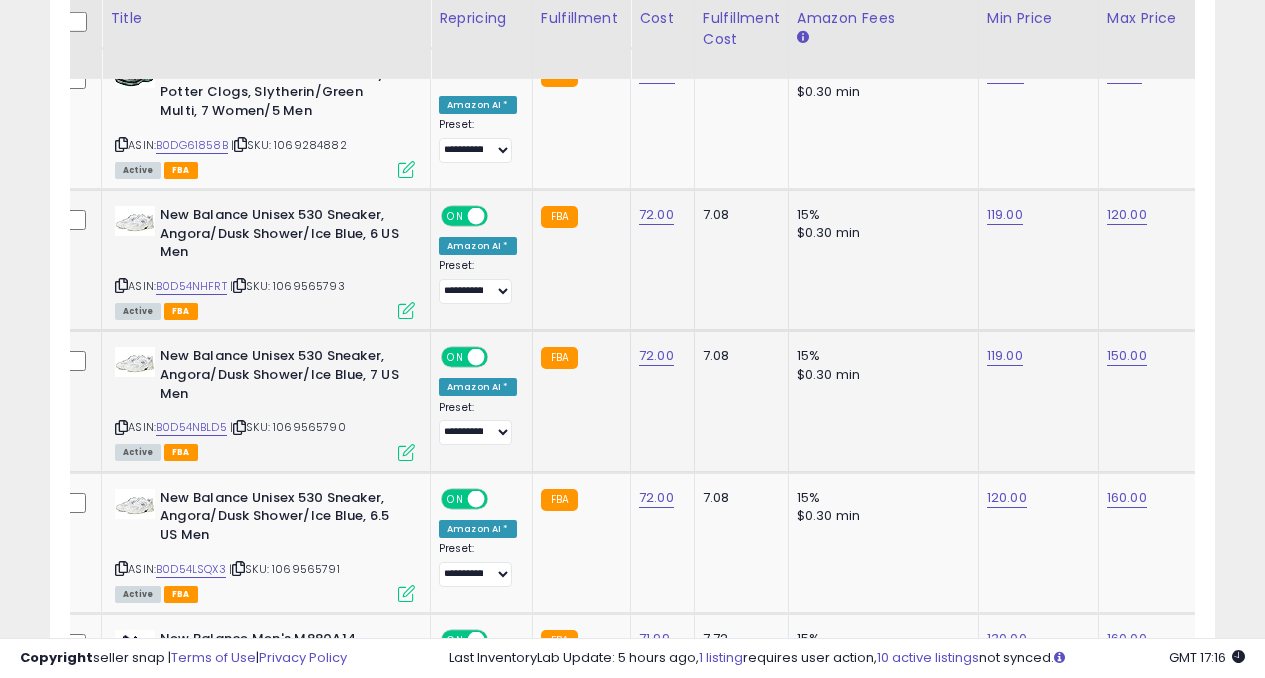 click on "150.00" at bounding box center (1125, -2243) 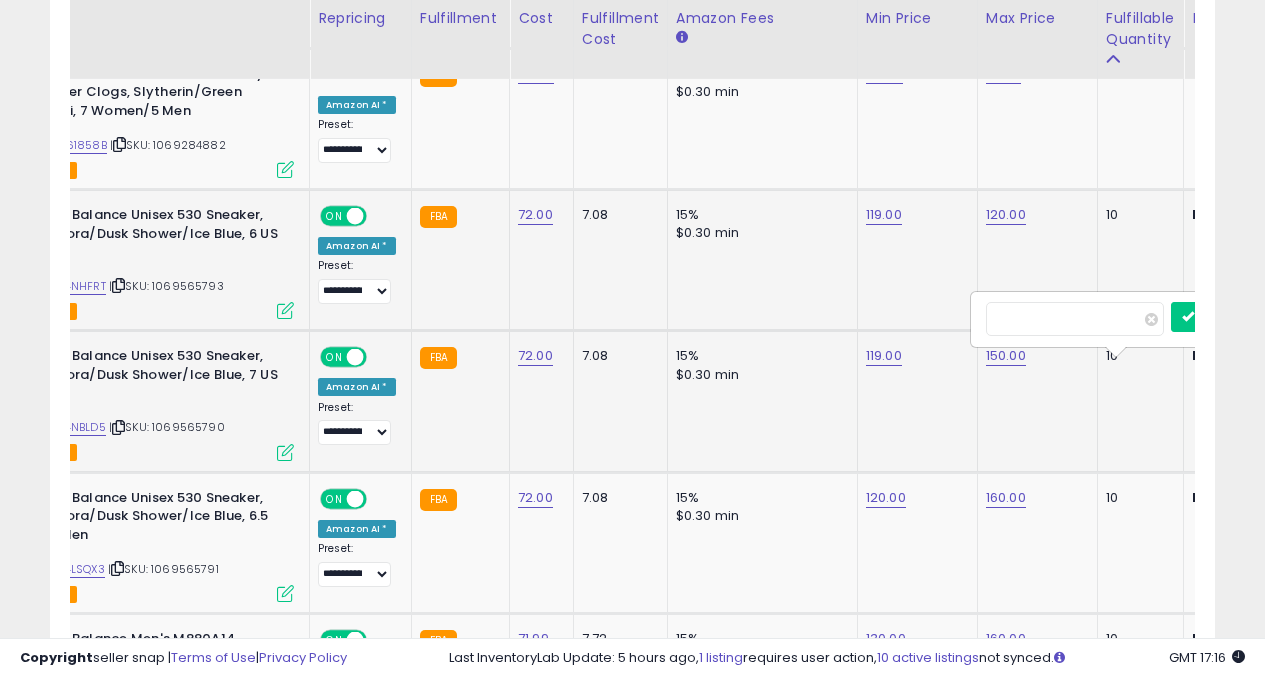 type on "*" 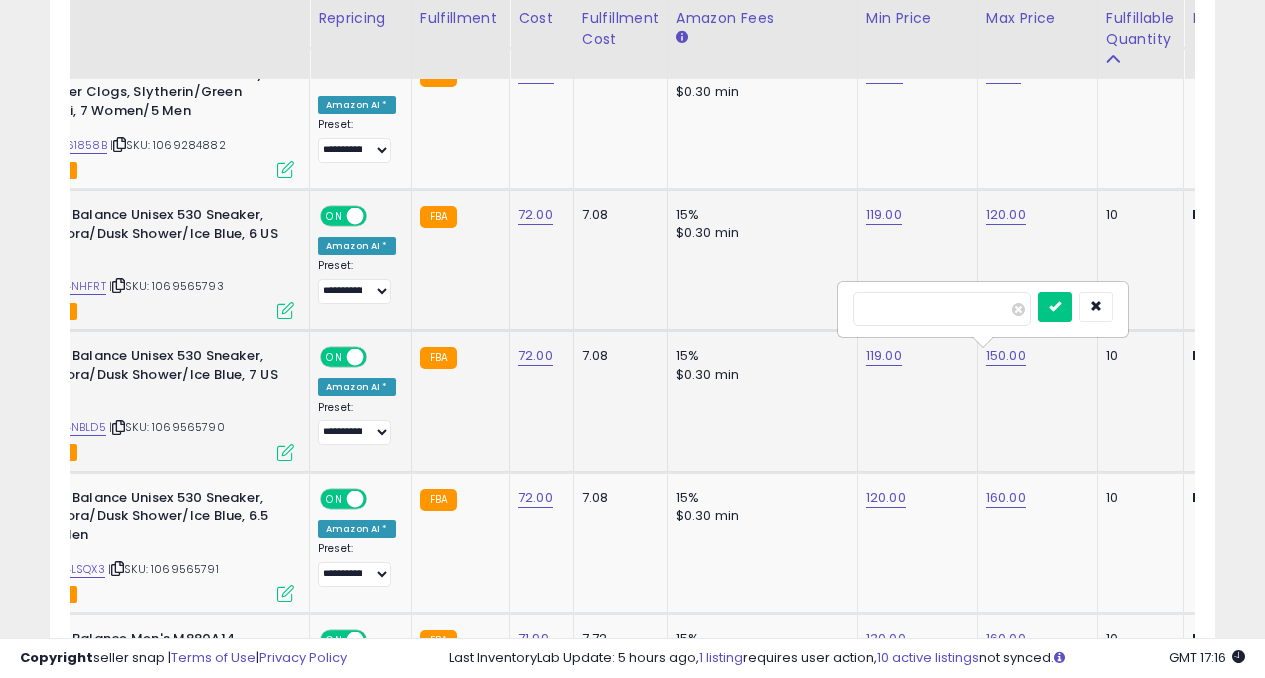 type on "***" 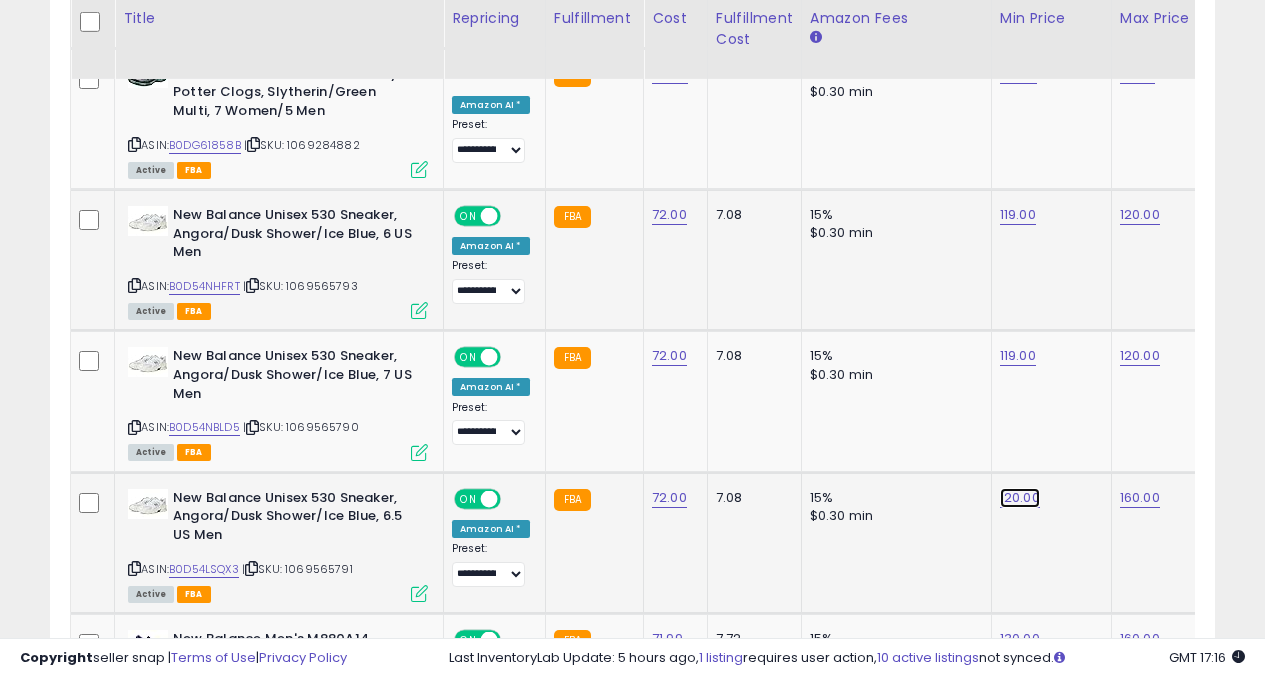 click on "120.00" at bounding box center (1018, -2243) 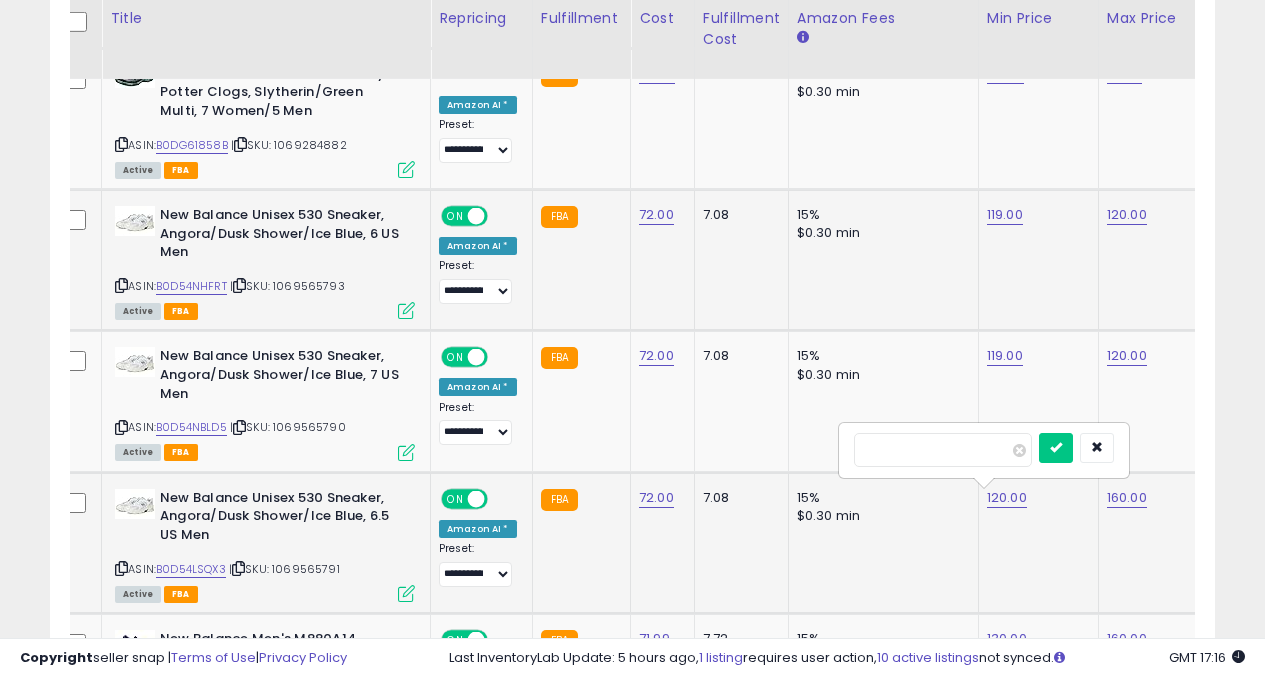 type on "*" 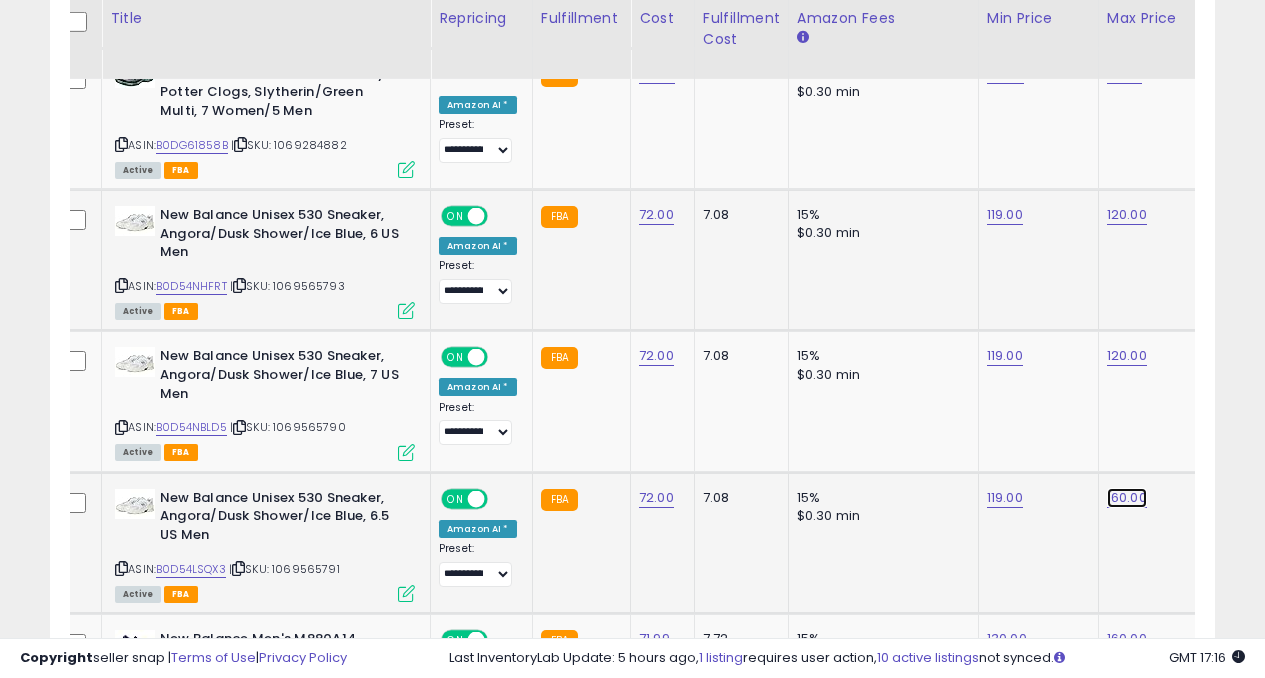 click on "160.00" at bounding box center [1125, -2243] 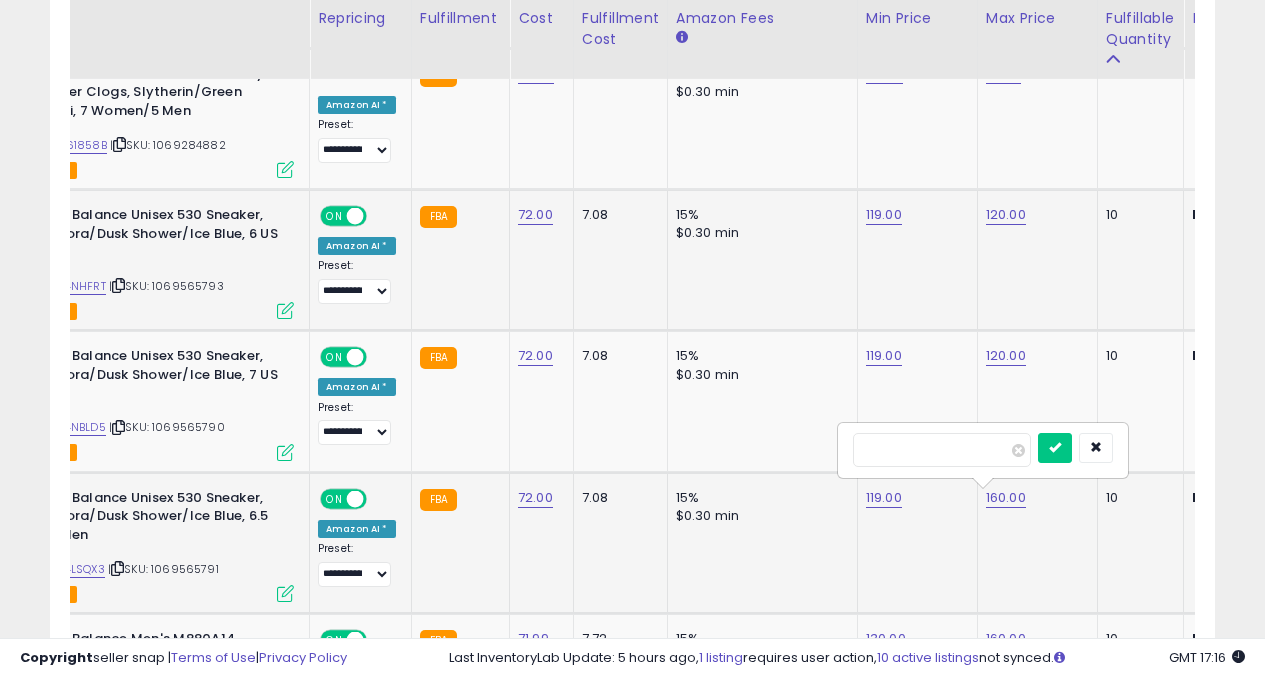 type on "*" 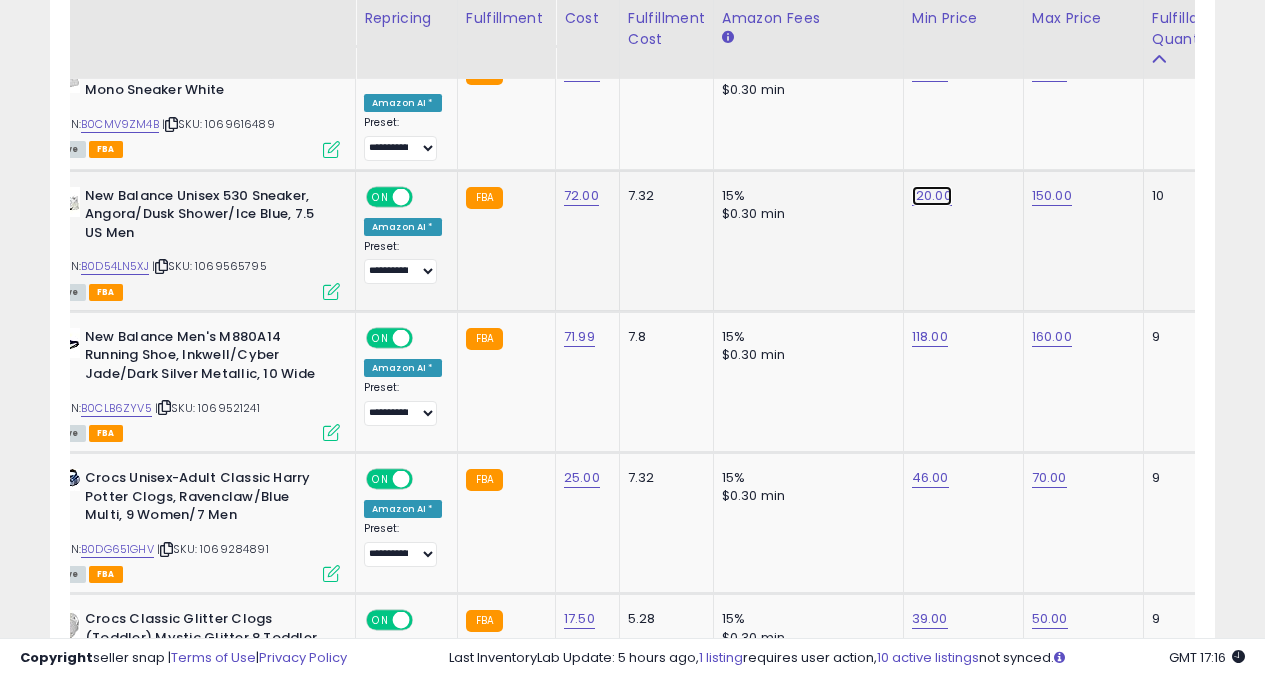 click on "120.00" at bounding box center (930, -3093) 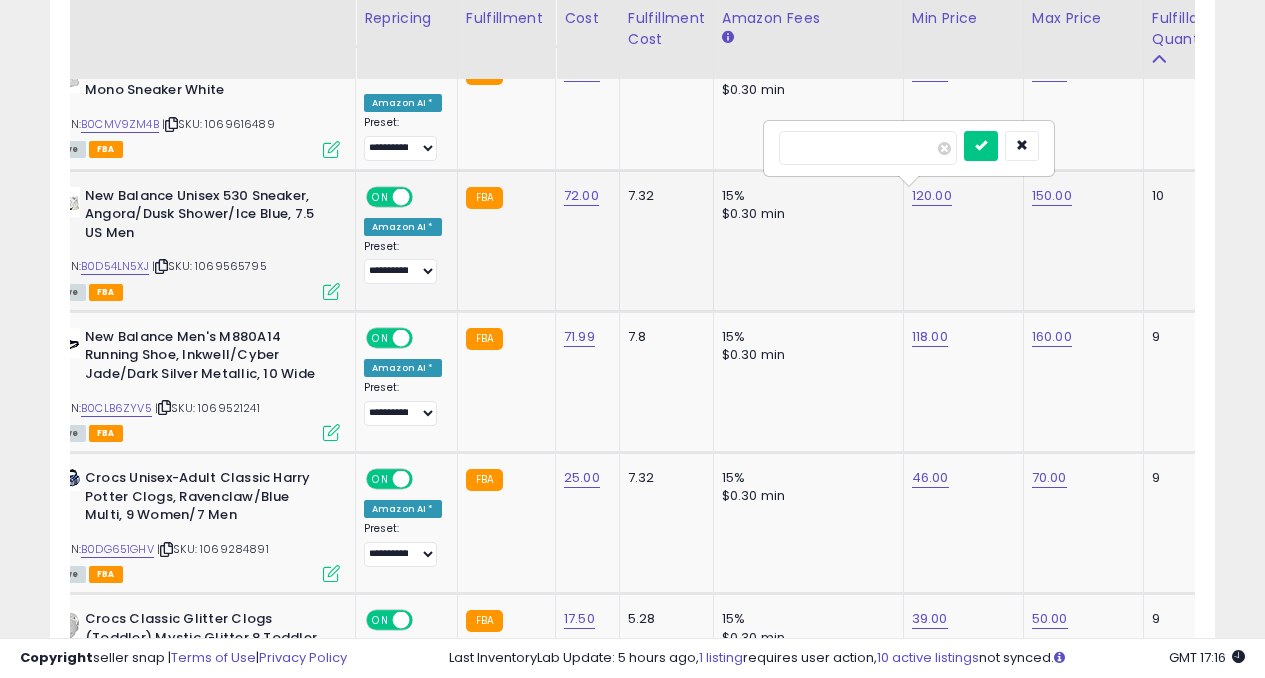 type on "*" 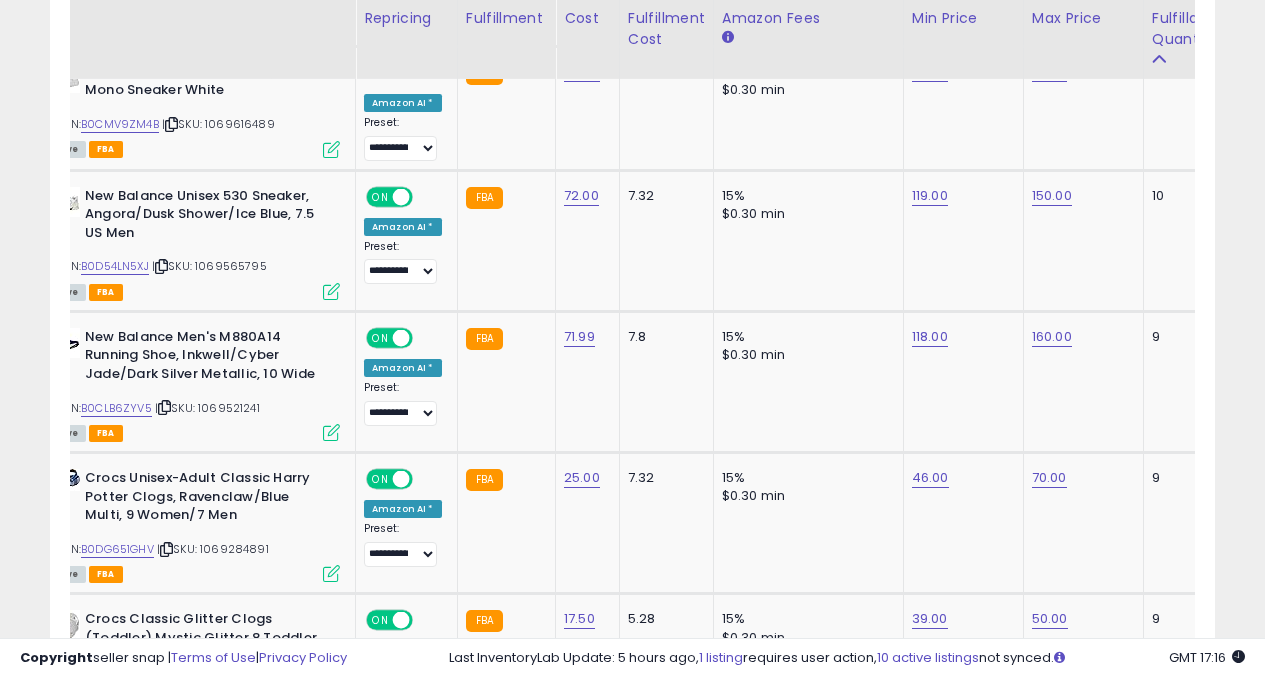 click on "150.00" at bounding box center [1050, -3093] 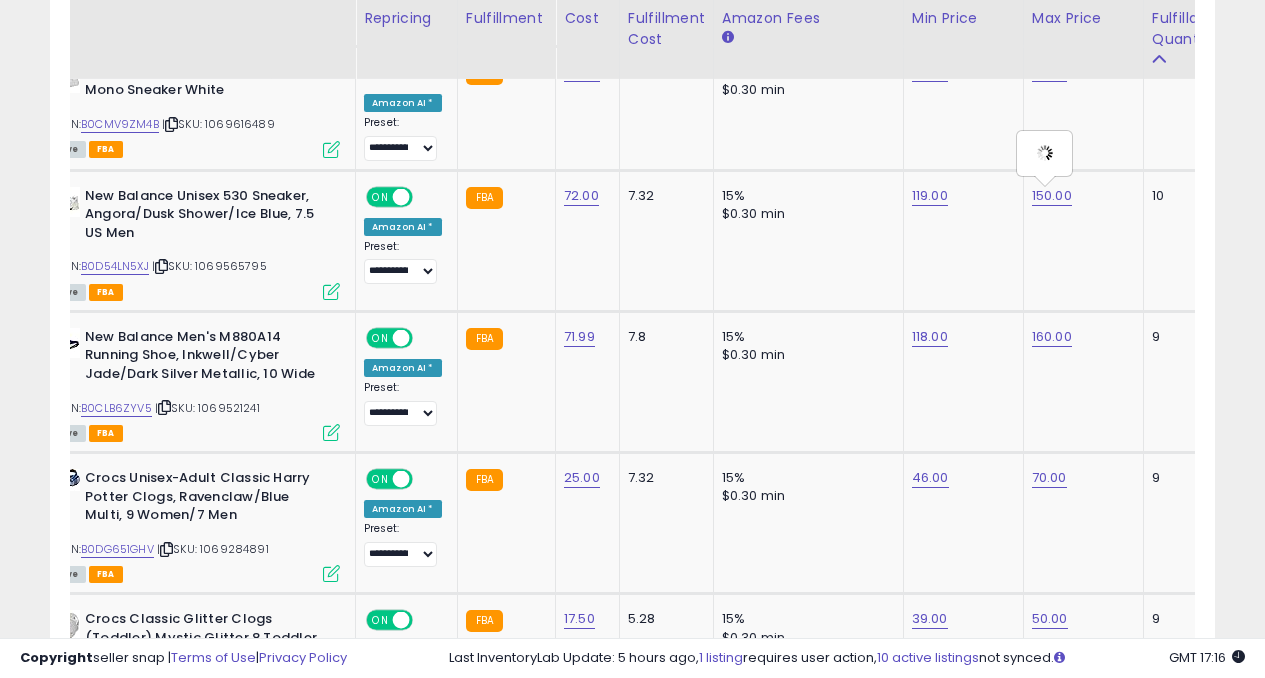 click on "150.00   ******" at bounding box center [1080, 196] 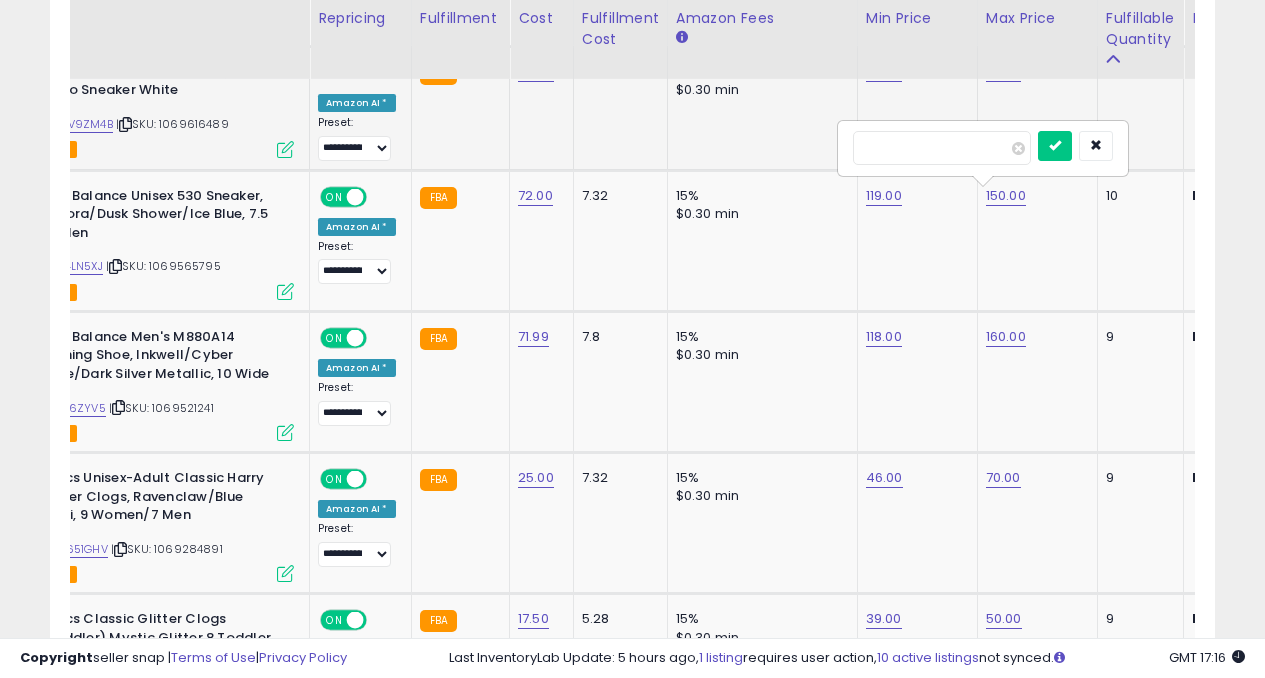 click on "59.00" 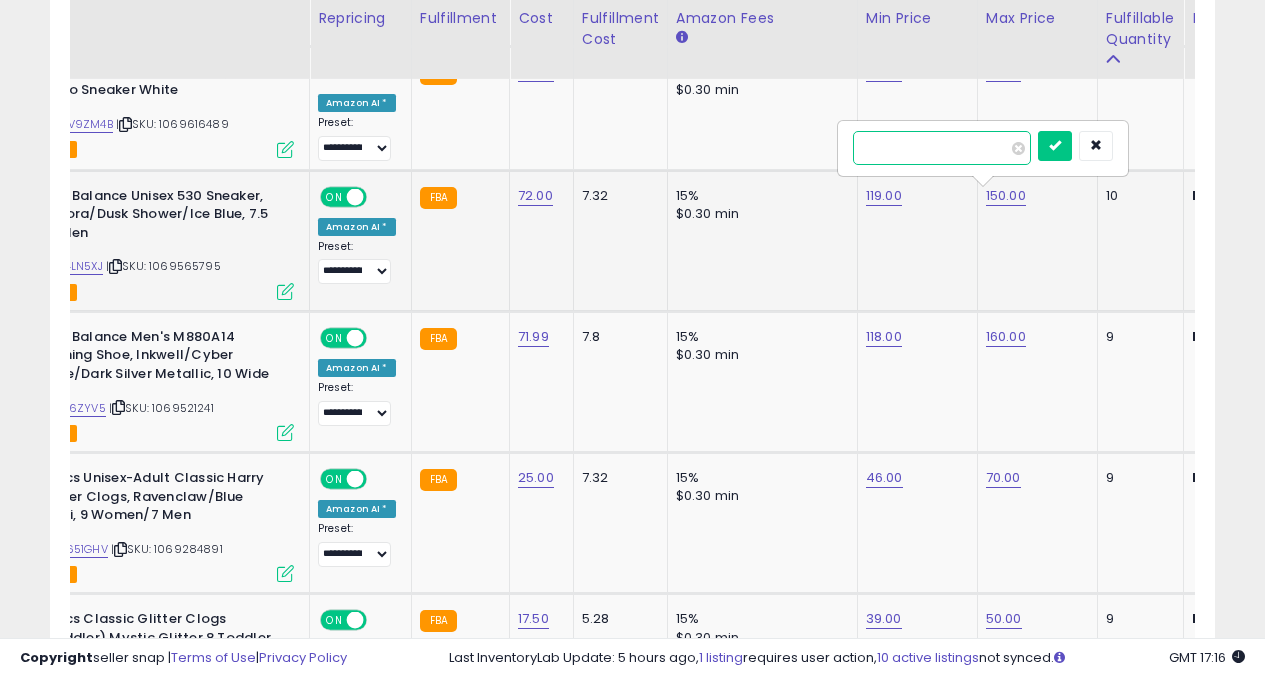 click on "******" at bounding box center [942, 148] 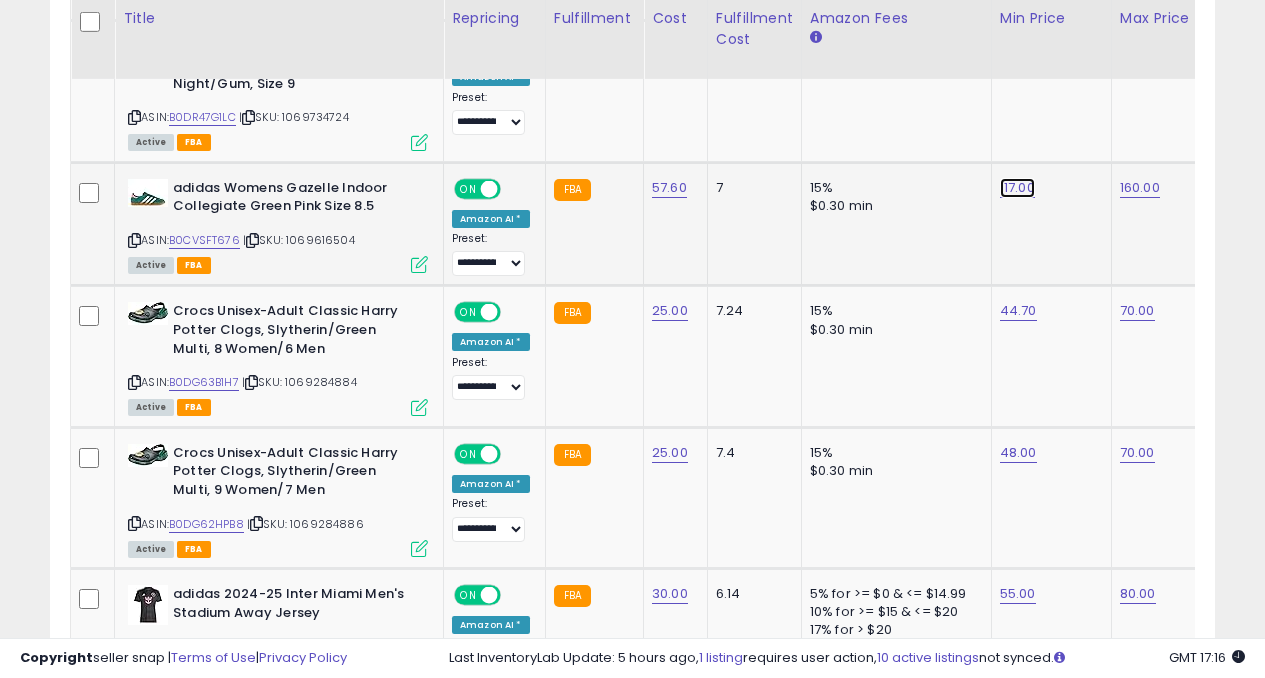 click on "117.00" at bounding box center (1018, -4744) 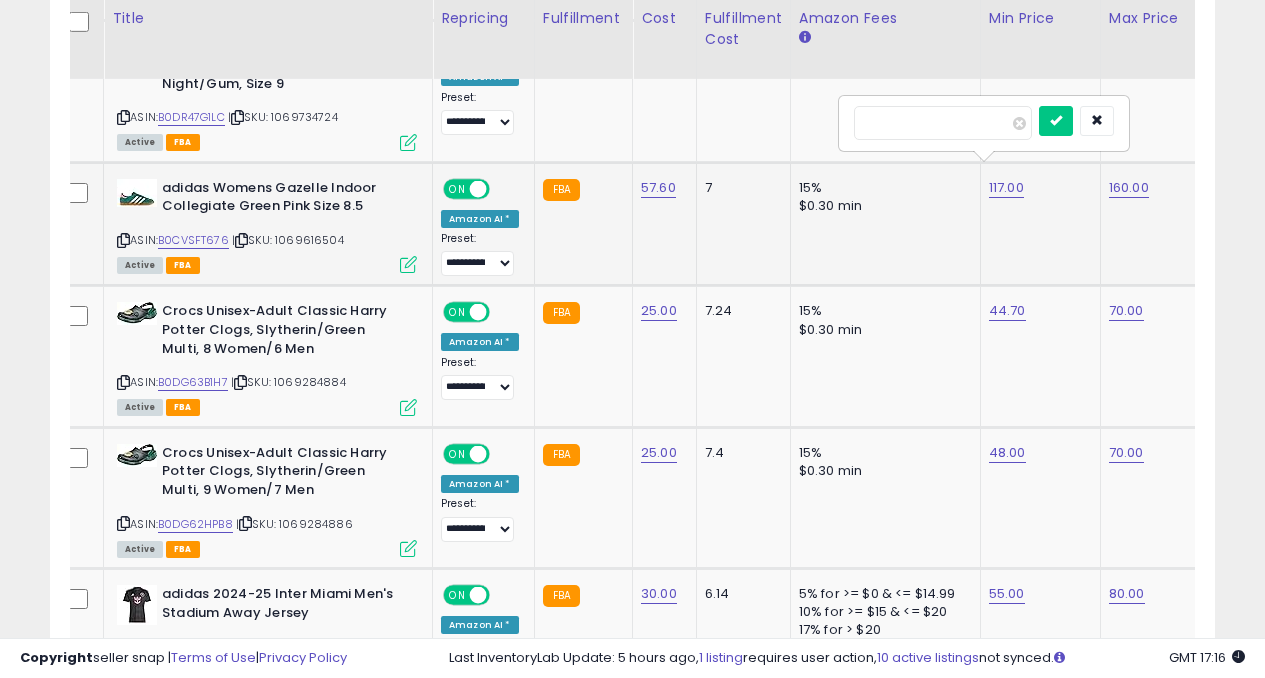 type on "*" 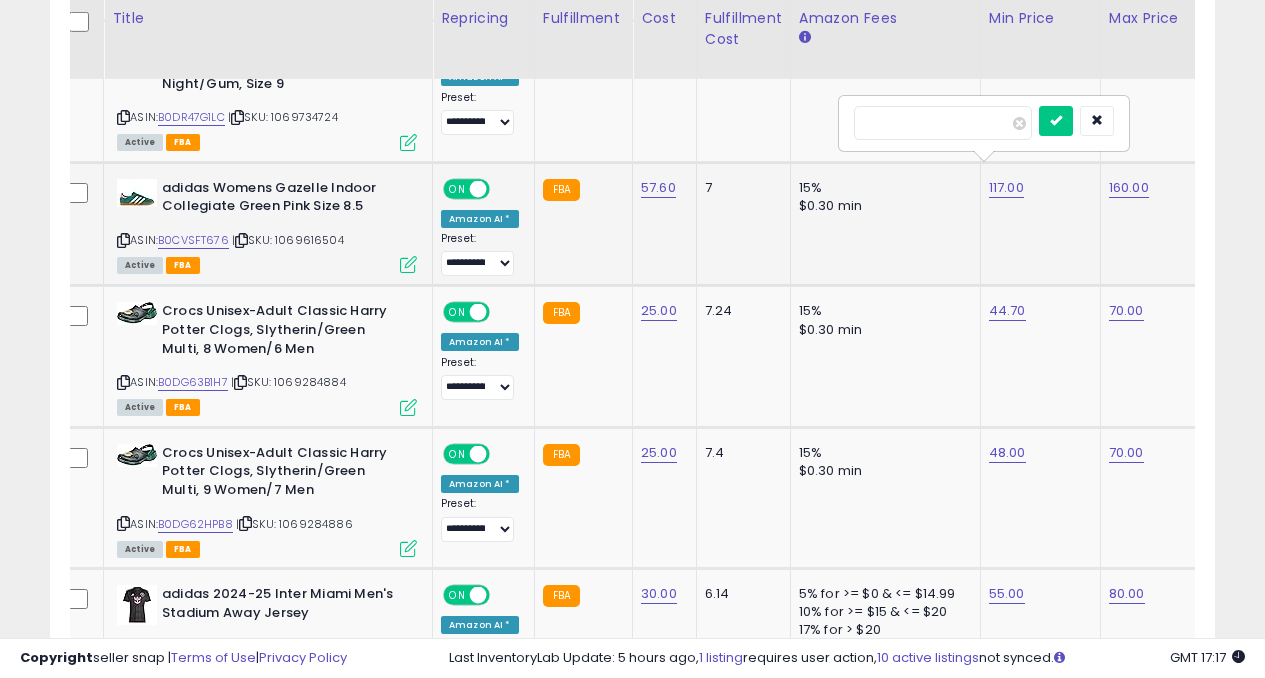 type on "*" 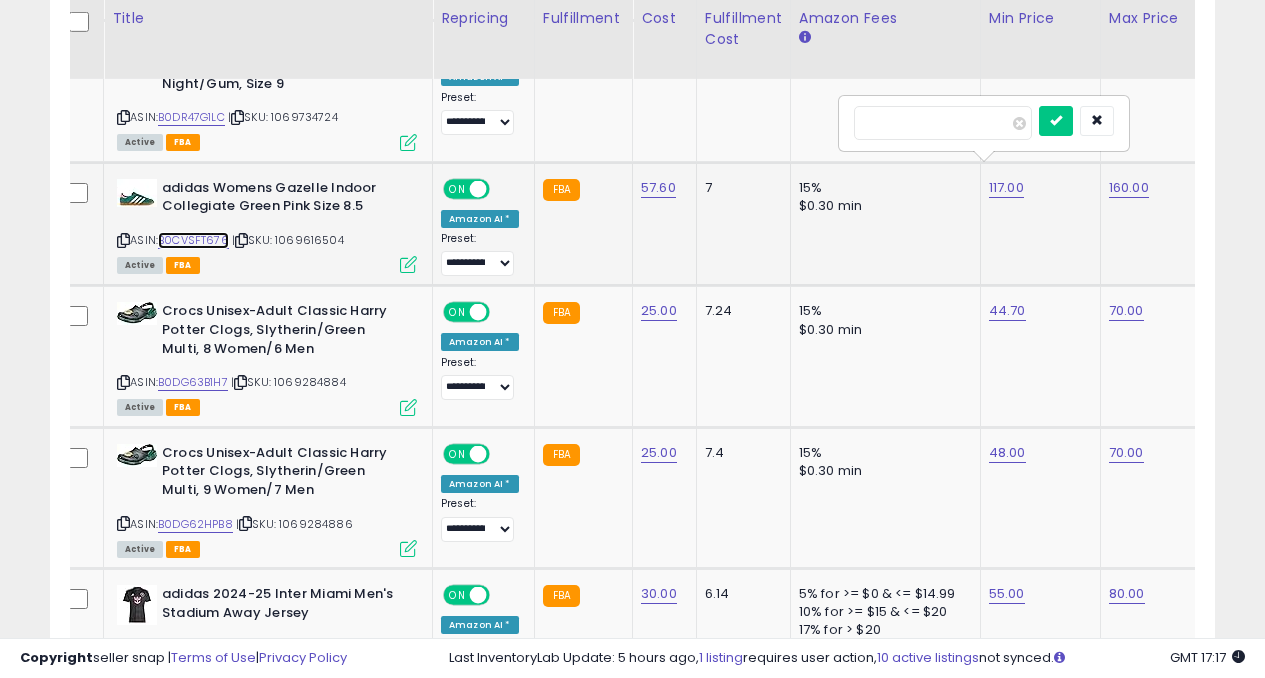 click on "B0CVSFT676" at bounding box center [193, 240] 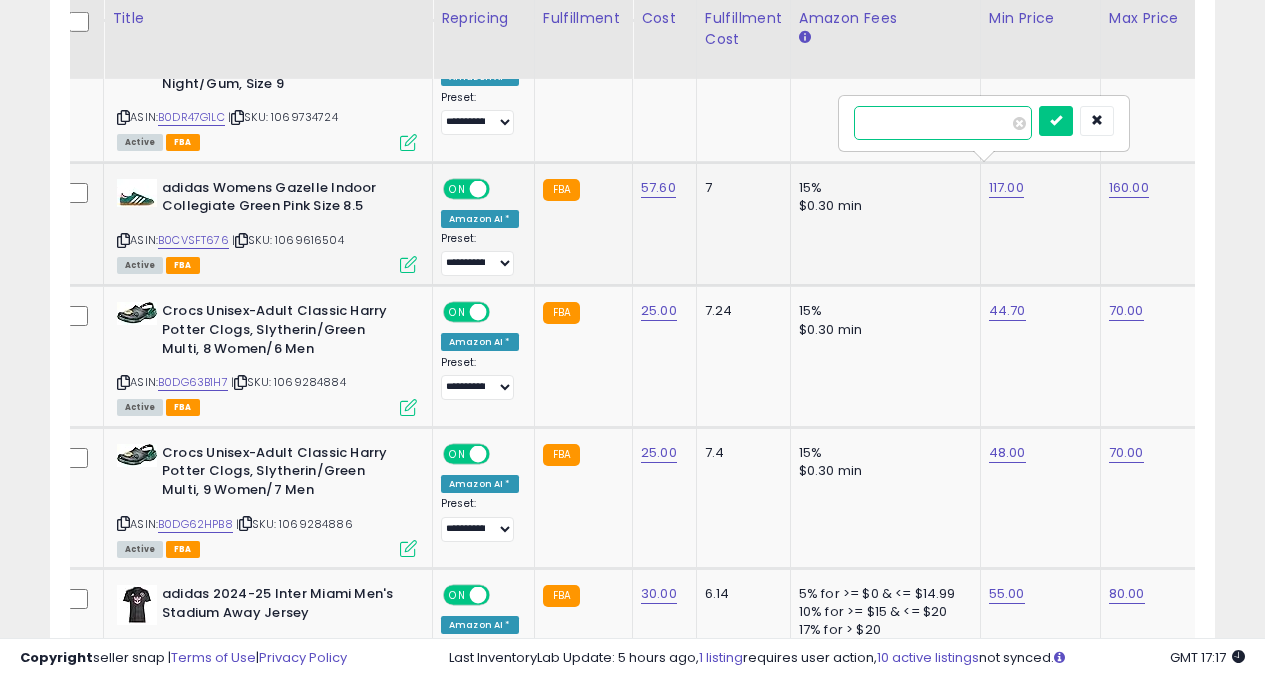 click on "***" at bounding box center (943, 123) 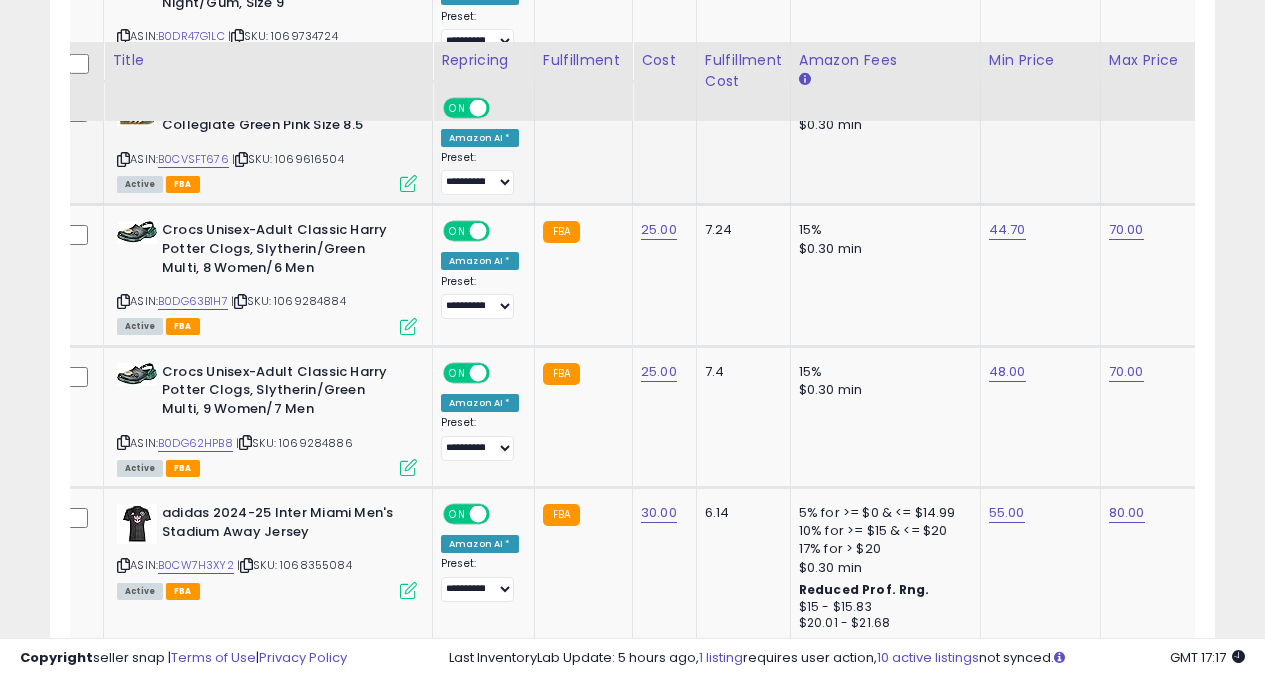 scroll, scrollTop: 5999, scrollLeft: 0, axis: vertical 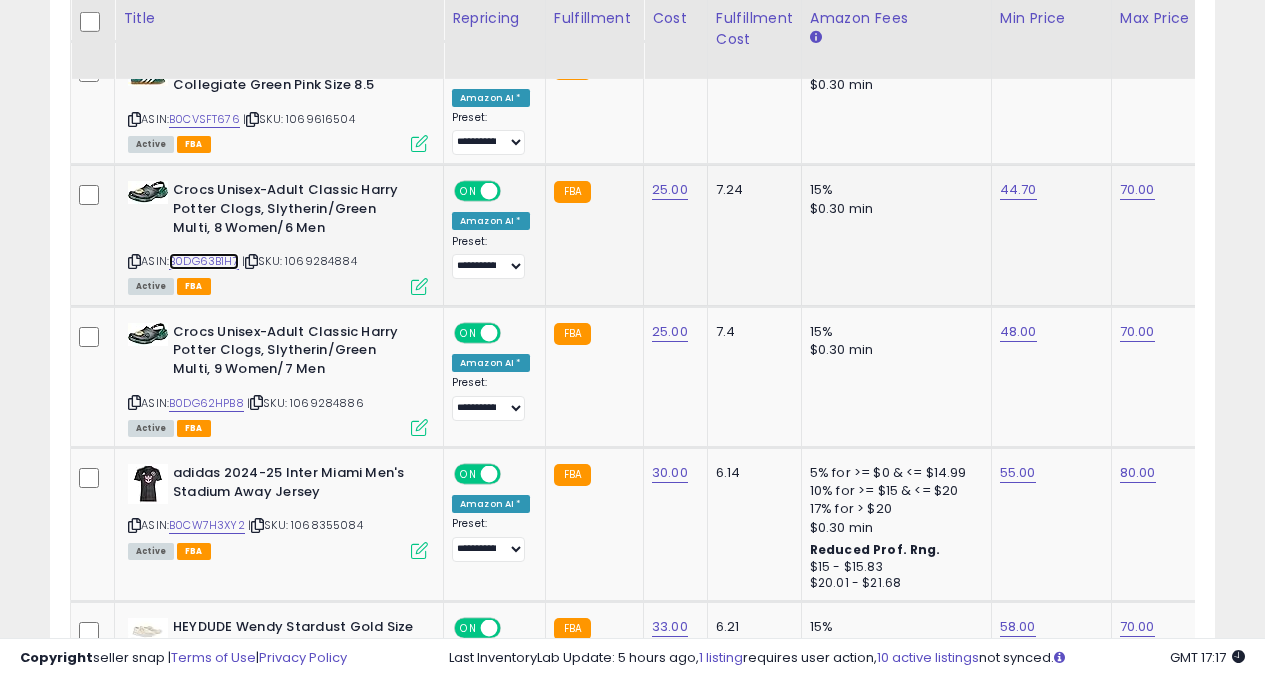 click on "B0DG63B1H7" at bounding box center [204, 261] 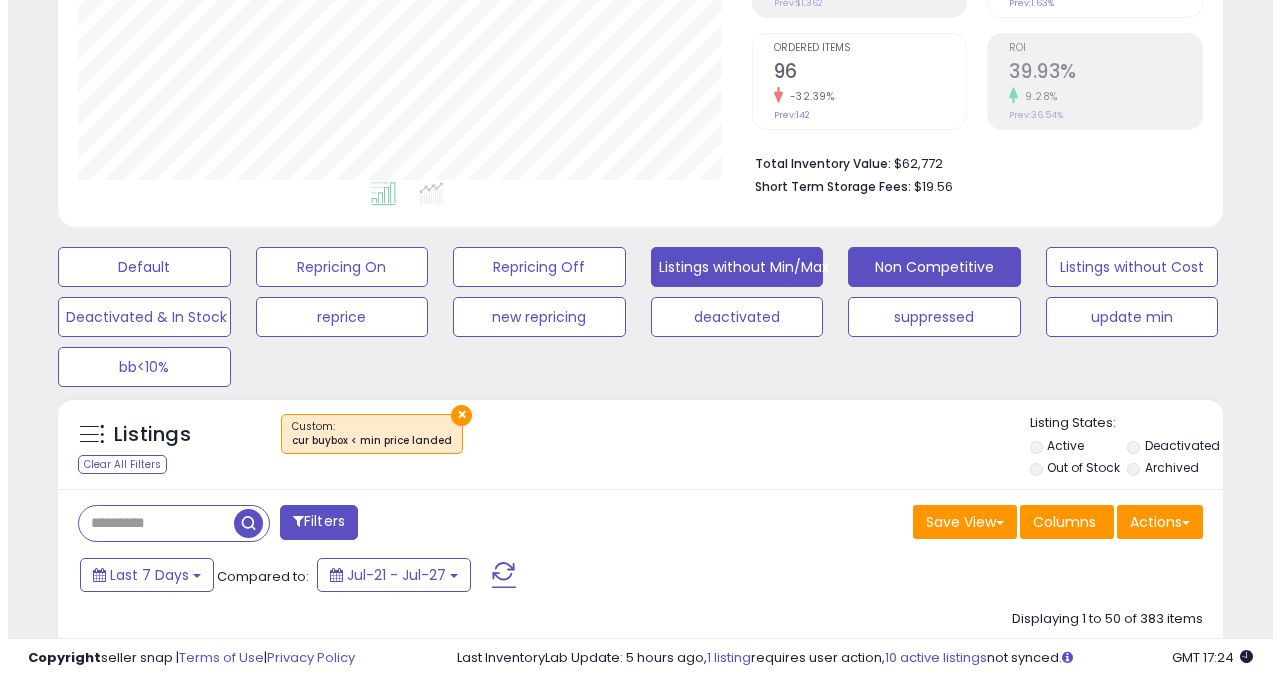scroll, scrollTop: 363, scrollLeft: 0, axis: vertical 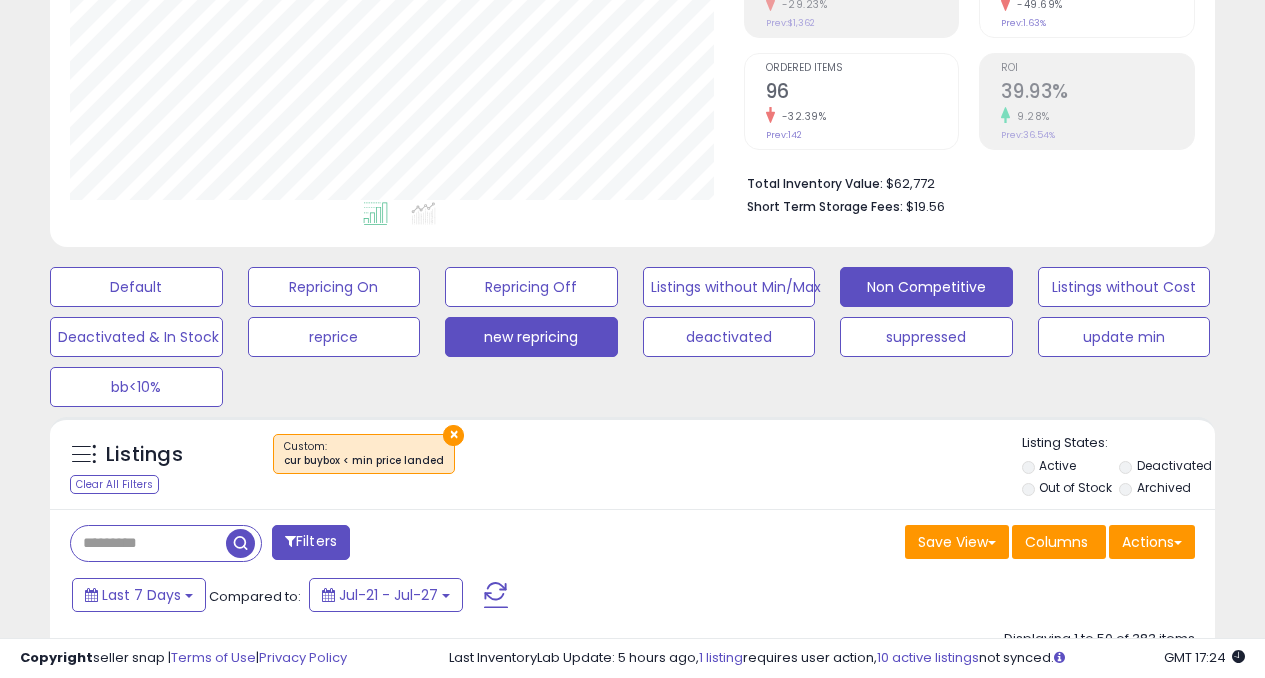 click on "new repricing" at bounding box center (136, 287) 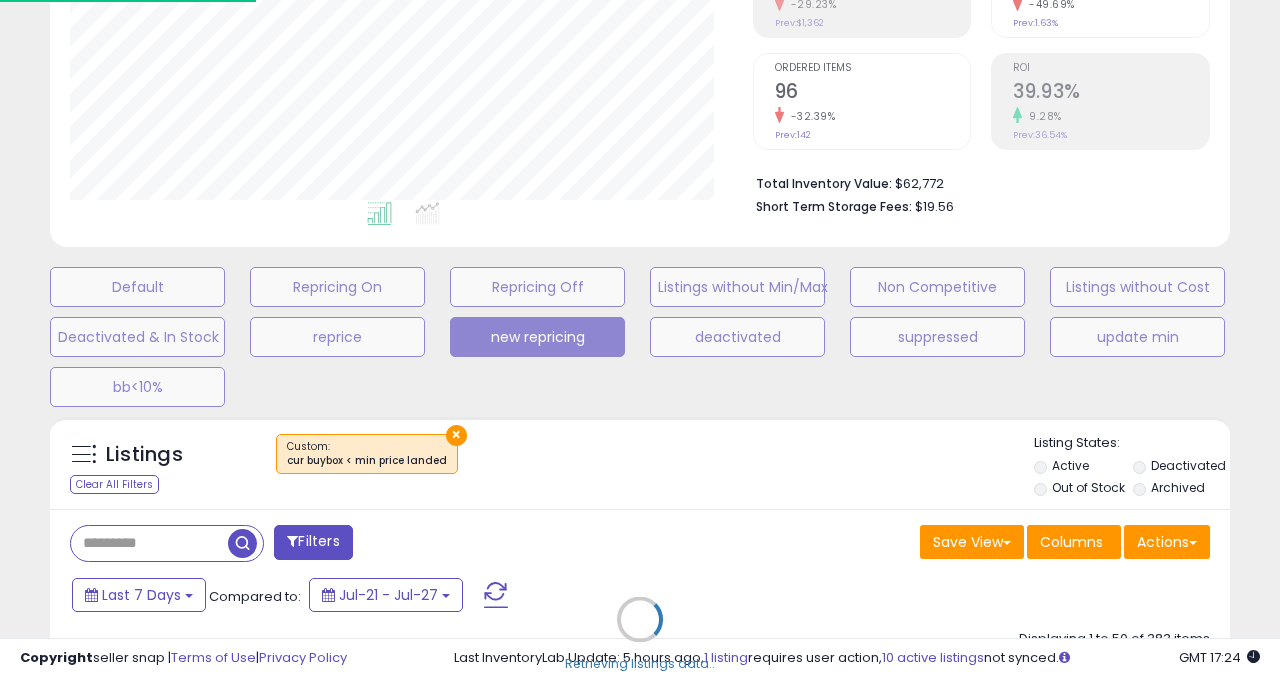 scroll, scrollTop: 999590, scrollLeft: 999317, axis: both 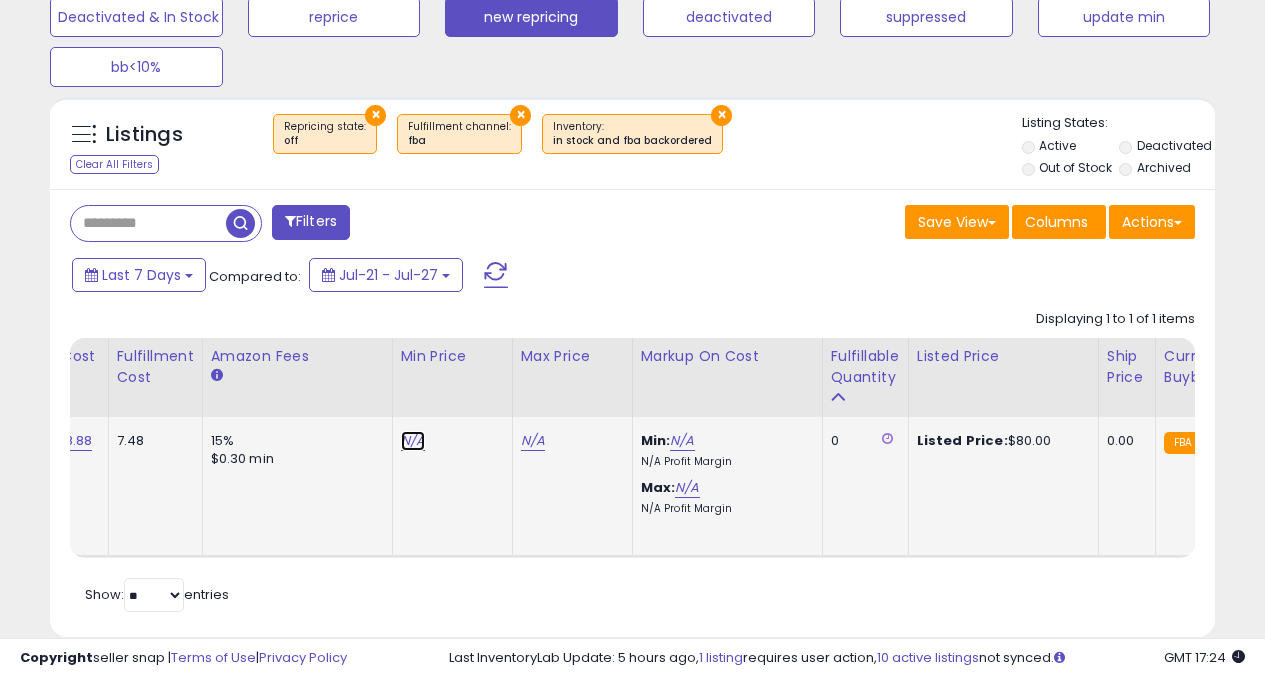 click on "N/A" at bounding box center (413, 441) 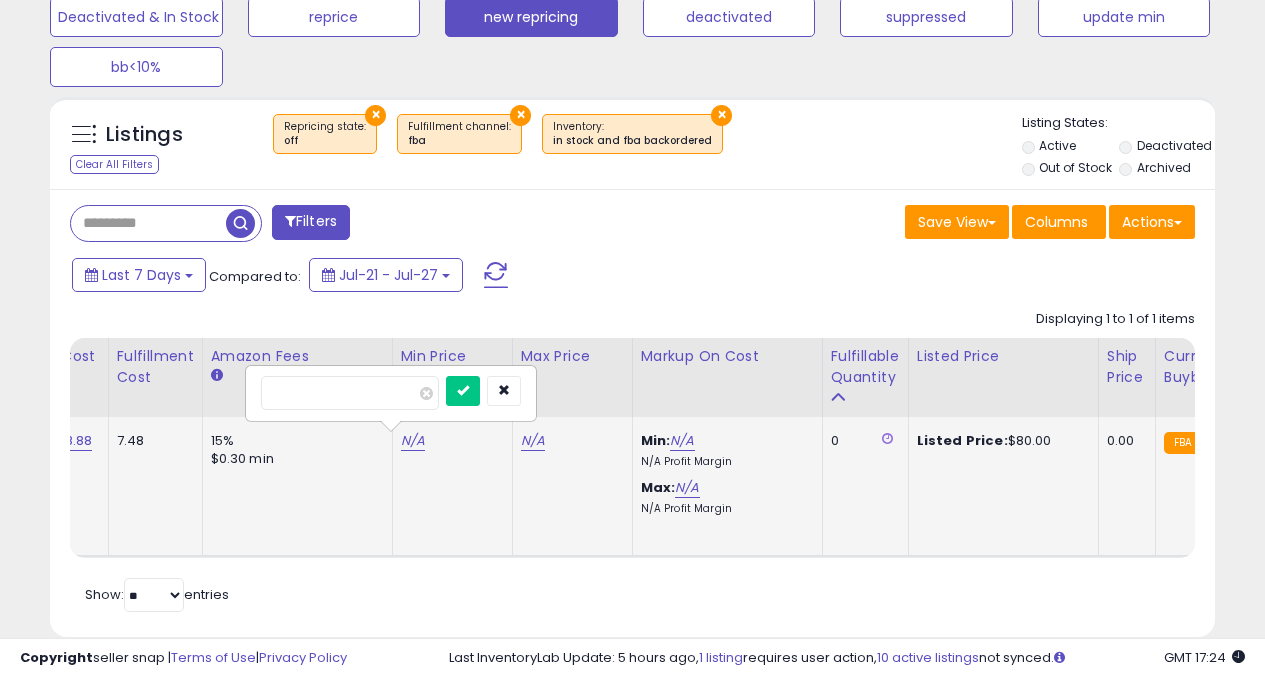 type on "**" 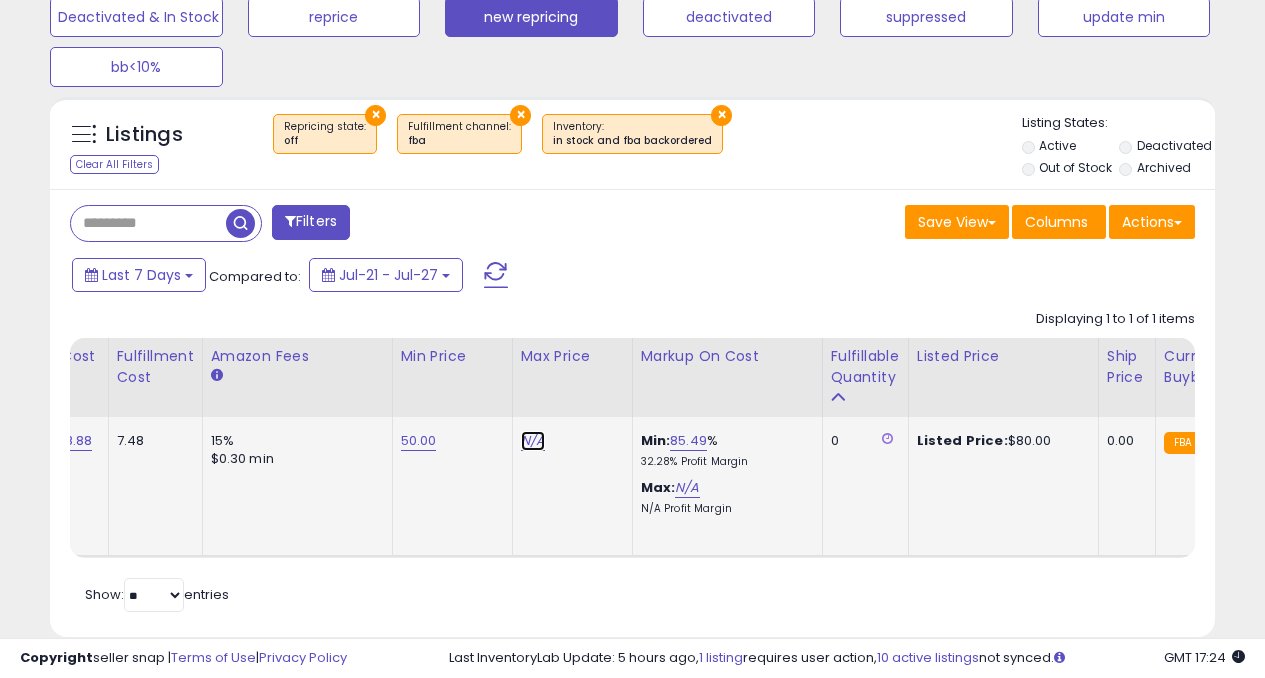 click on "N/A" at bounding box center (533, 441) 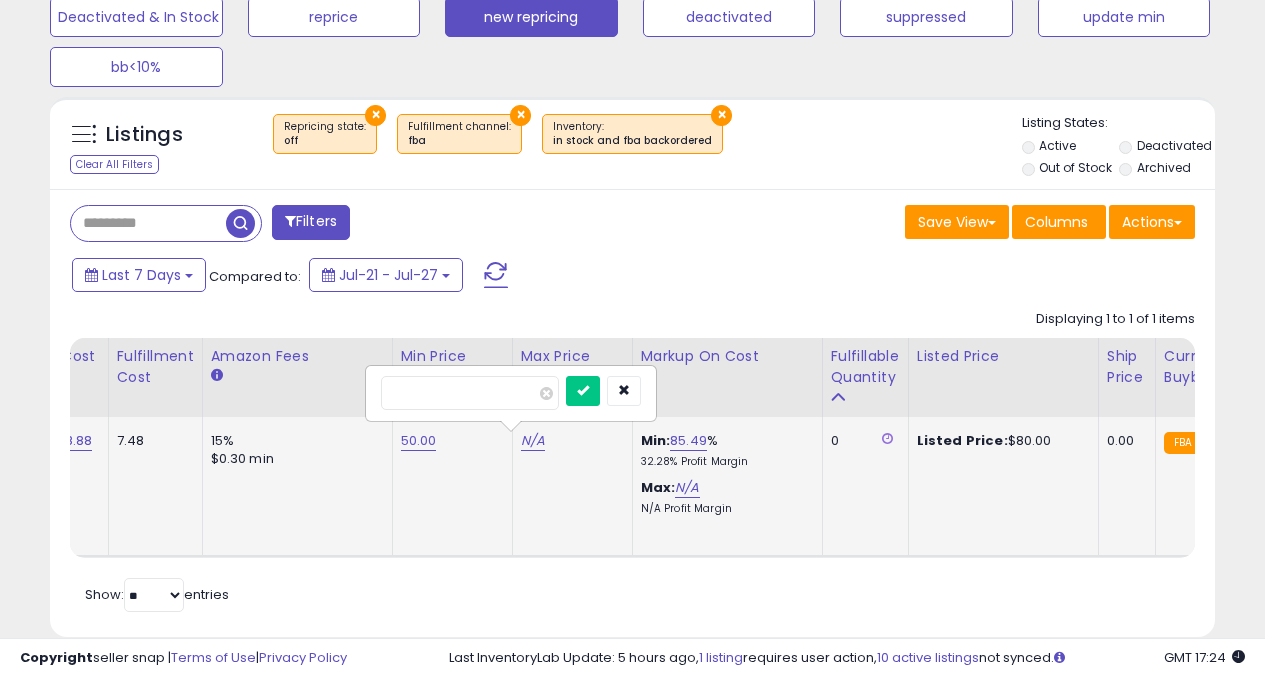type on "**" 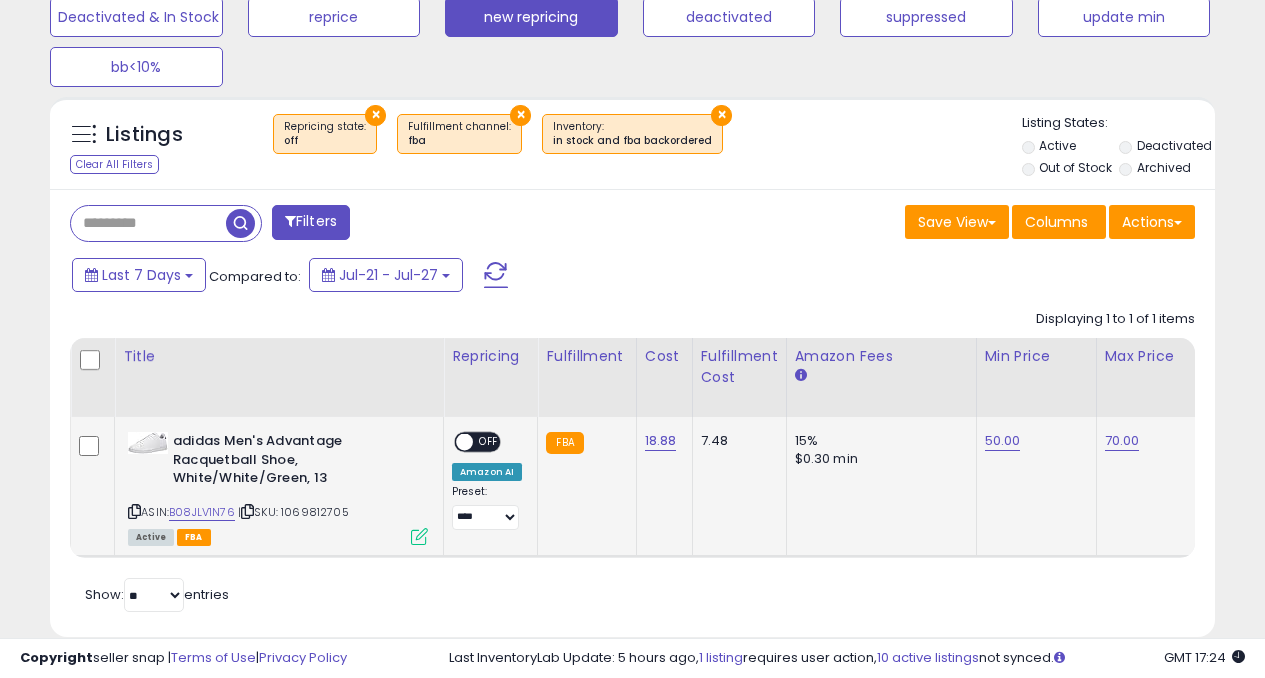 click on "ON   OFF" at bounding box center [455, 442] 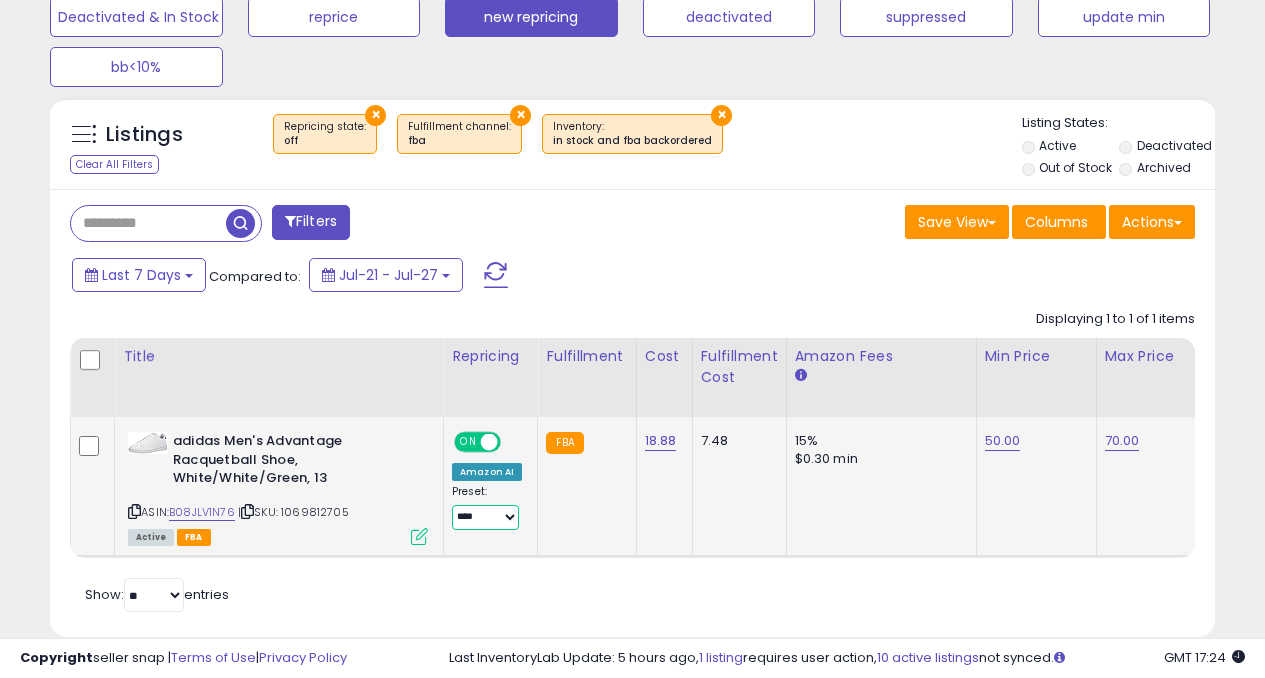 click on "**********" at bounding box center (485, 517) 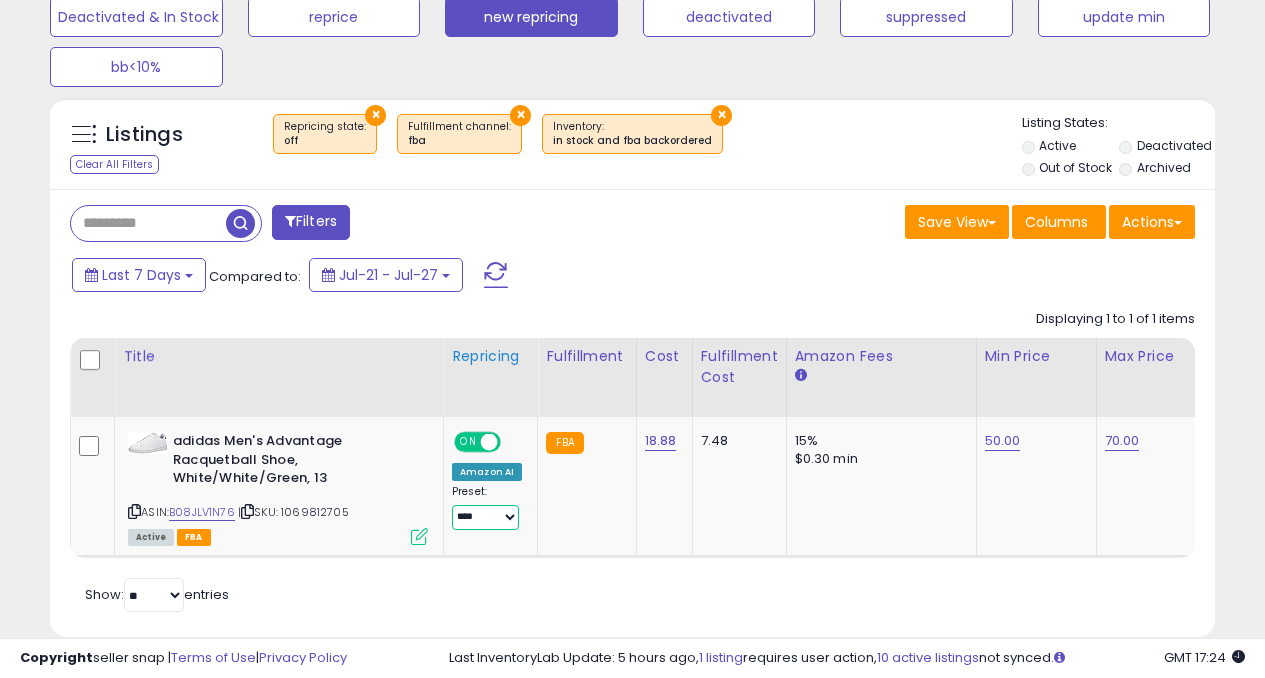 select on "**********" 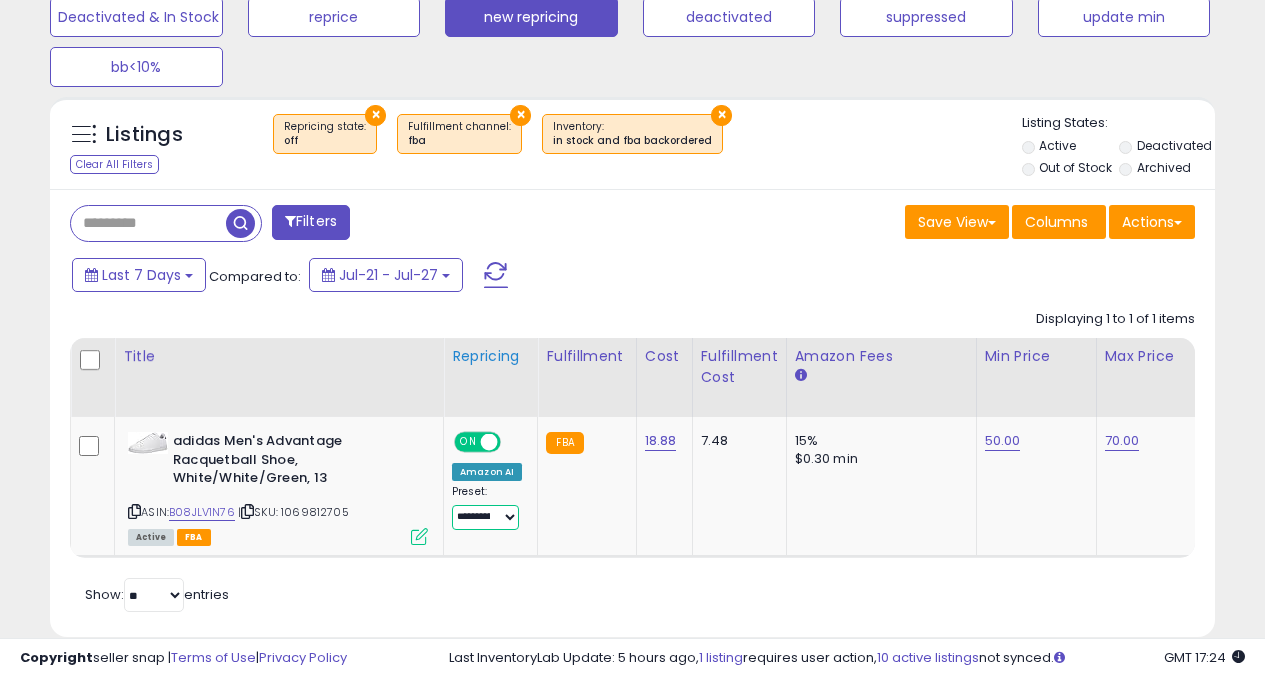 click on "**********" at bounding box center (485, 517) 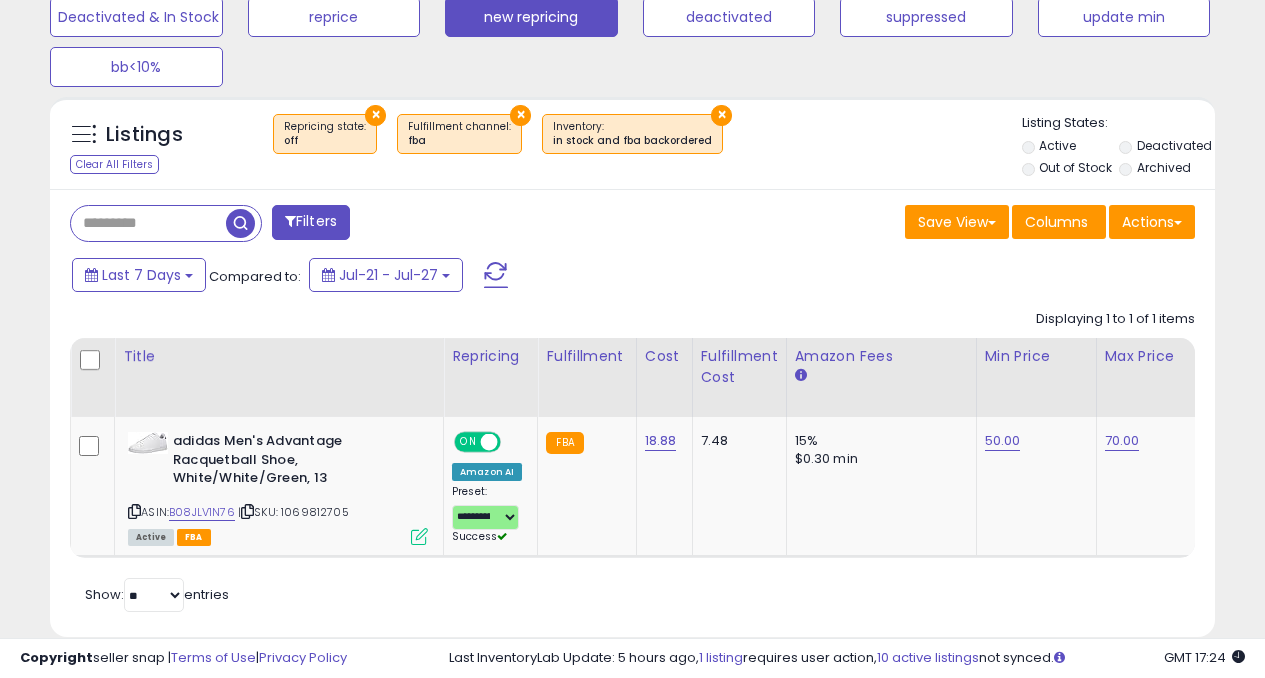click on "Last 7 Days
Compared to:
Jul-21 - Jul-27" at bounding box center [489, 277] 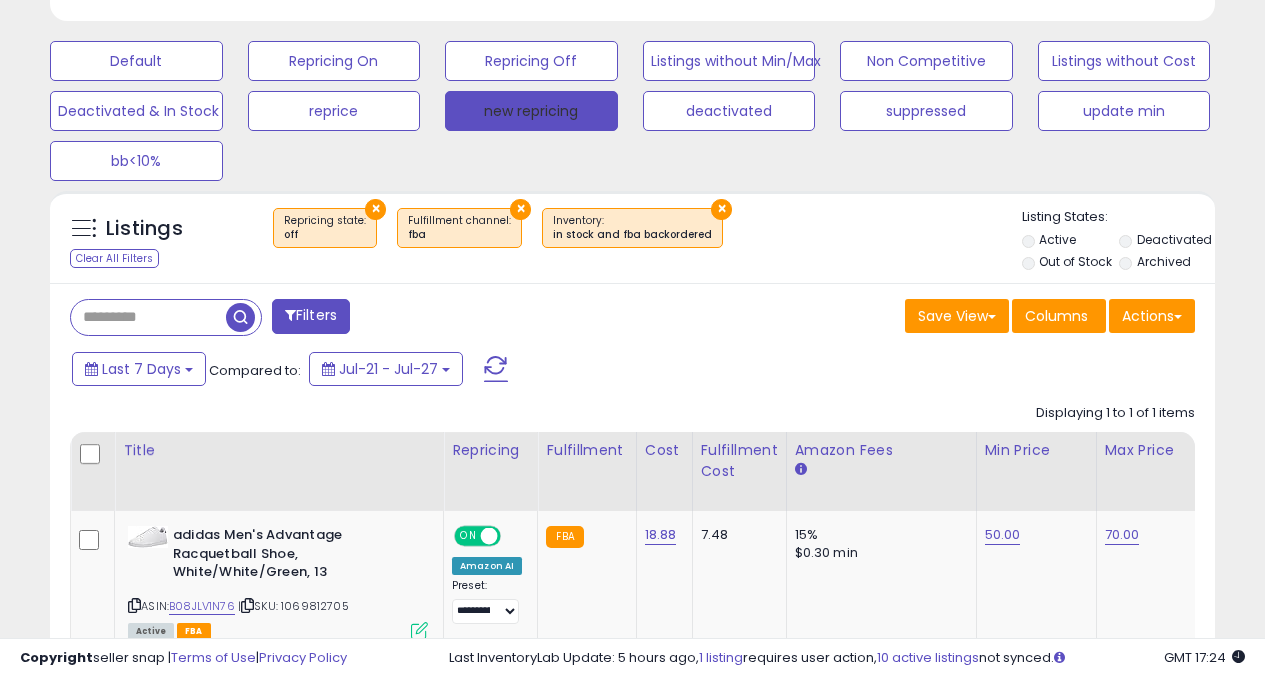click on "new repricing" at bounding box center (531, 111) 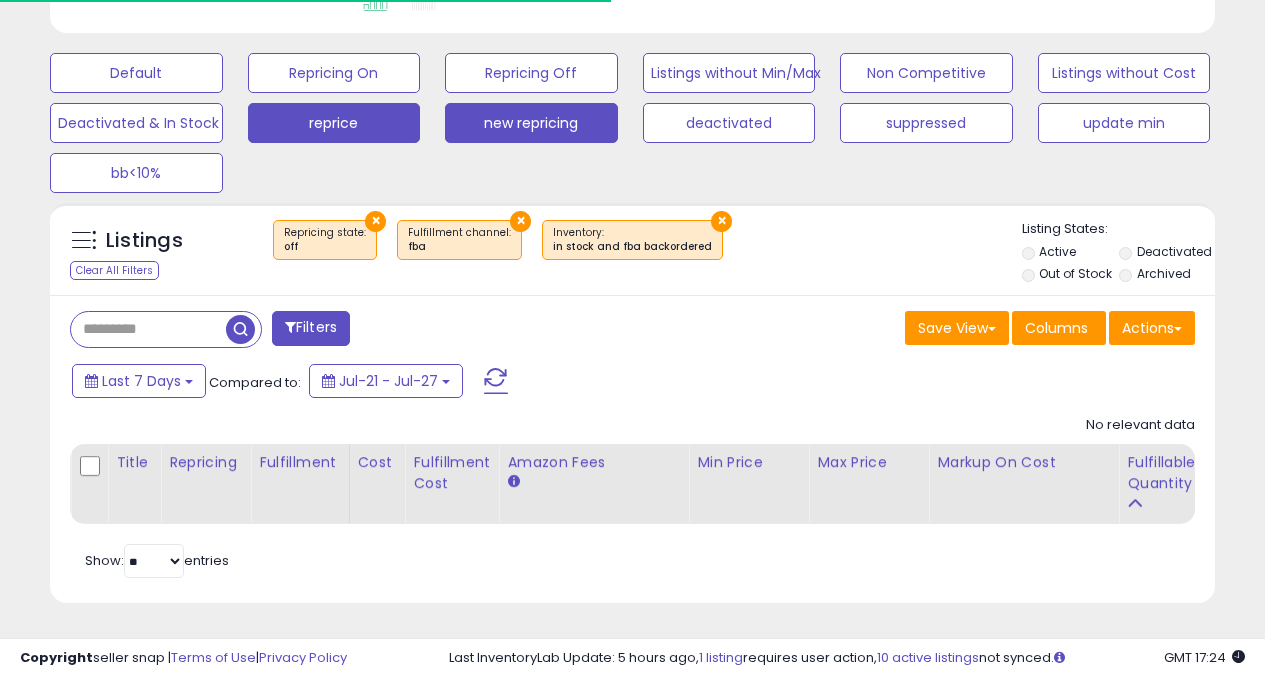 click on "reprice" at bounding box center [136, 73] 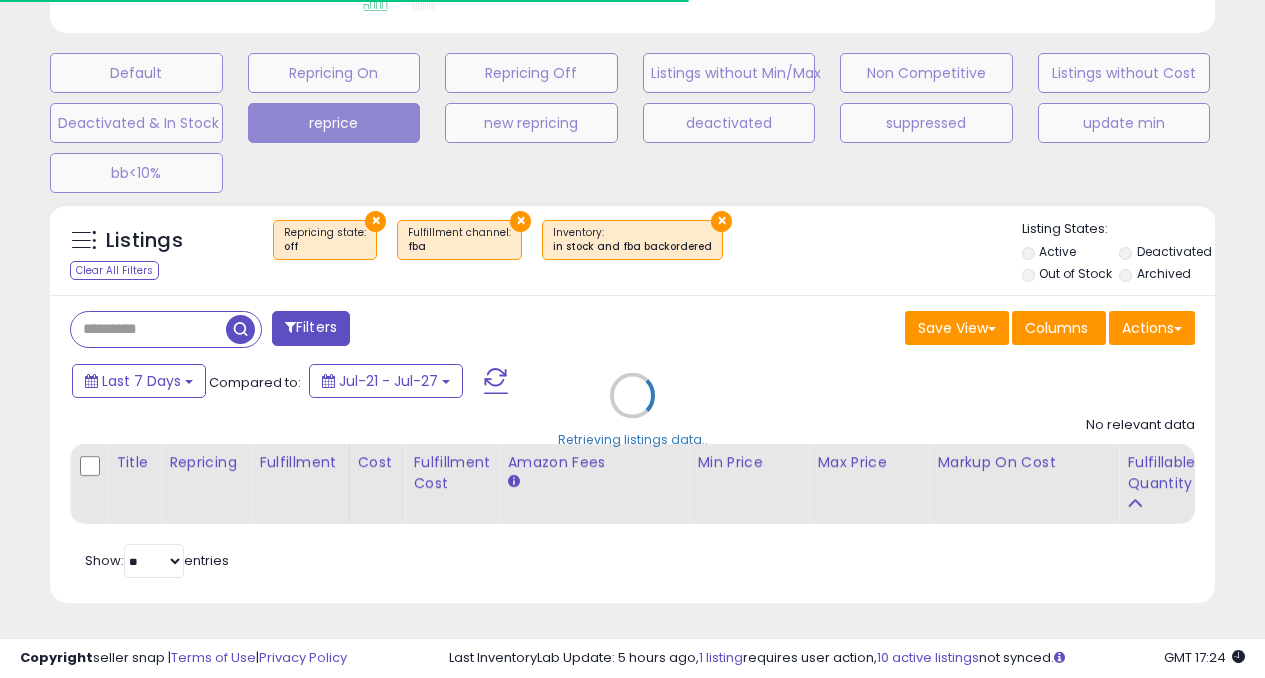 select on "**" 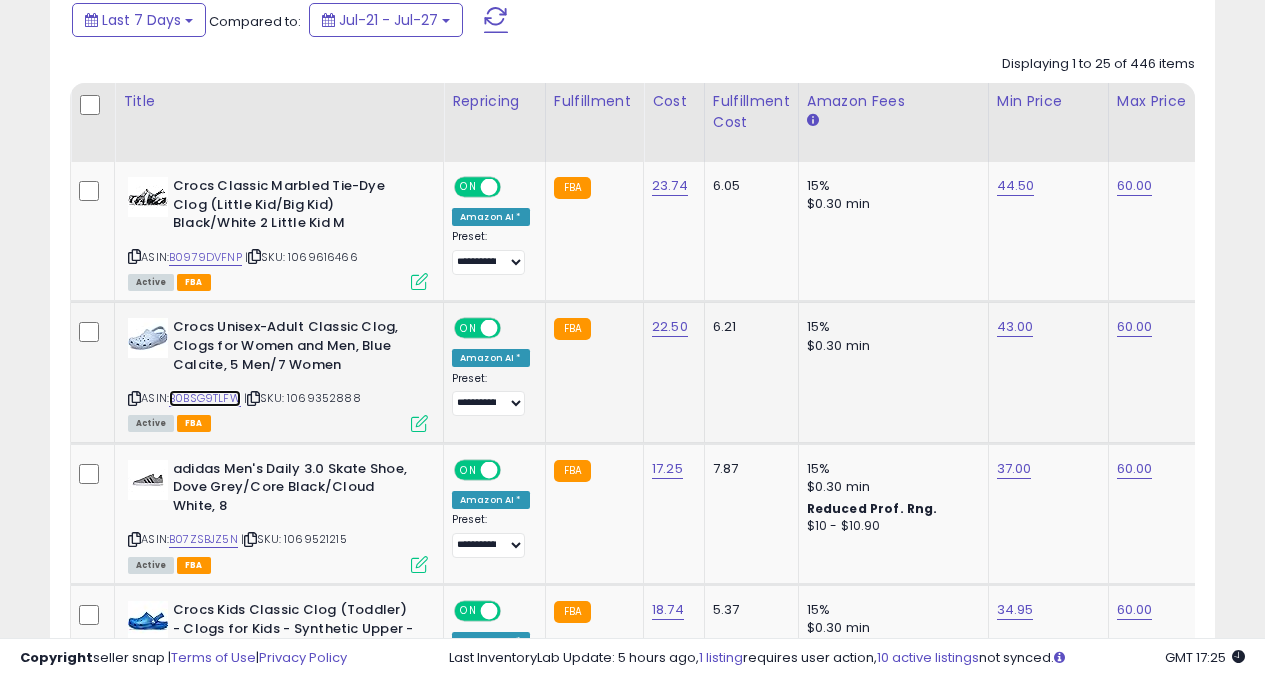 click on "B0BSG9TLFW" at bounding box center (205, 398) 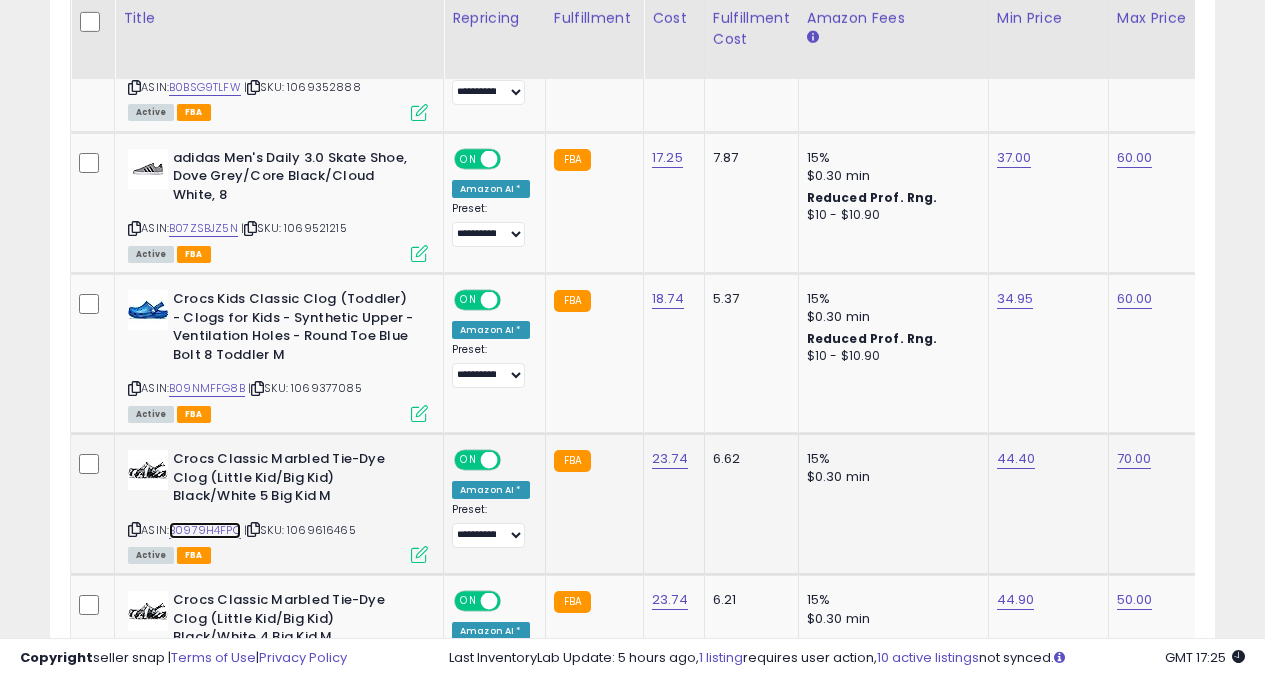 click on "B0979H4FPQ" at bounding box center (205, 530) 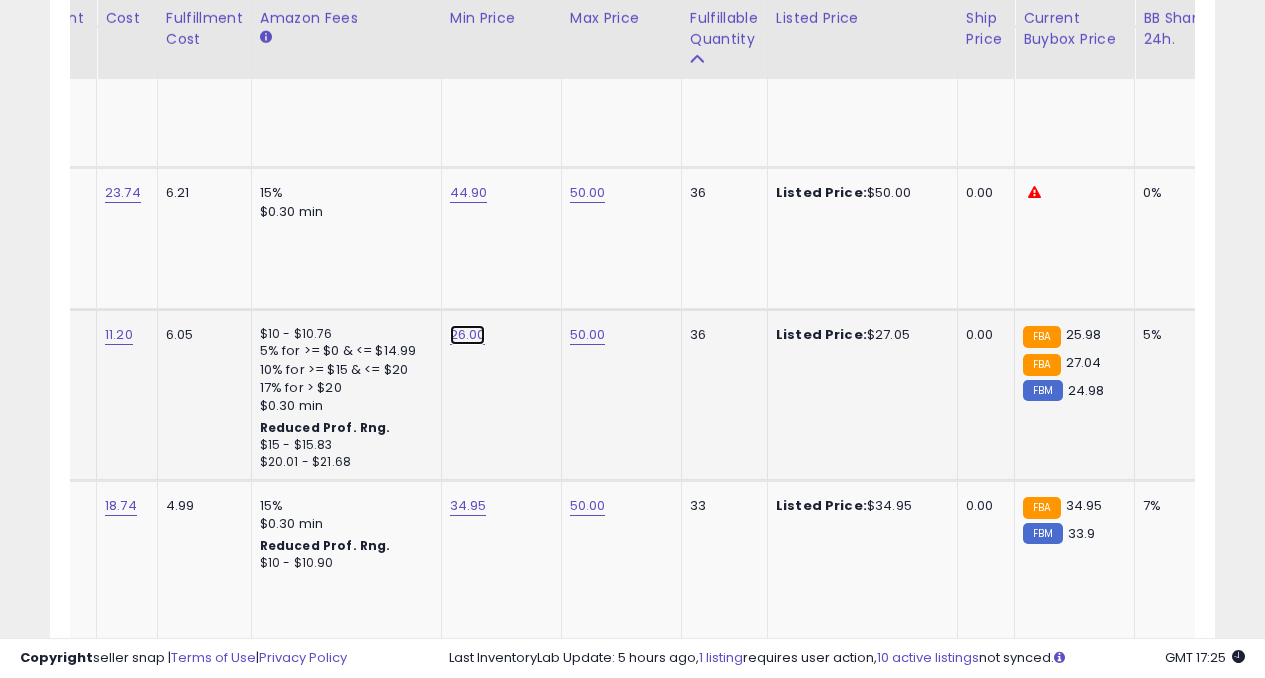 click on "26.00" at bounding box center (469, -532) 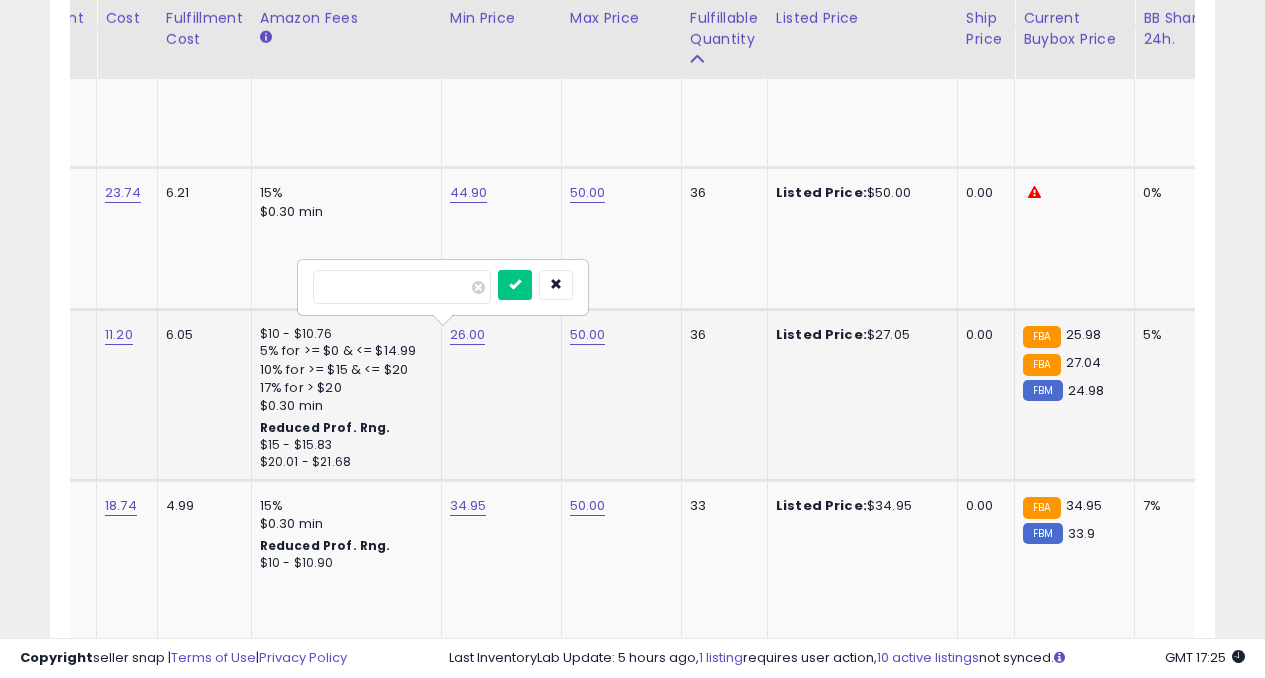 type on "*" 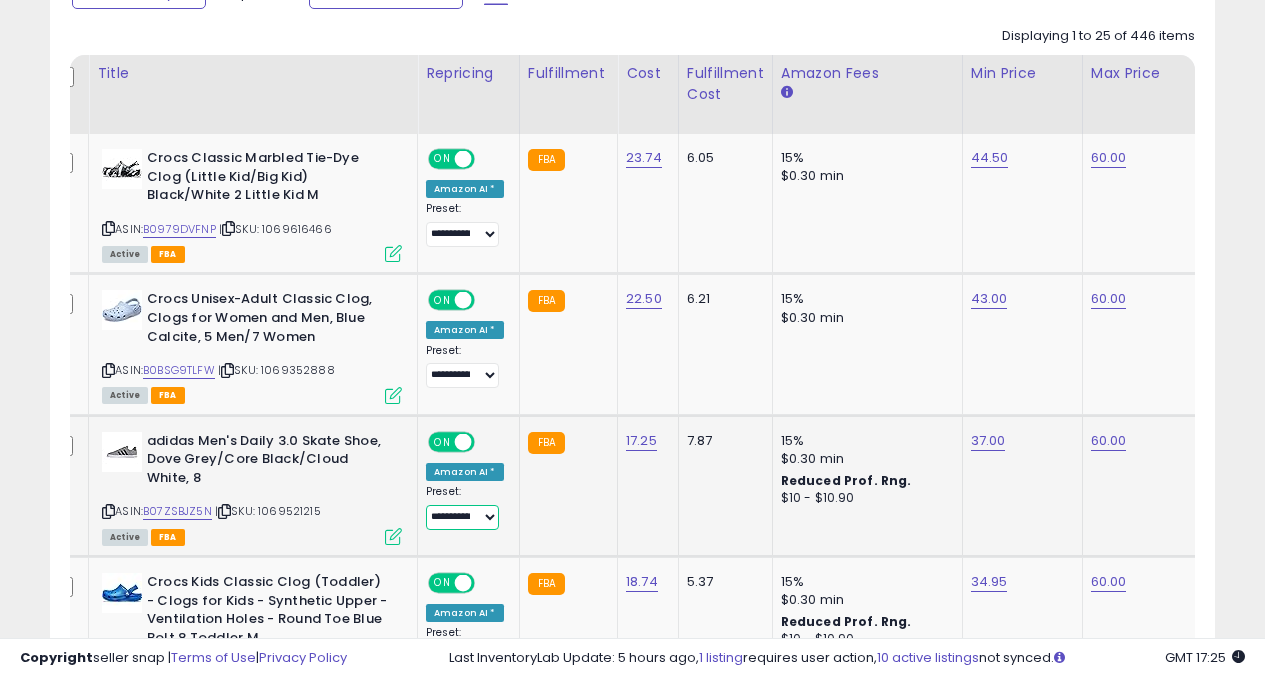 click on "**********" at bounding box center (462, 517) 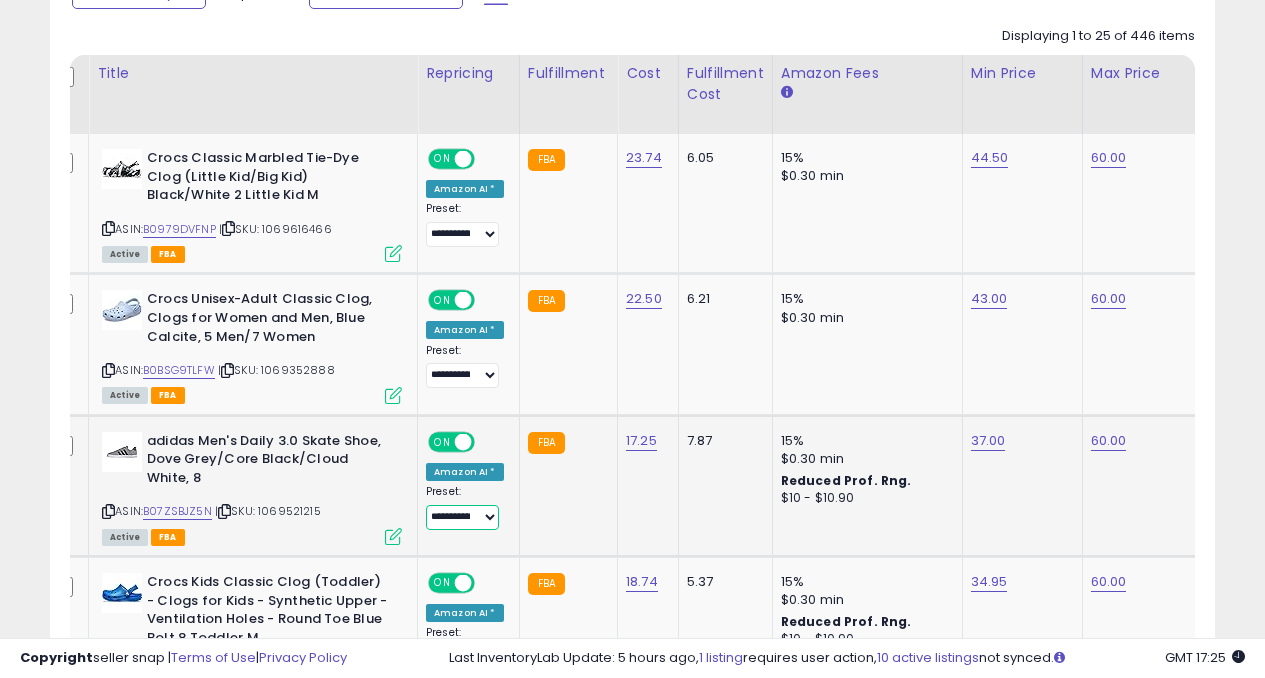 select on "**********" 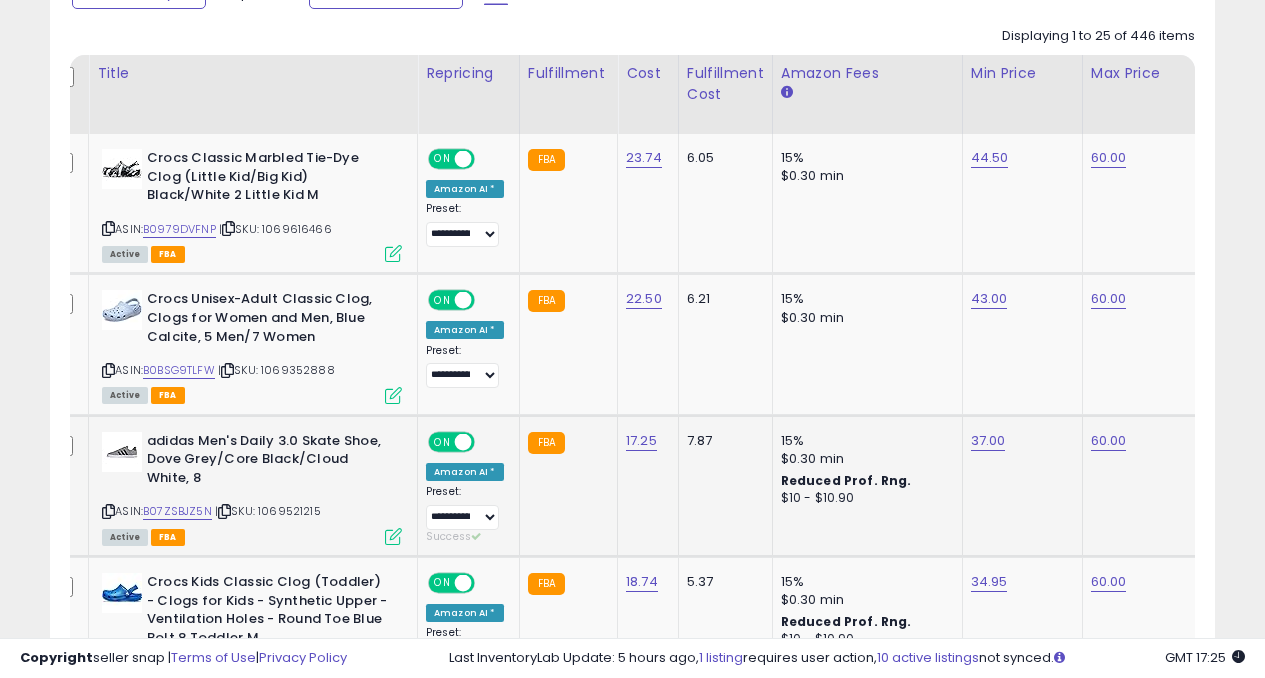 click at bounding box center (108, 511) 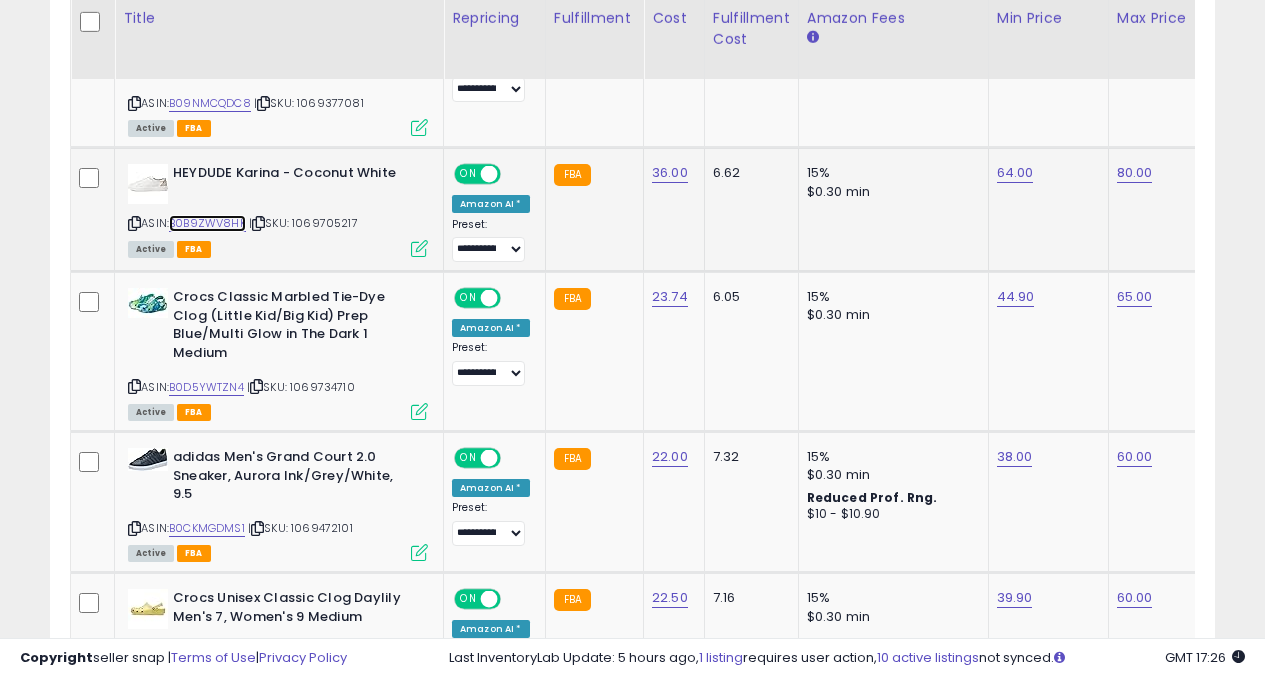 click on "B0B9ZWV8HK" at bounding box center (207, 223) 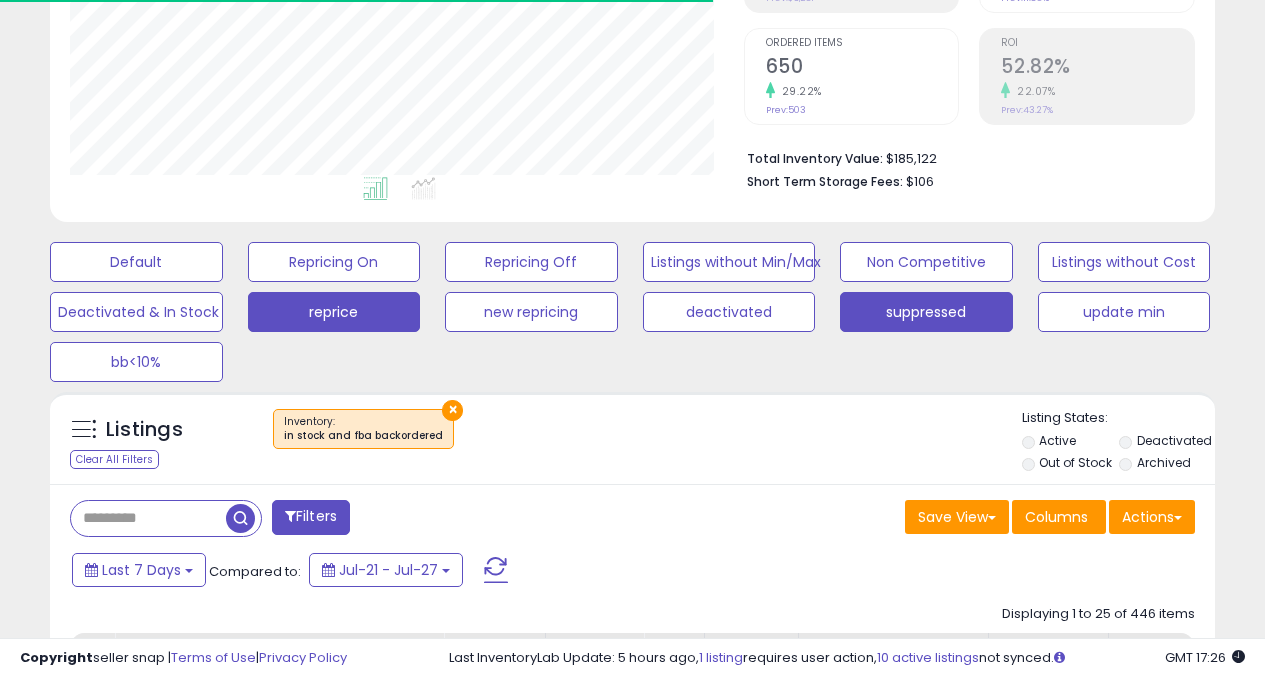 click on "suppressed" at bounding box center (136, 262) 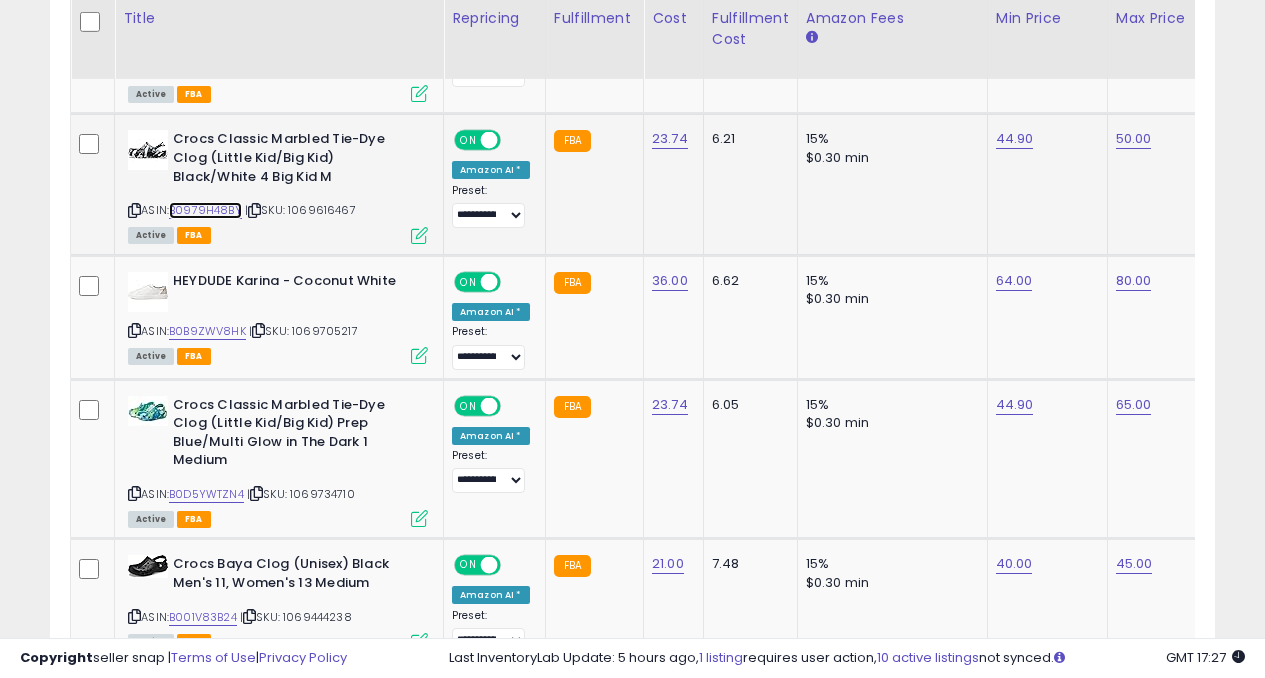 click on "B0979H48BY" at bounding box center (205, 210) 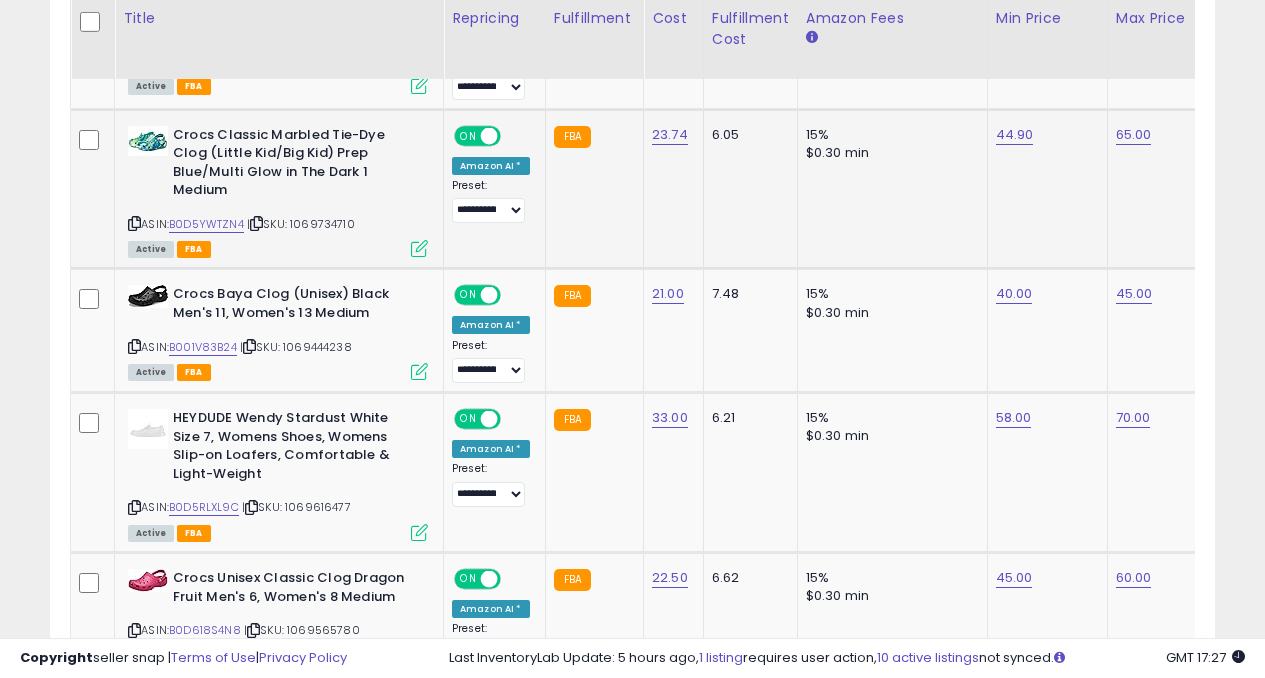 click on "ASIN:  B0D5YWTZN4    |   SKU: 1069734710 Active FBA" at bounding box center [278, 191] 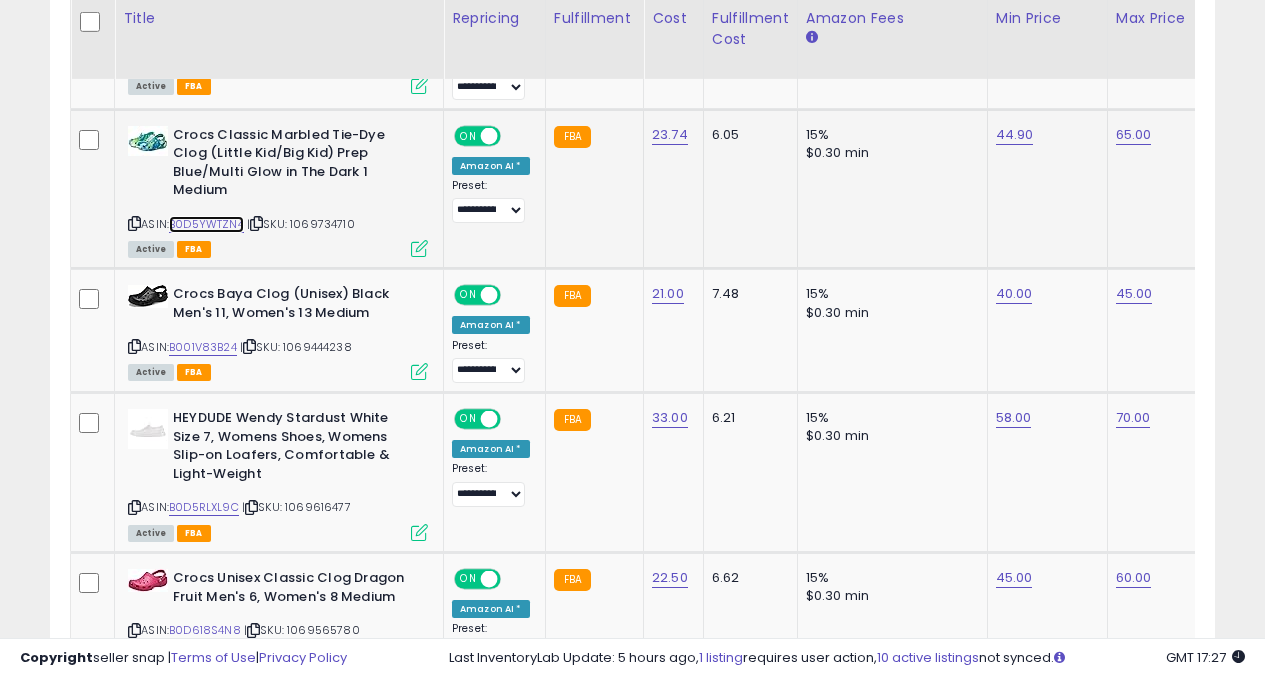 click on "B0D5YWTZN4" at bounding box center [206, 224] 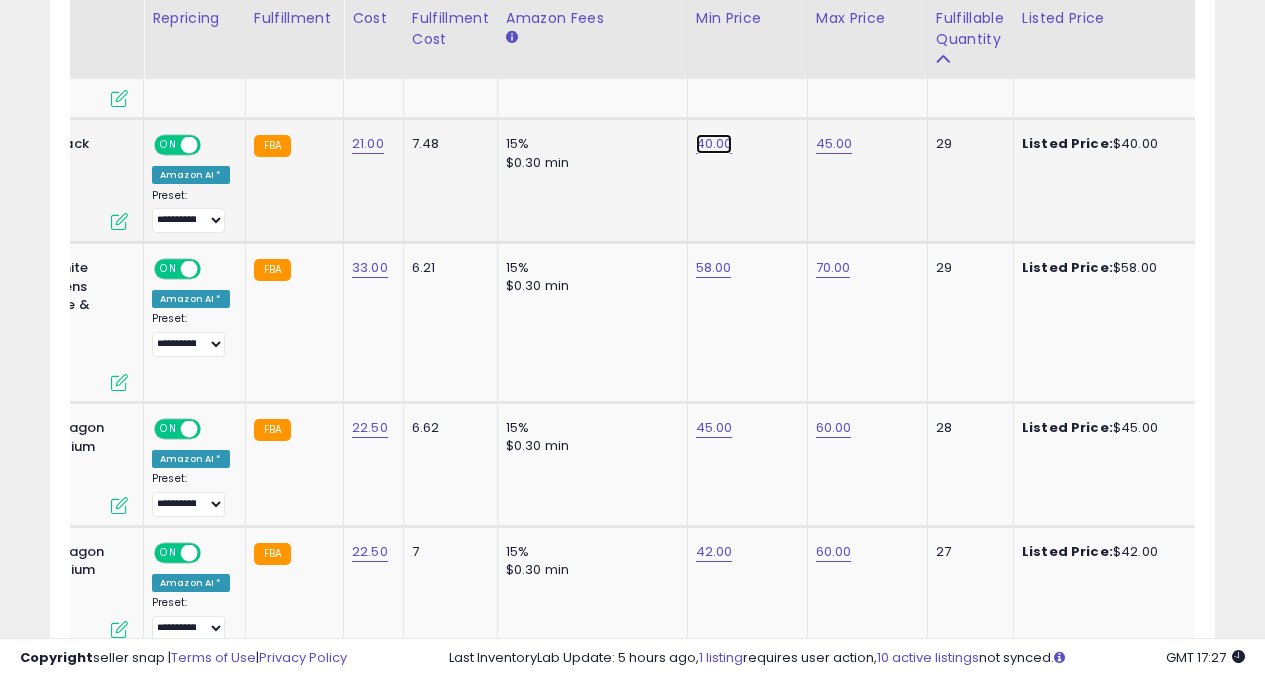click on "40.00" at bounding box center (715, -422) 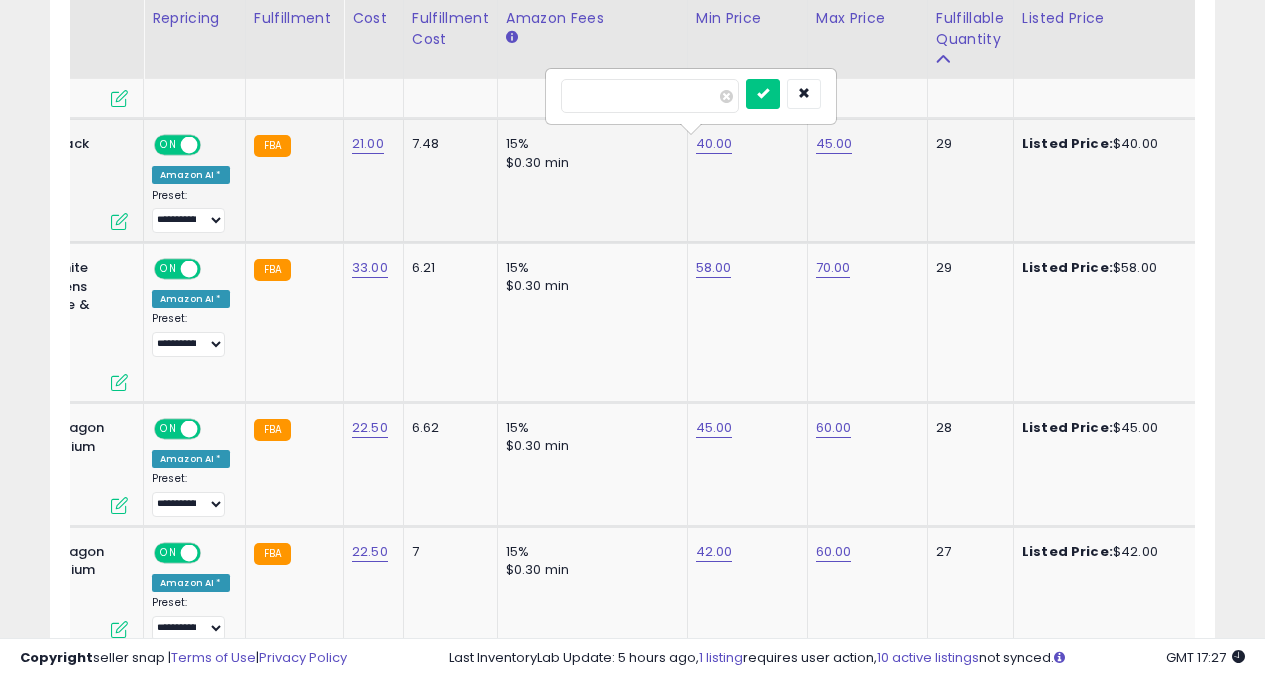 type on "*" 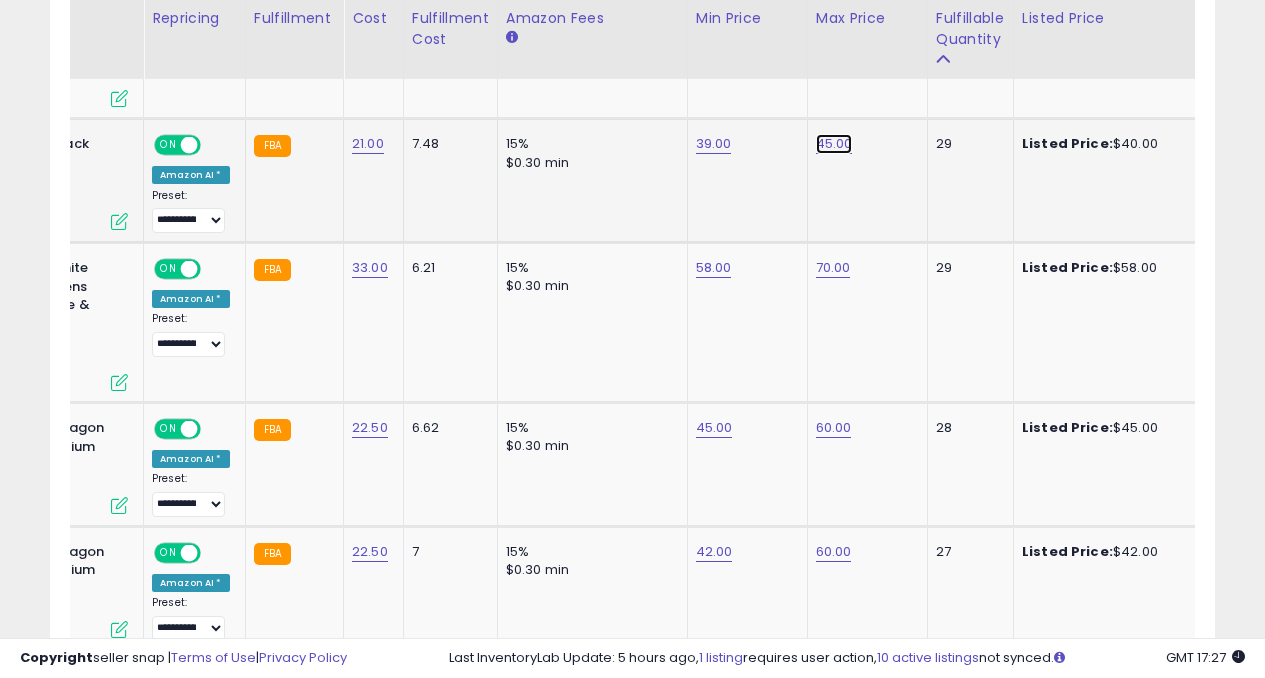 click on "45.00" at bounding box center [833, -422] 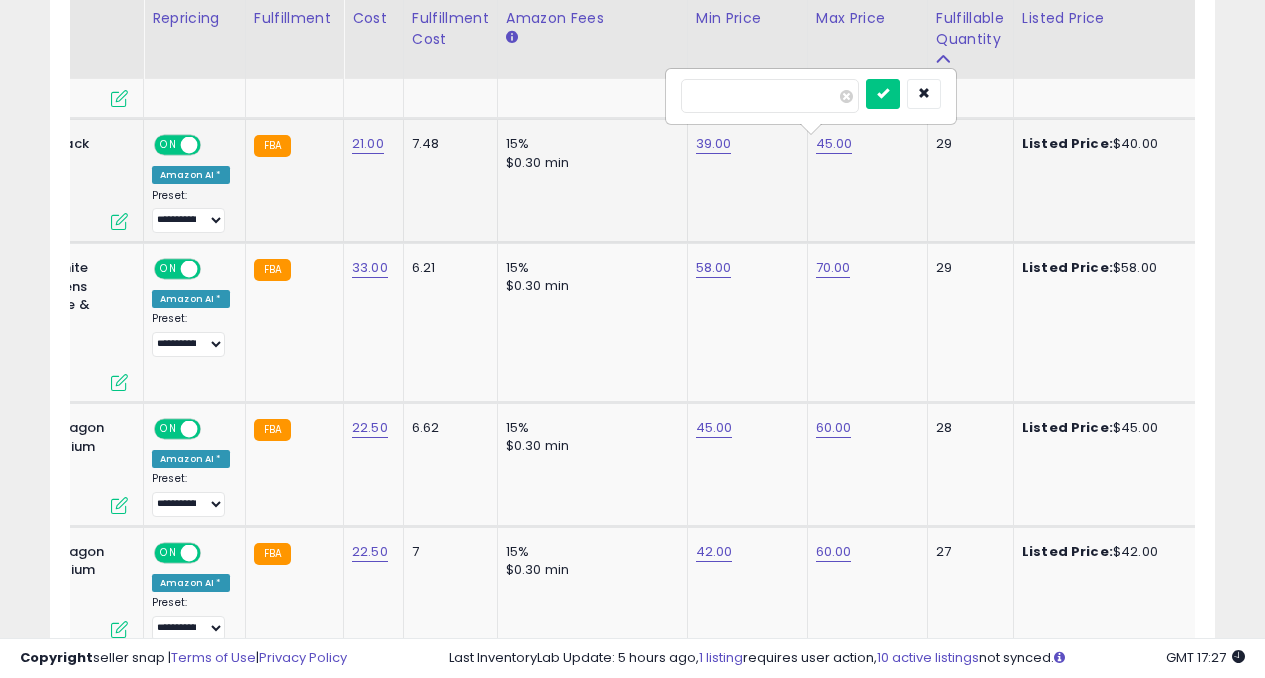 type on "*" 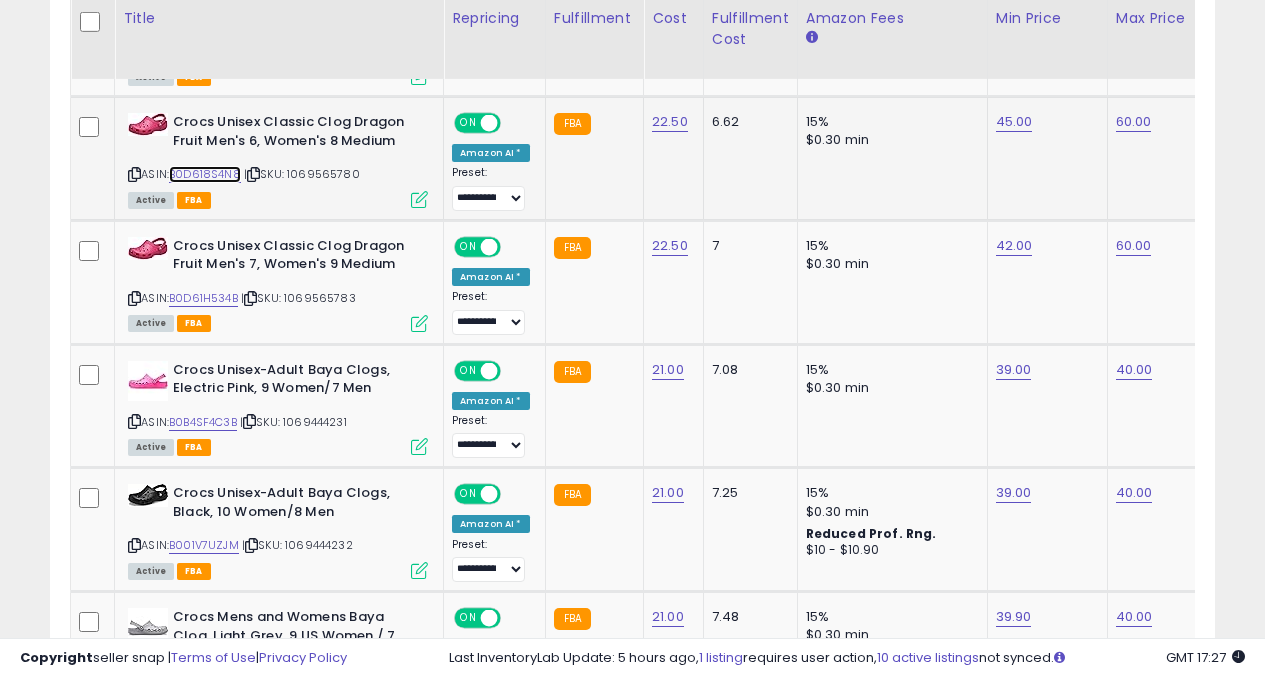 click on "B0D618S4N8" at bounding box center [205, 174] 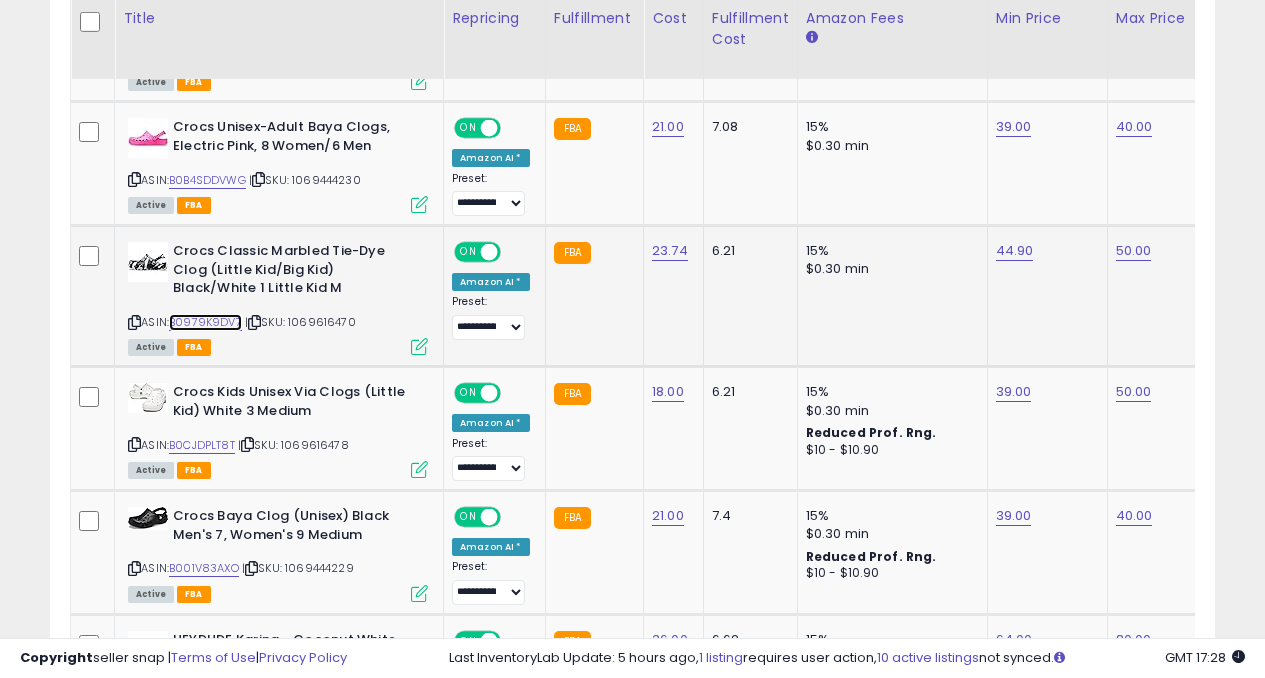 click on "B0979K9DV7" at bounding box center (205, 322) 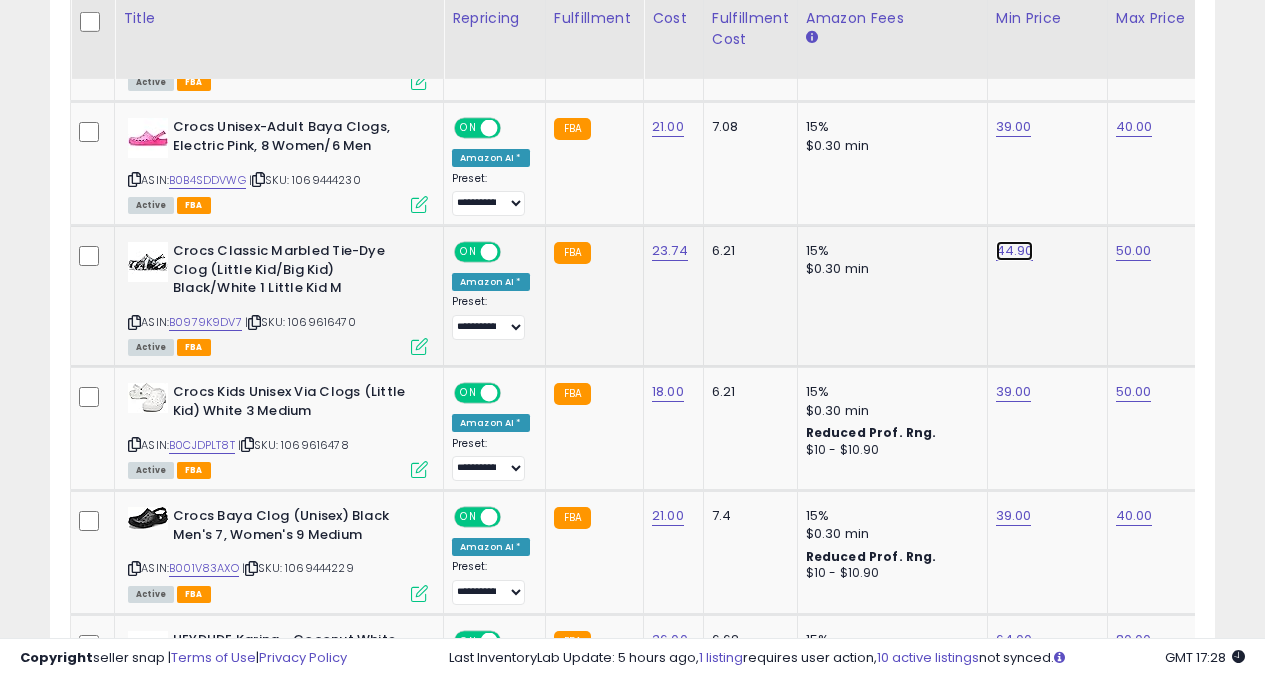 click on "44.90" at bounding box center (1015, -1359) 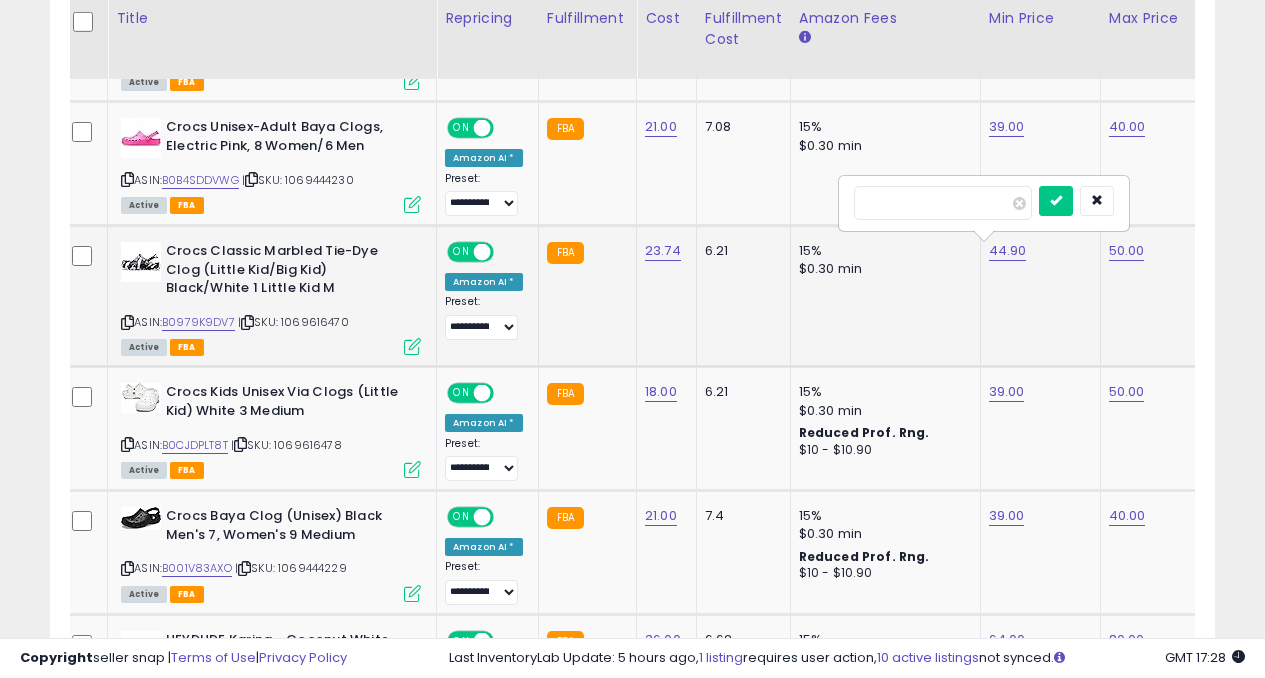 type on "****" 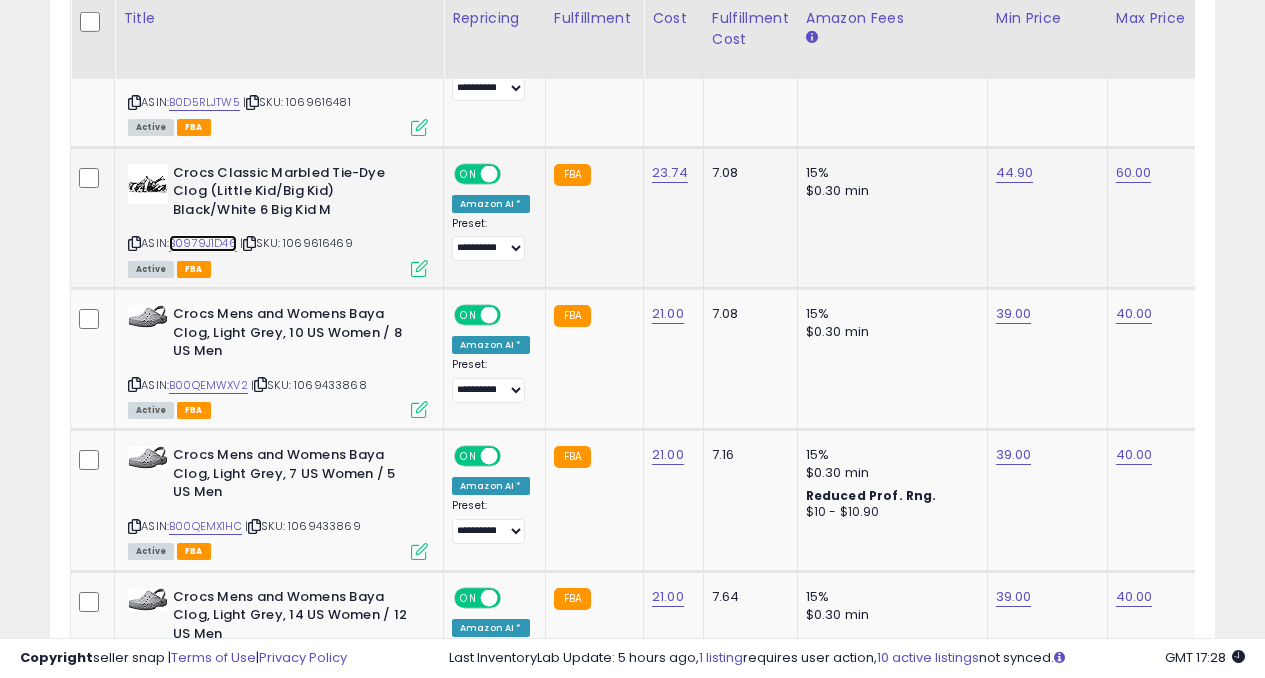 click on "B0979J1D46" at bounding box center [203, 243] 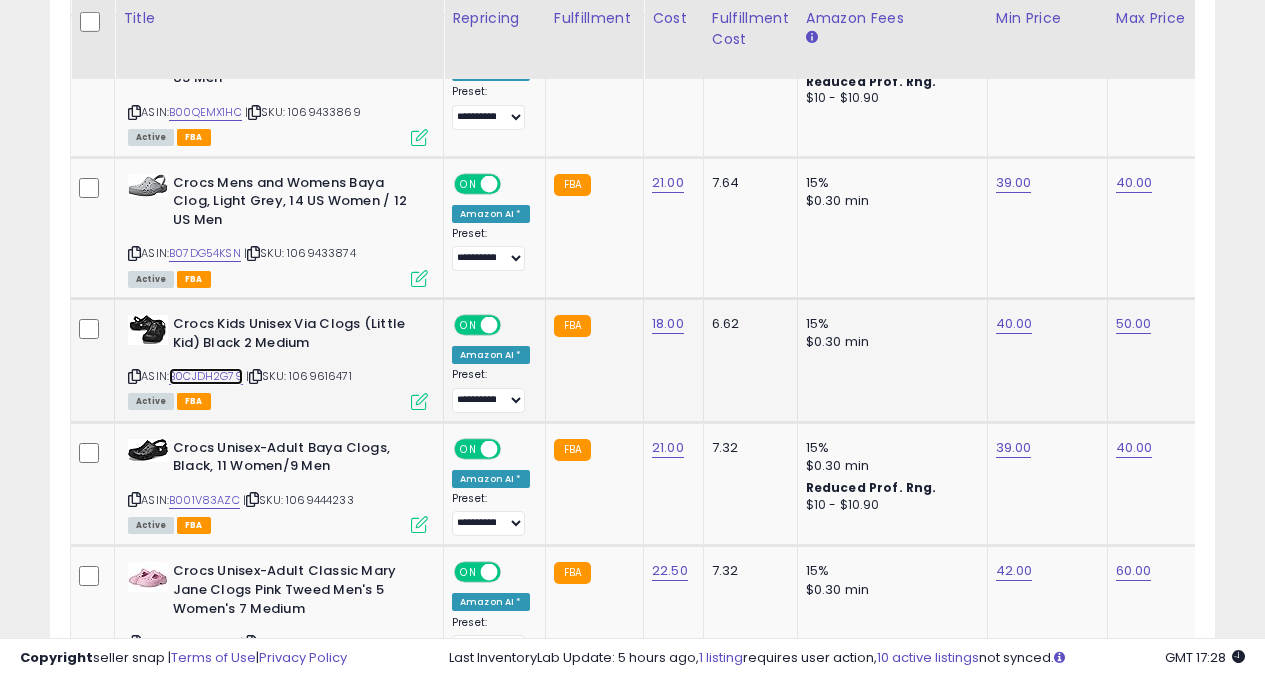 click on "B0CJDH2G79" at bounding box center [206, 376] 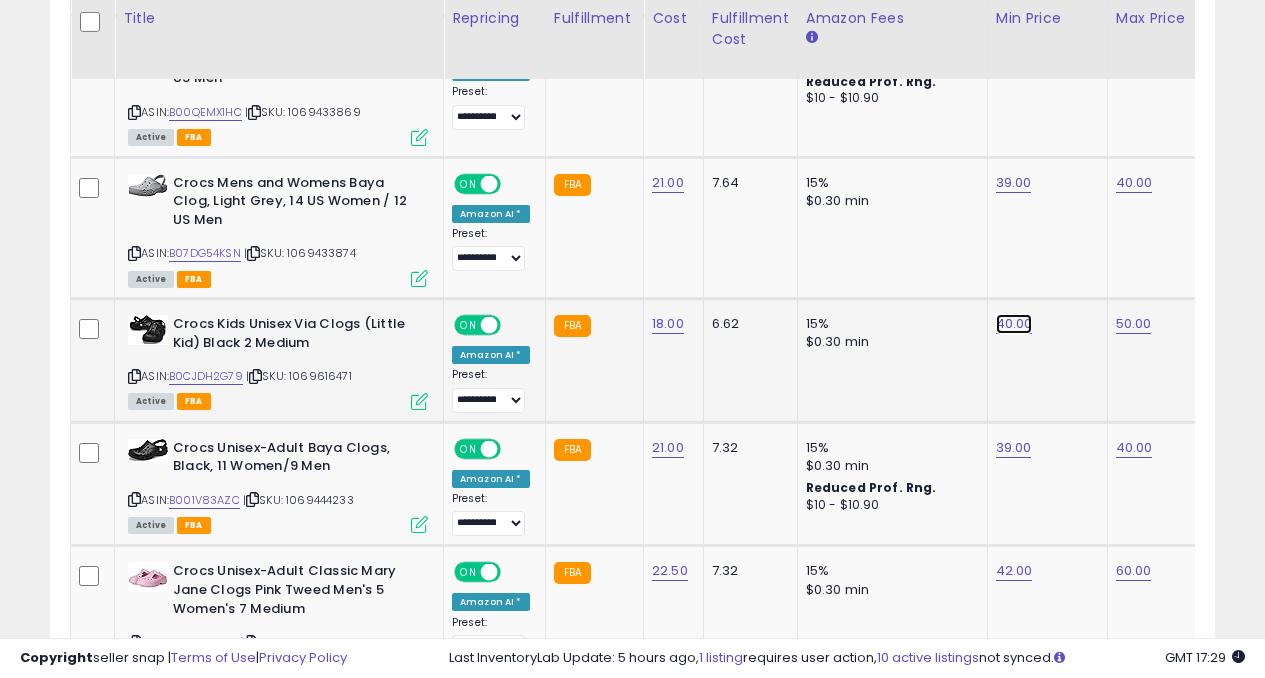 click on "40.00" at bounding box center [1015, -2524] 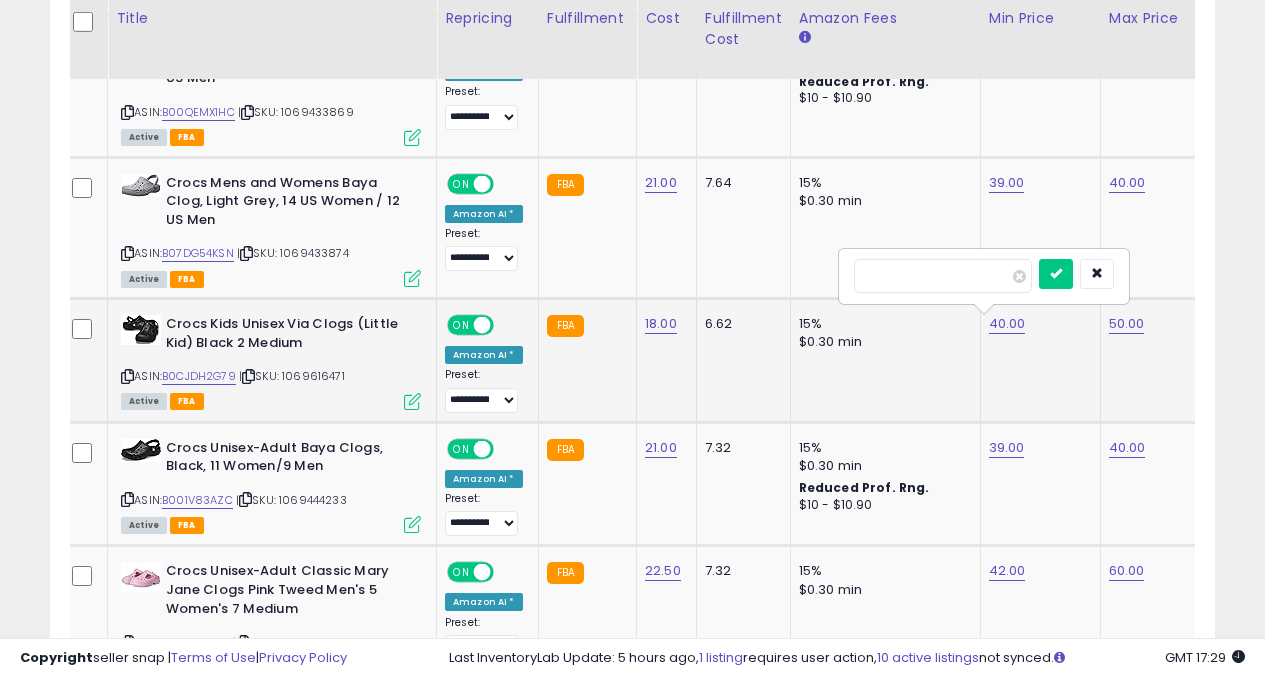 type on "*" 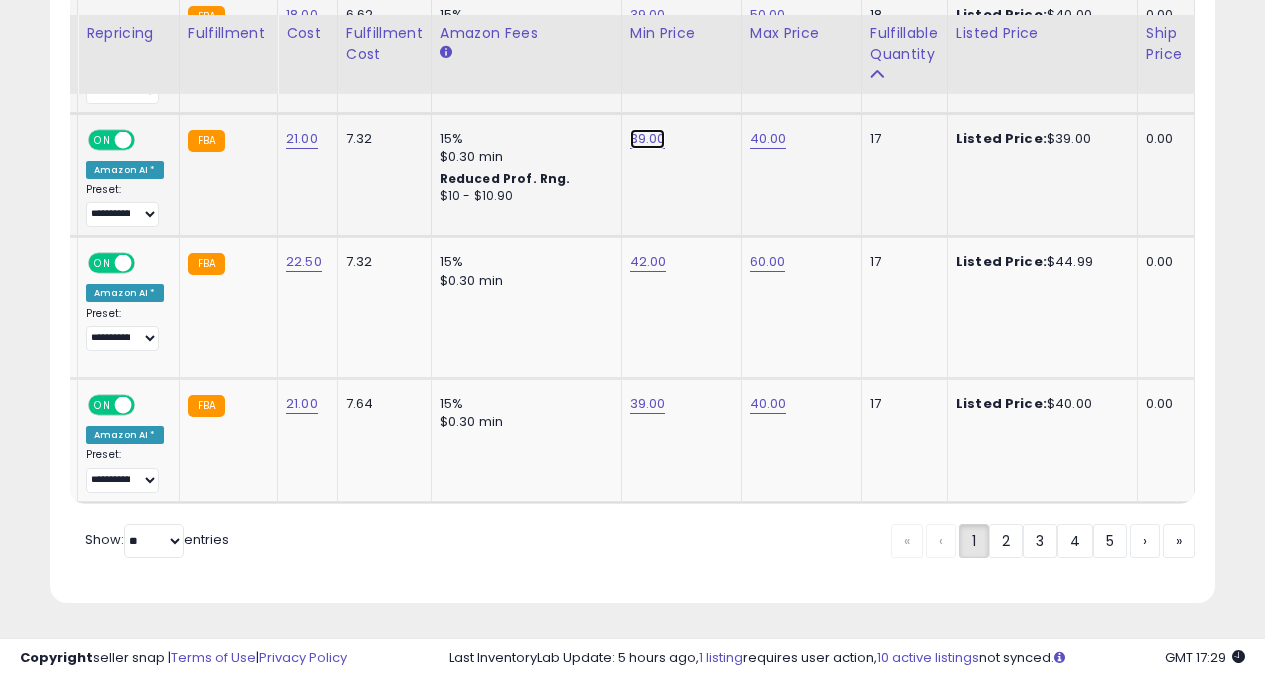 click on "39.00" at bounding box center [649, -2833] 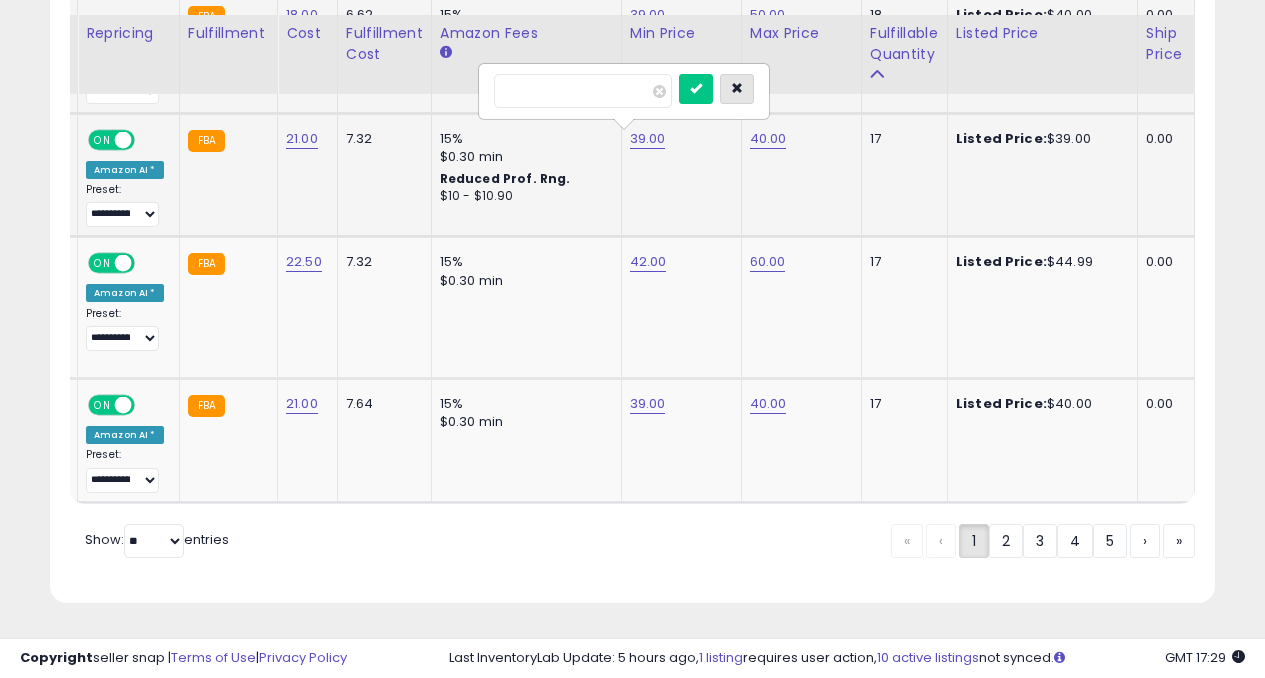 click at bounding box center [737, 89] 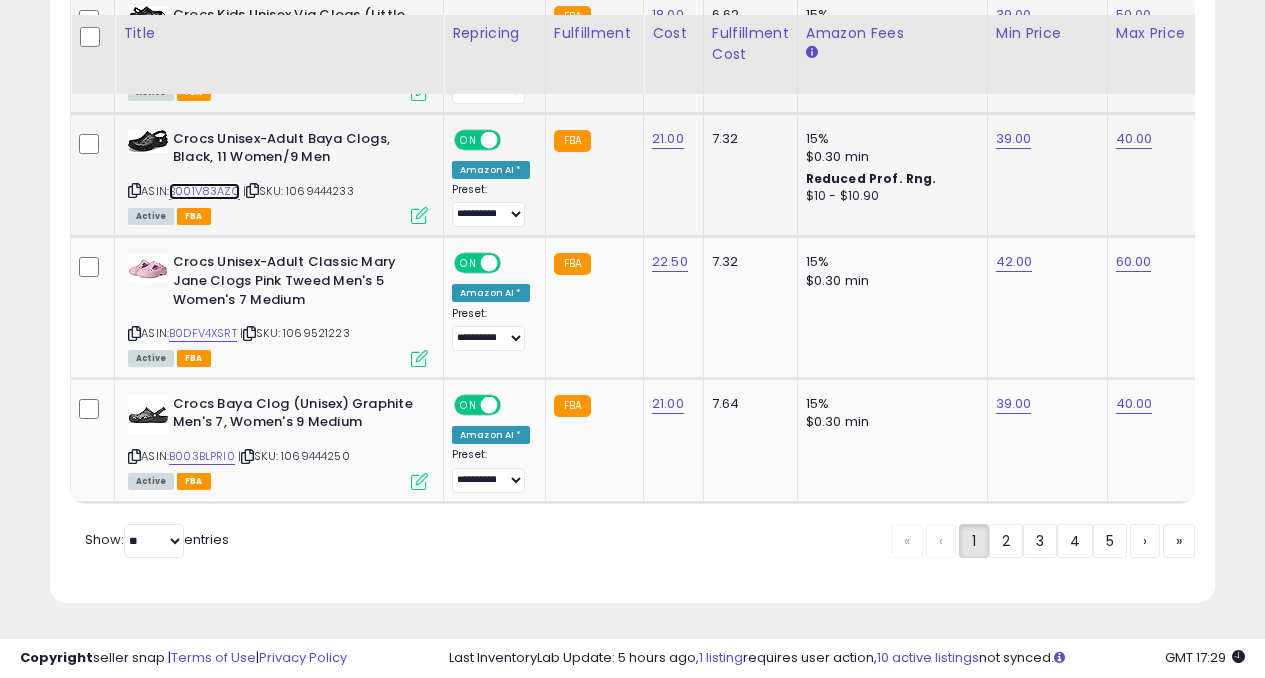 click on "B001V83AZC" at bounding box center (204, 191) 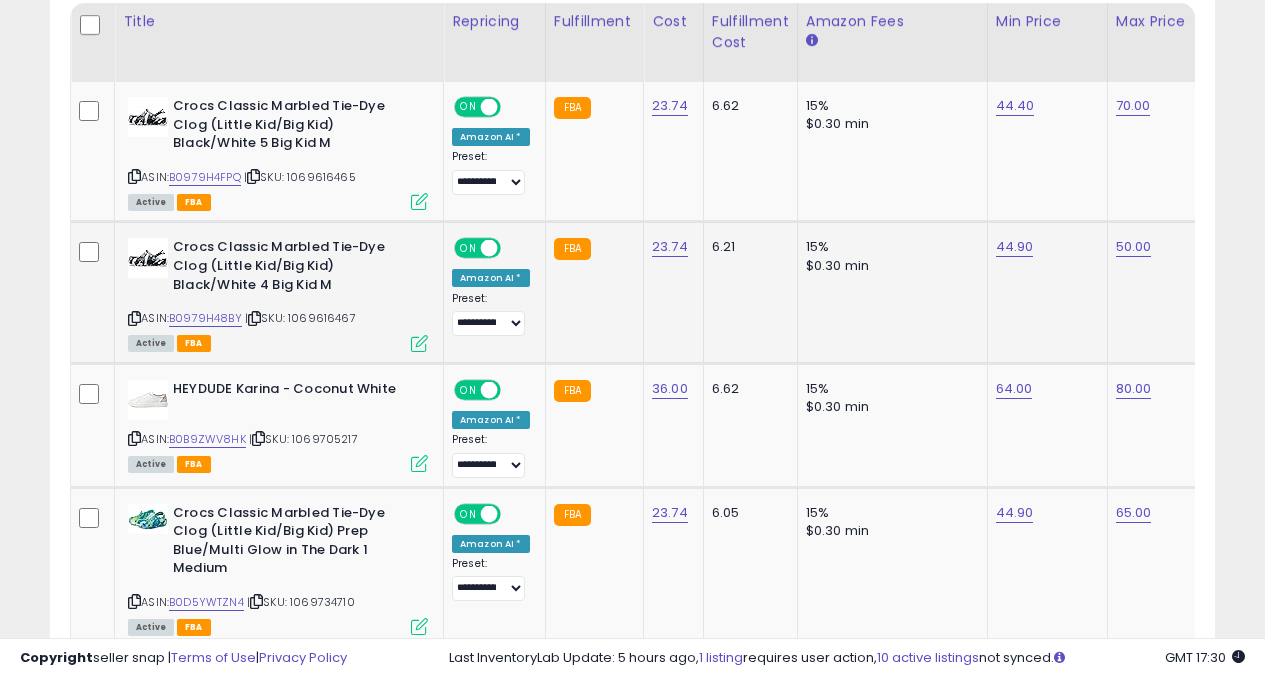 click on "44.90" 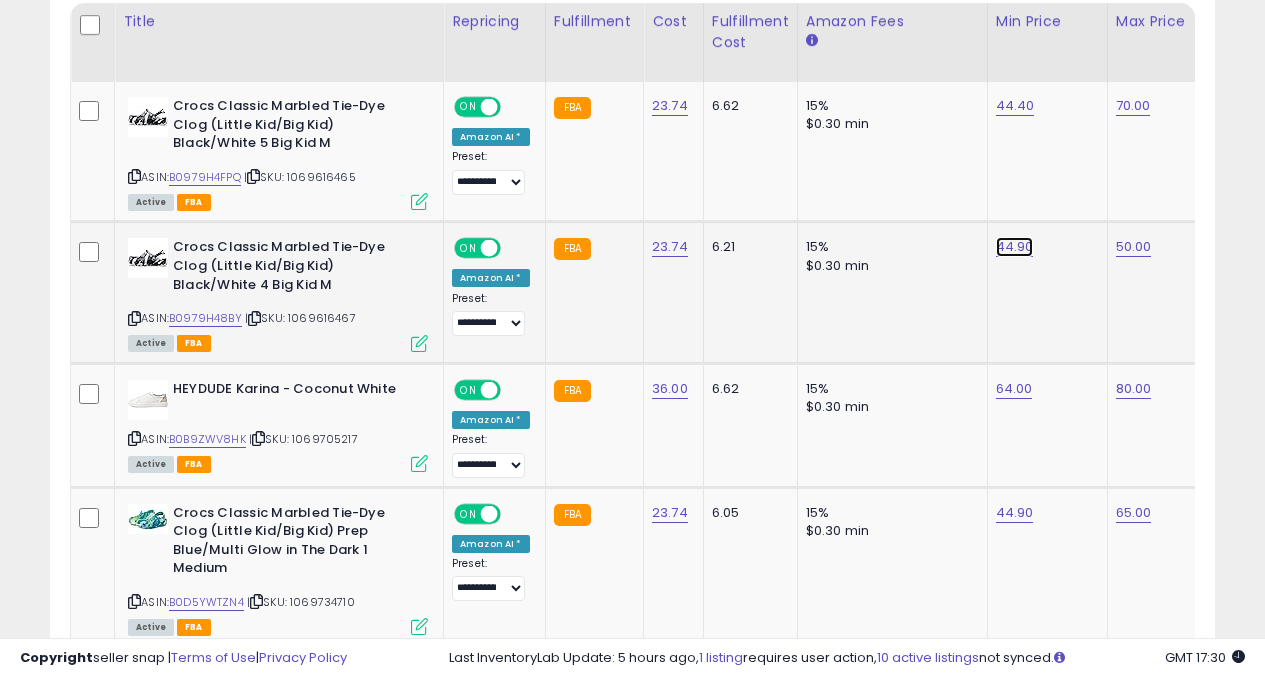 click on "44.90" at bounding box center [1015, 106] 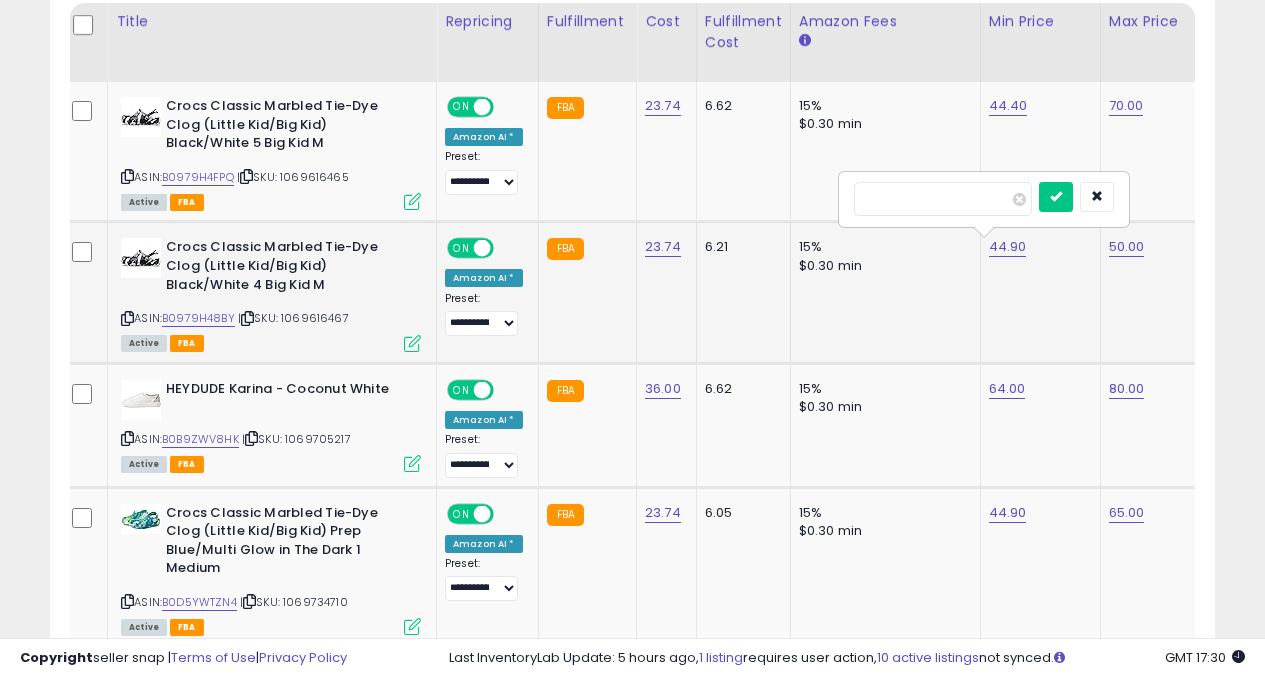 type on "****" 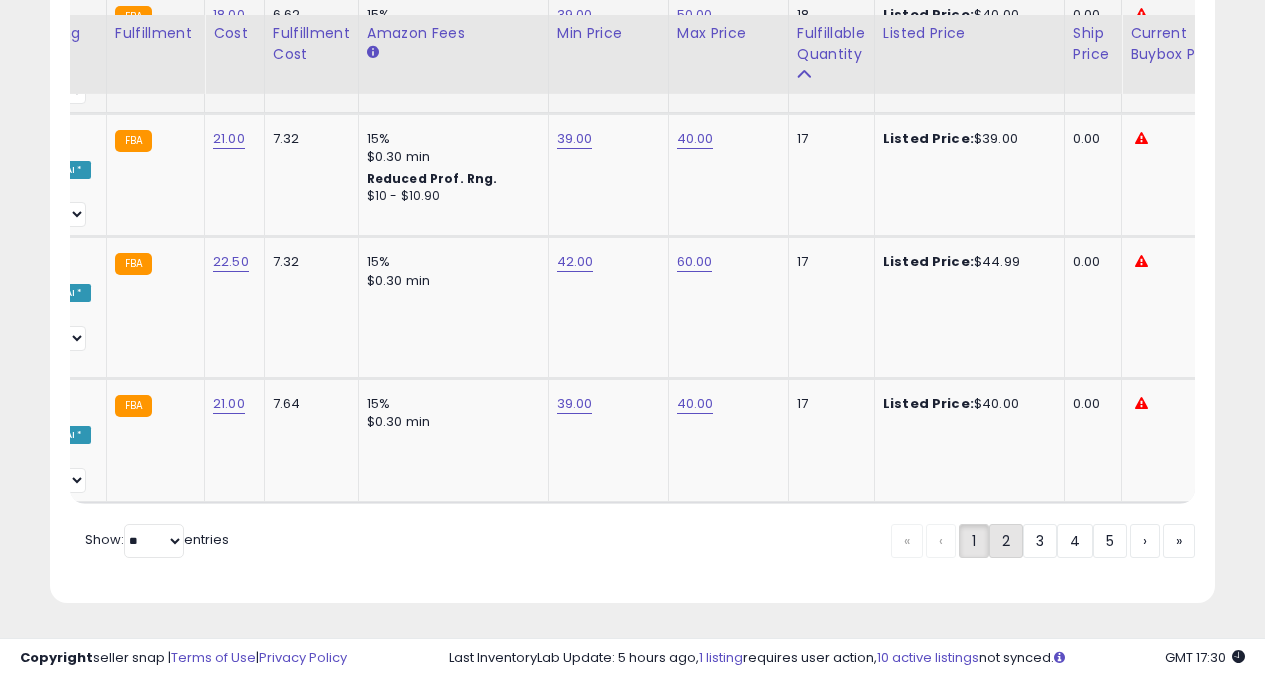 click on "2" 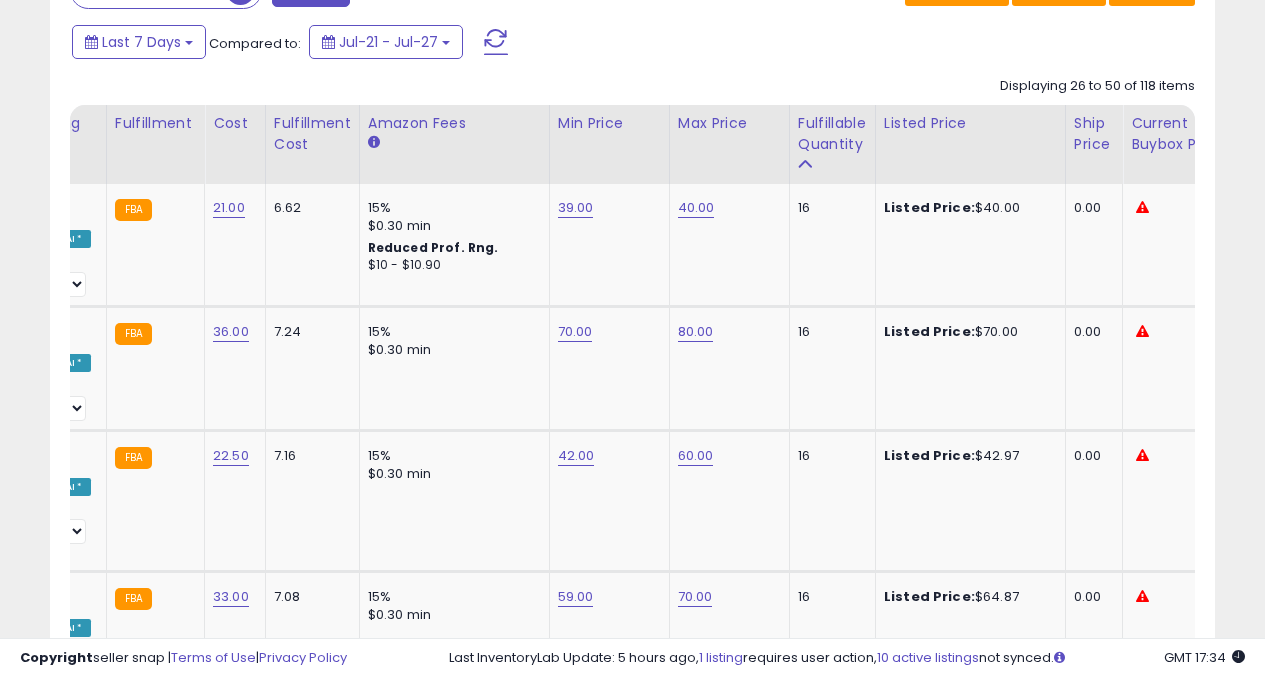 scroll, scrollTop: 917, scrollLeft: 0, axis: vertical 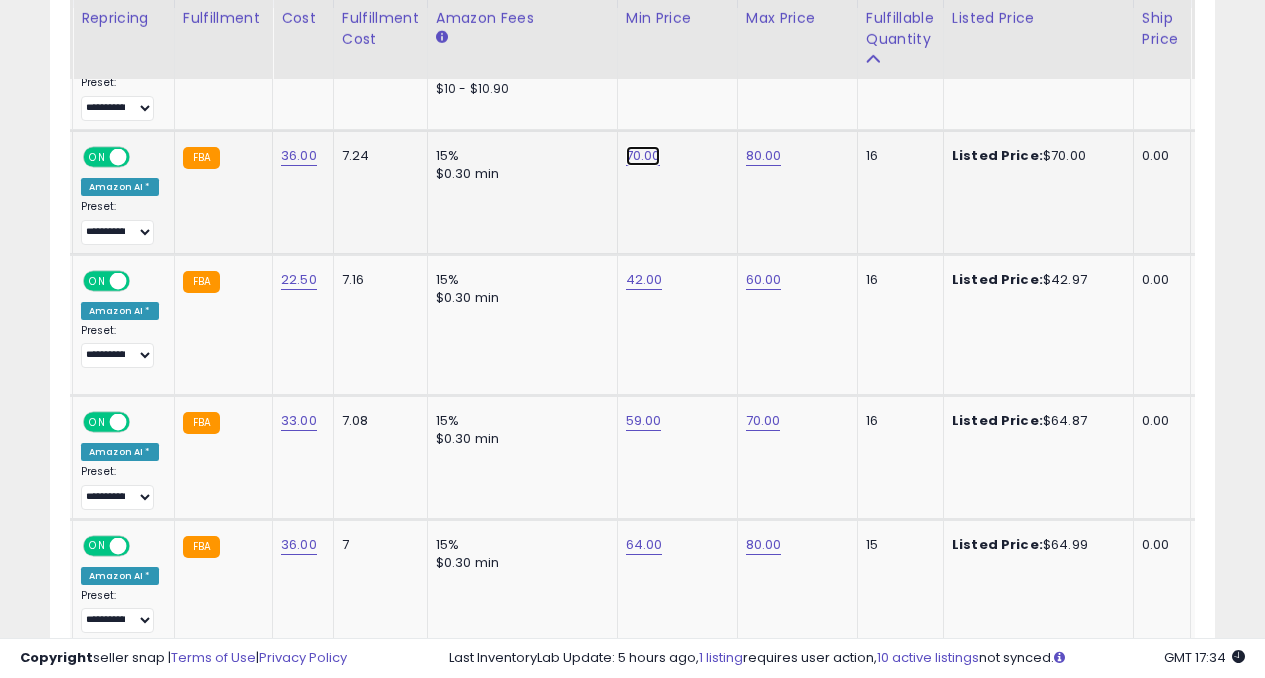 click on "70.00" at bounding box center [644, 32] 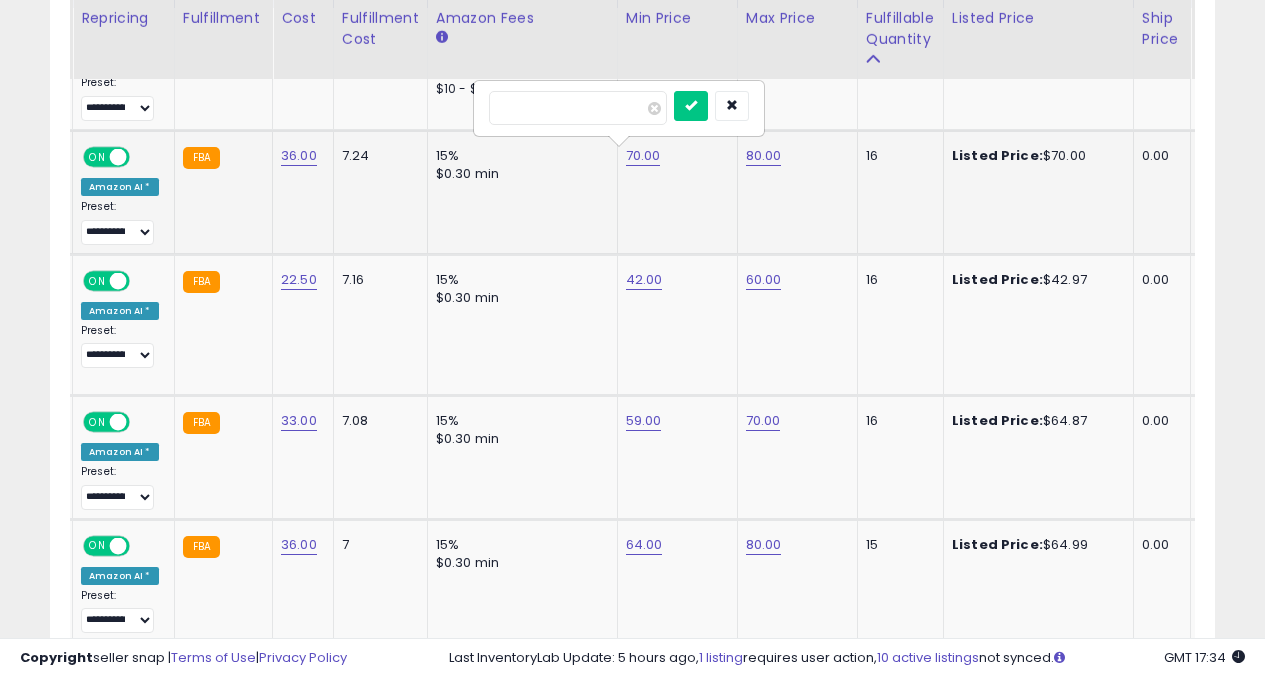 type on "*" 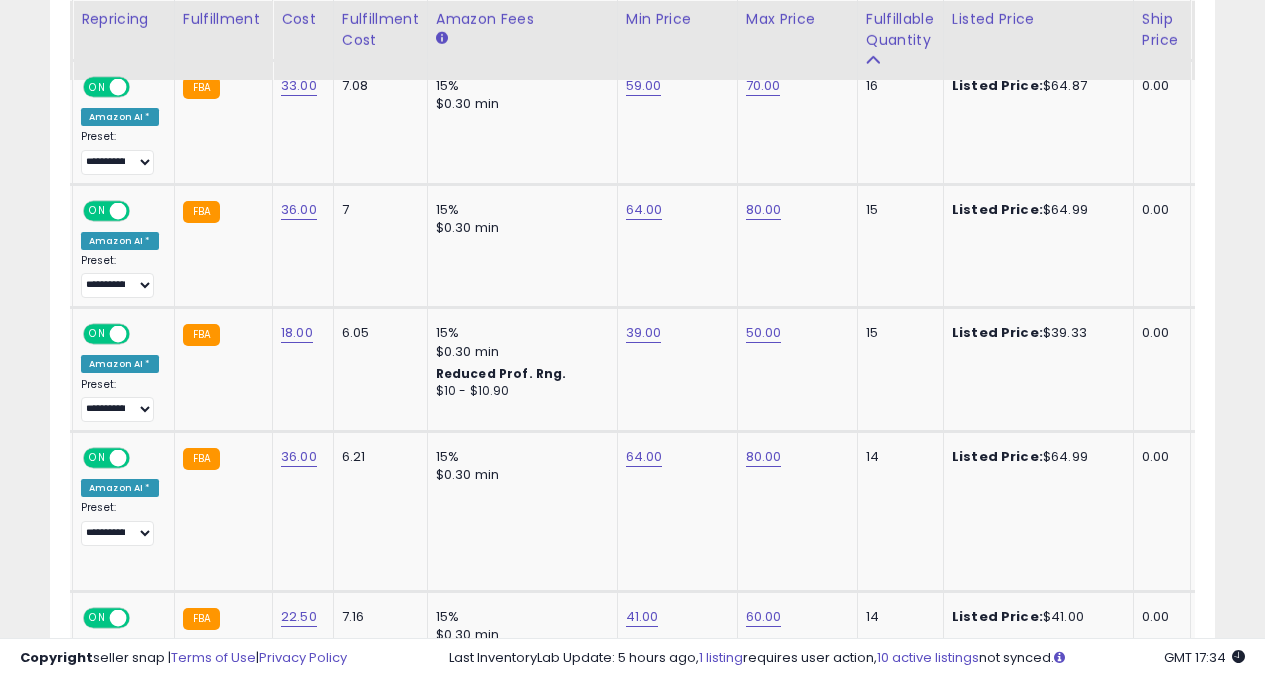 scroll, scrollTop: 1428, scrollLeft: 0, axis: vertical 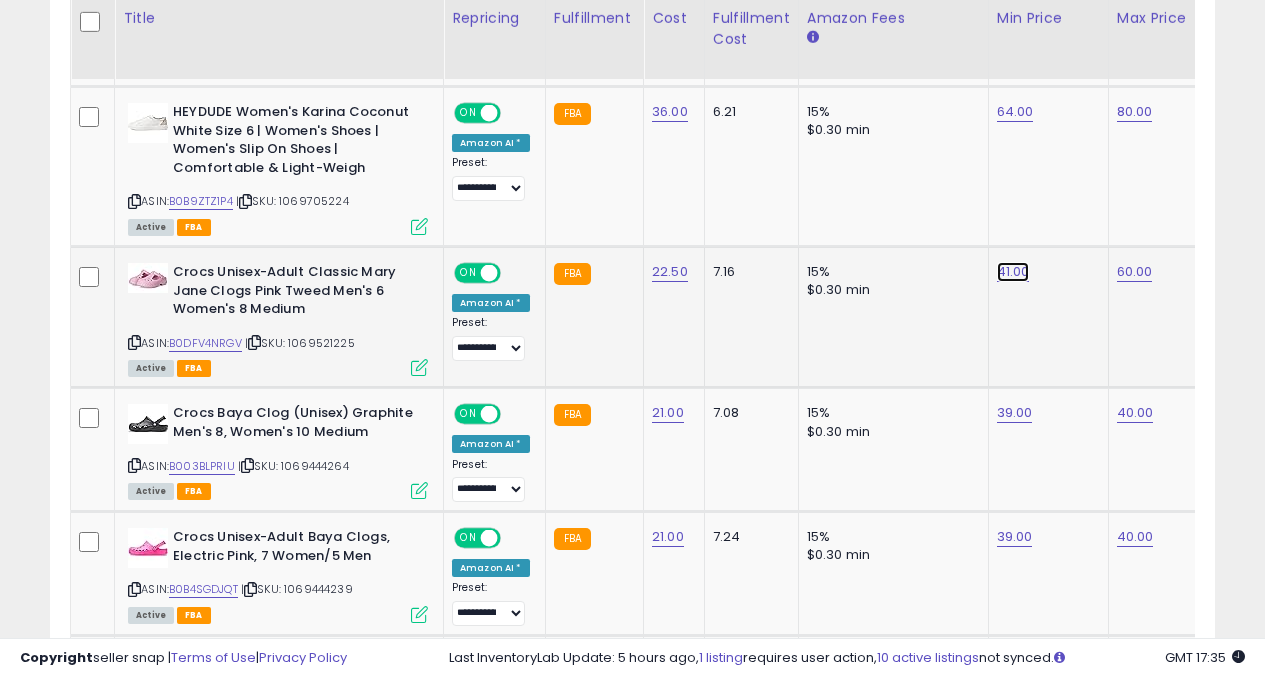 click on "41.00" at bounding box center (1015, -648) 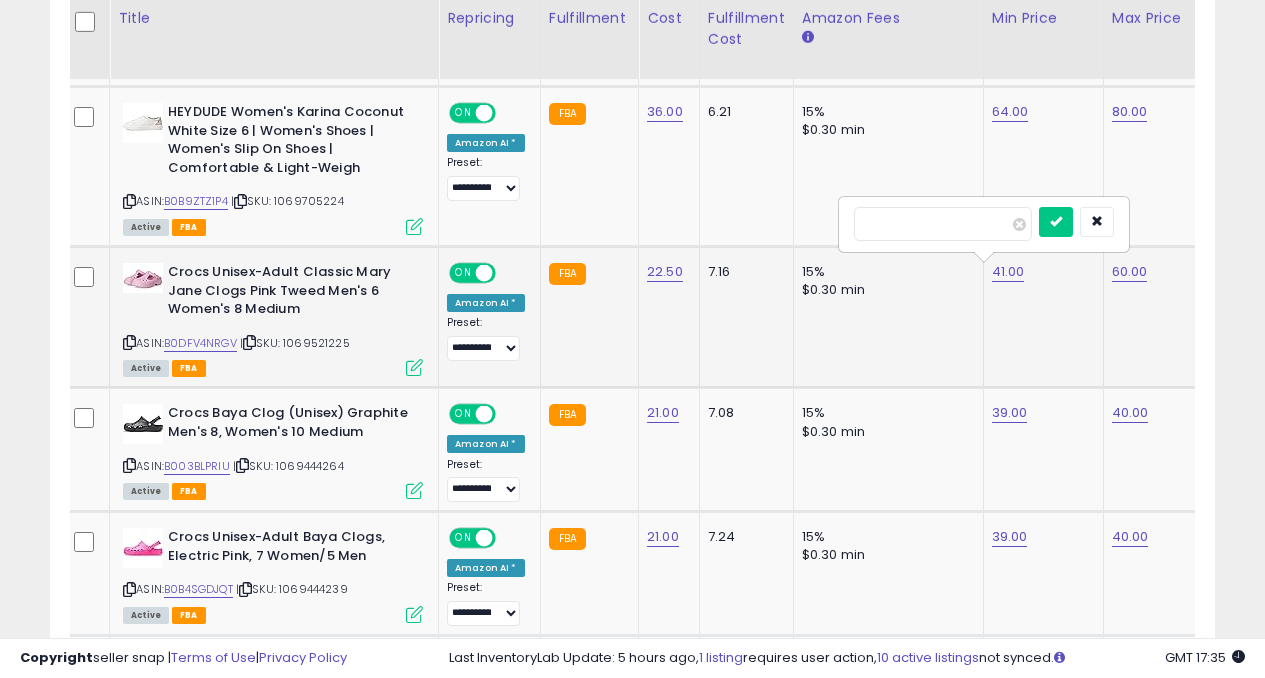 type on "*" 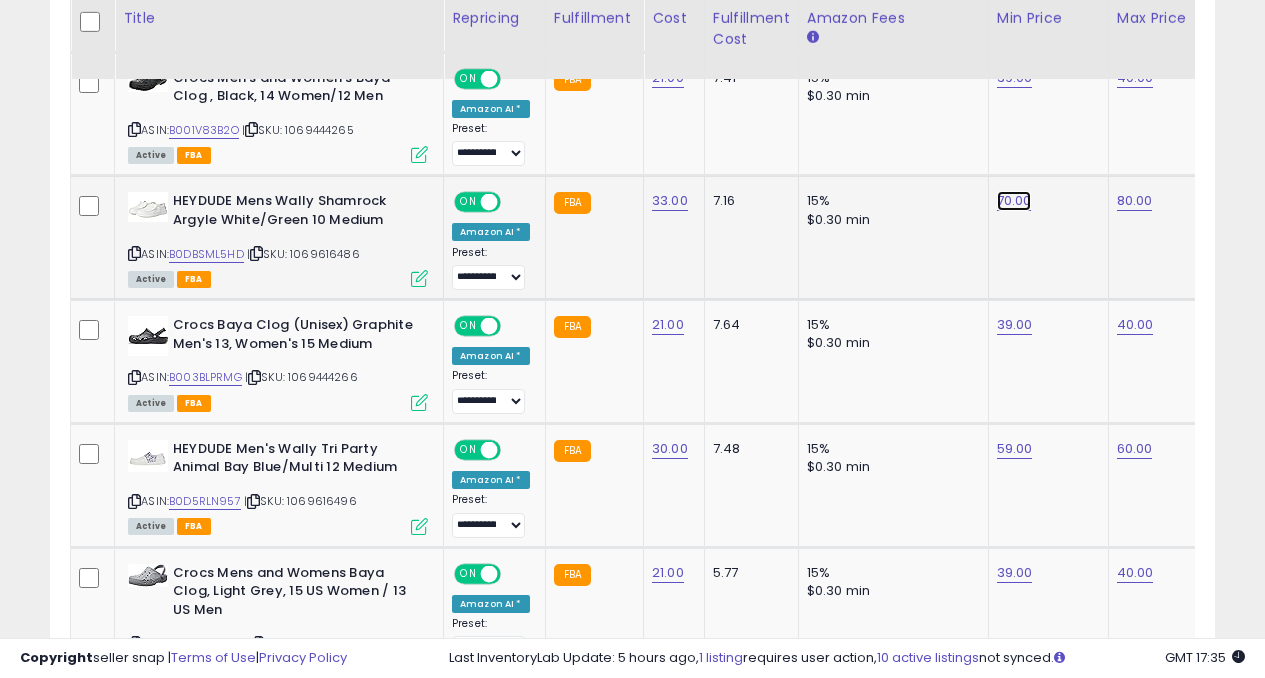 click on "70.00" at bounding box center (1015, -1355) 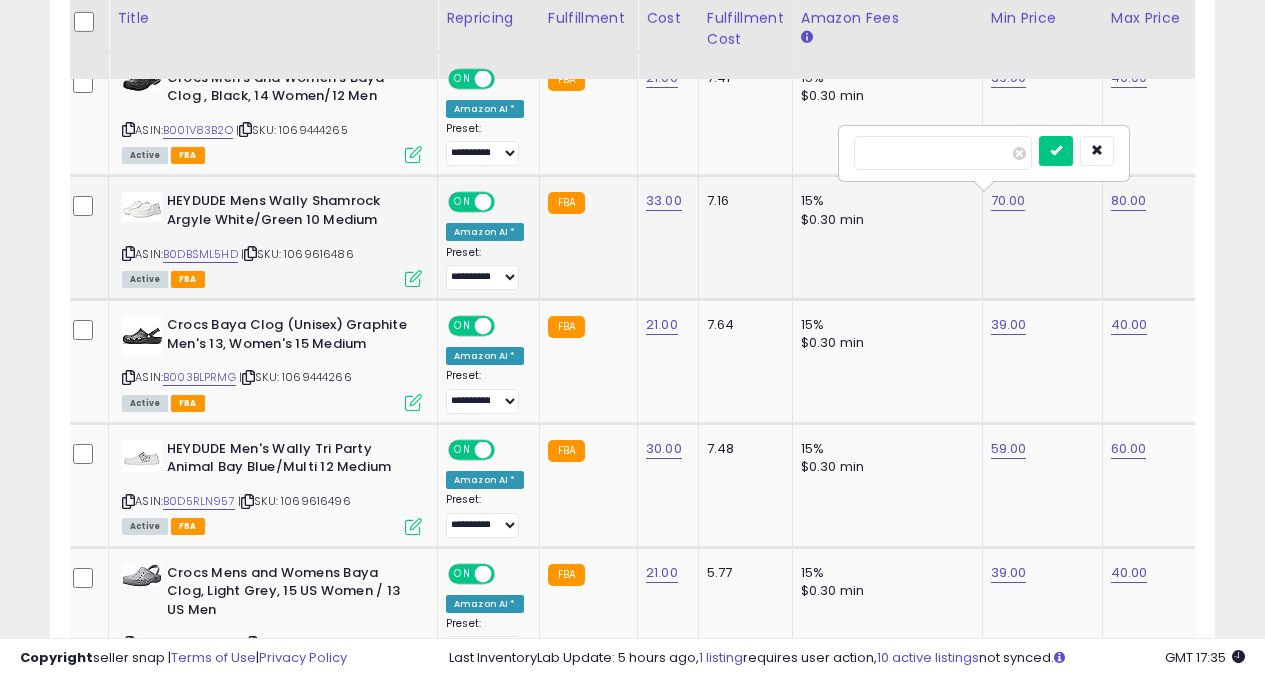 type on "*" 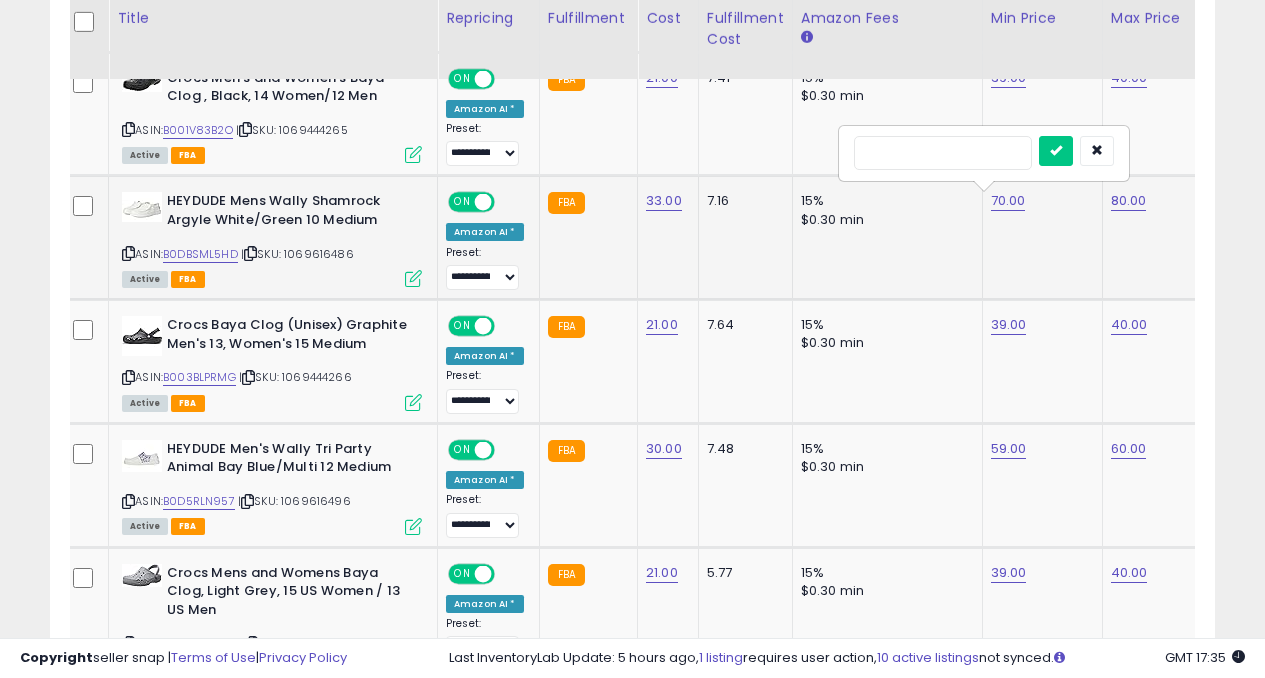 type on "**" 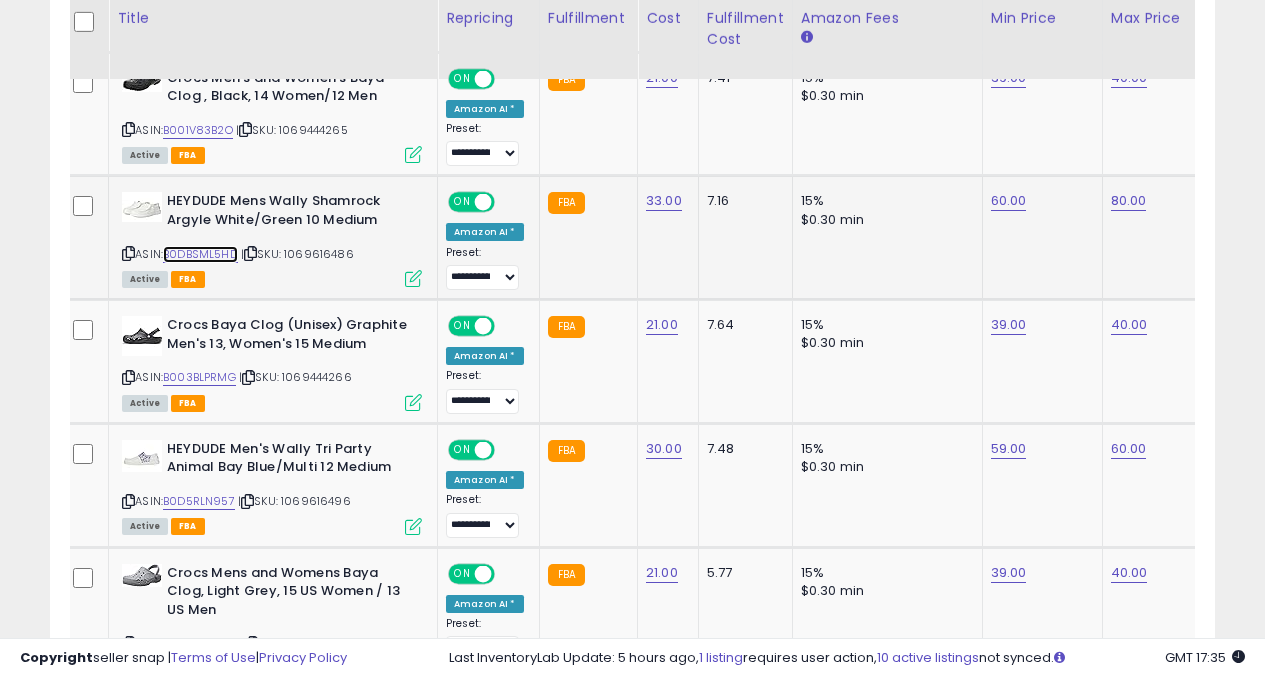 click on "B0DBSML5HD" at bounding box center [200, 254] 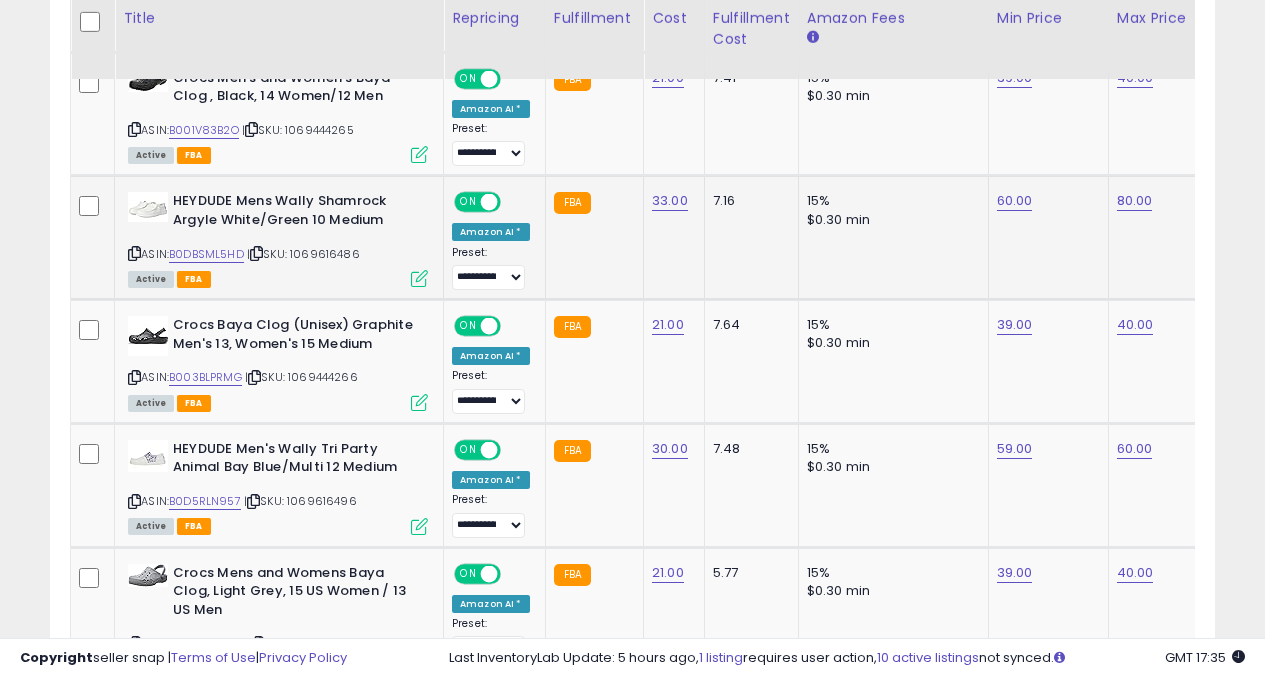 click at bounding box center [134, 253] 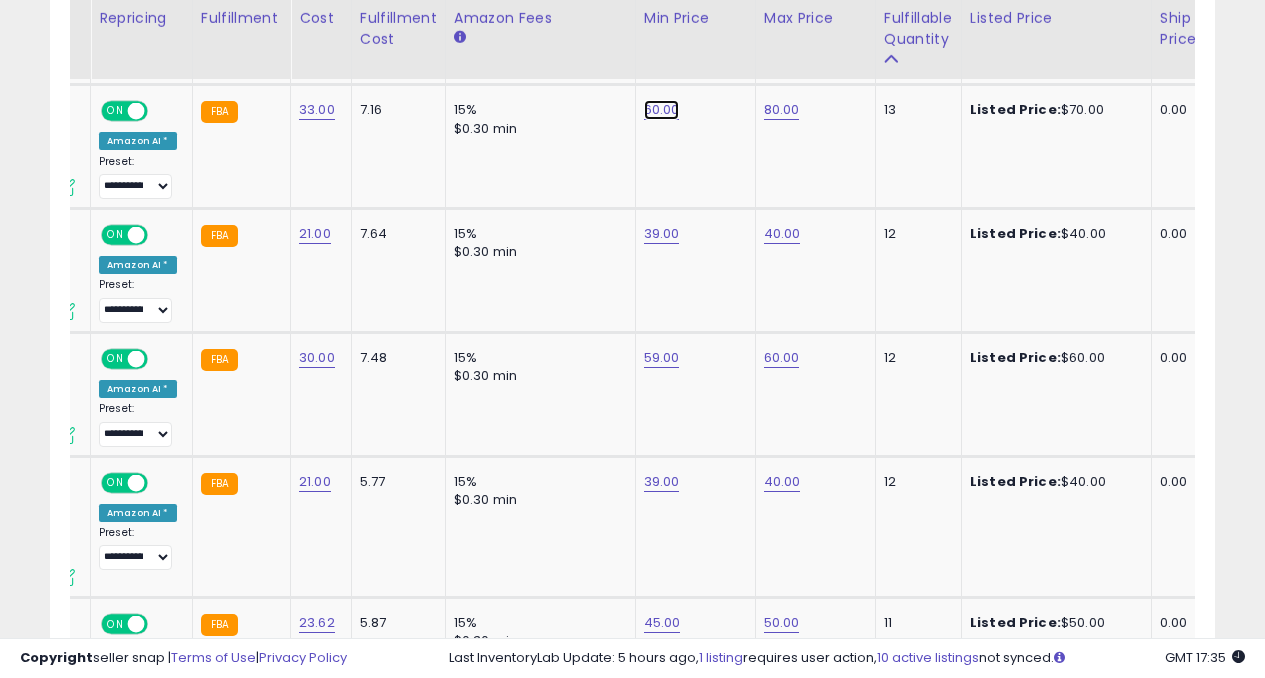 click on "60.00" at bounding box center (662, -1446) 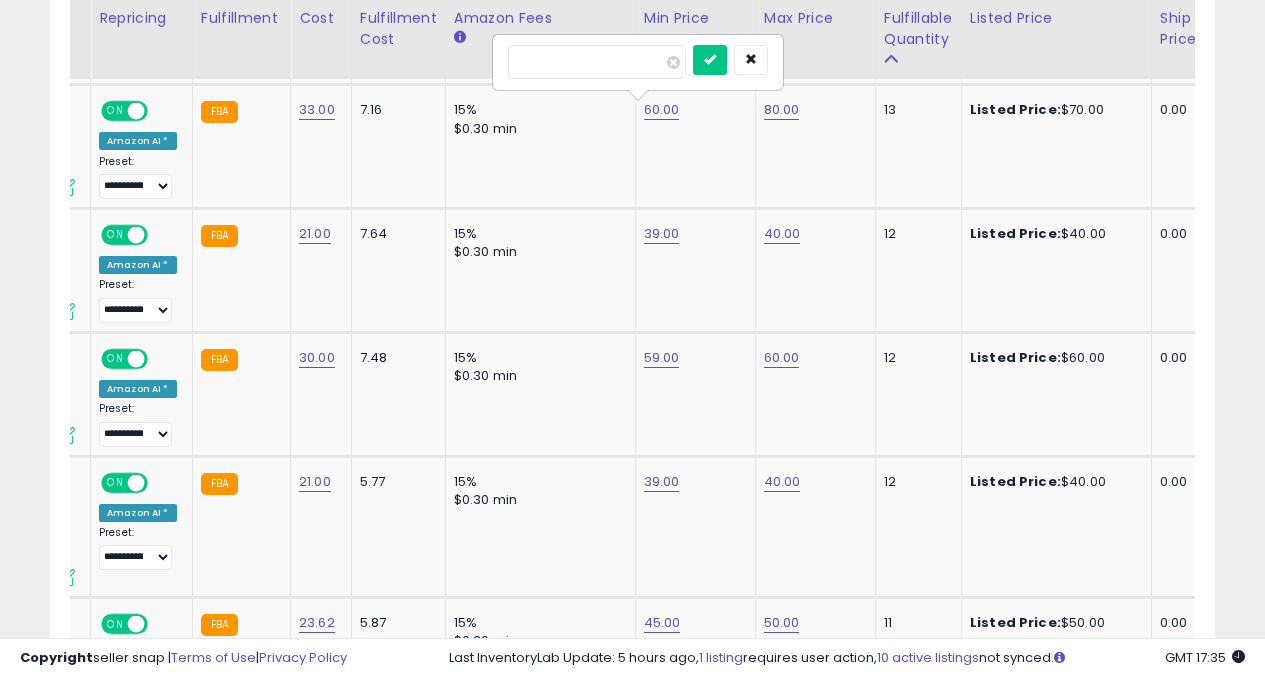 type on "*" 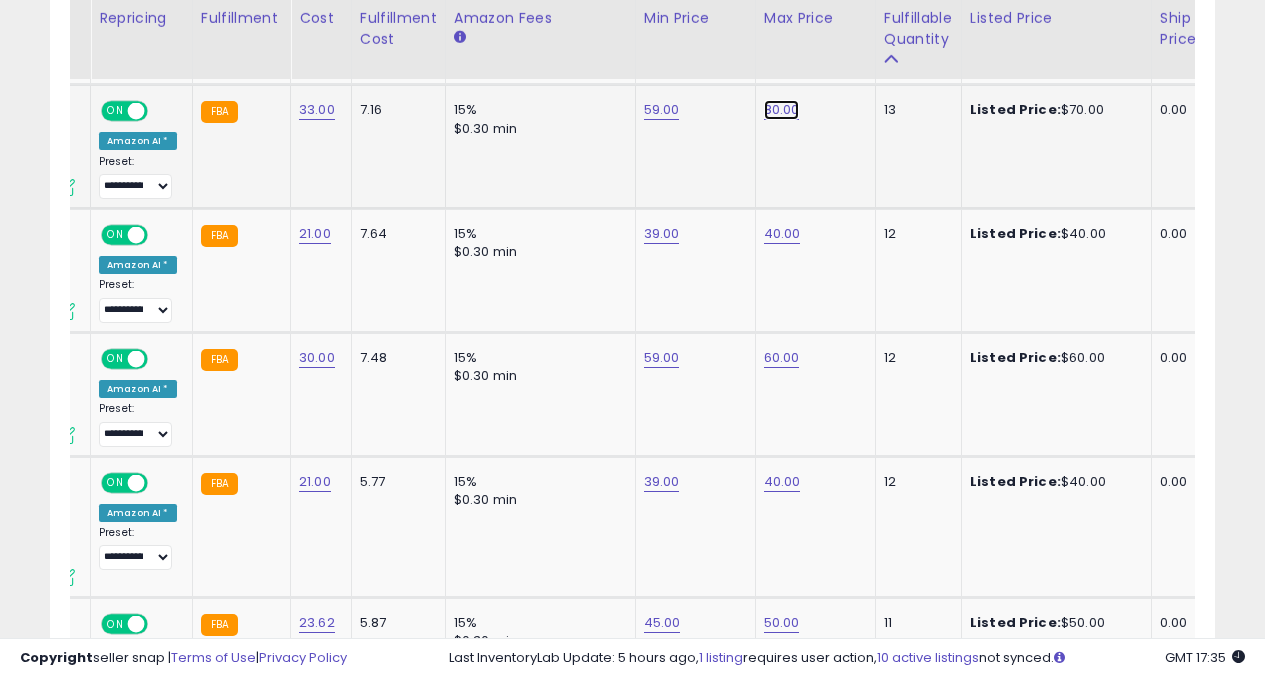 click on "80.00" at bounding box center (782, -1446) 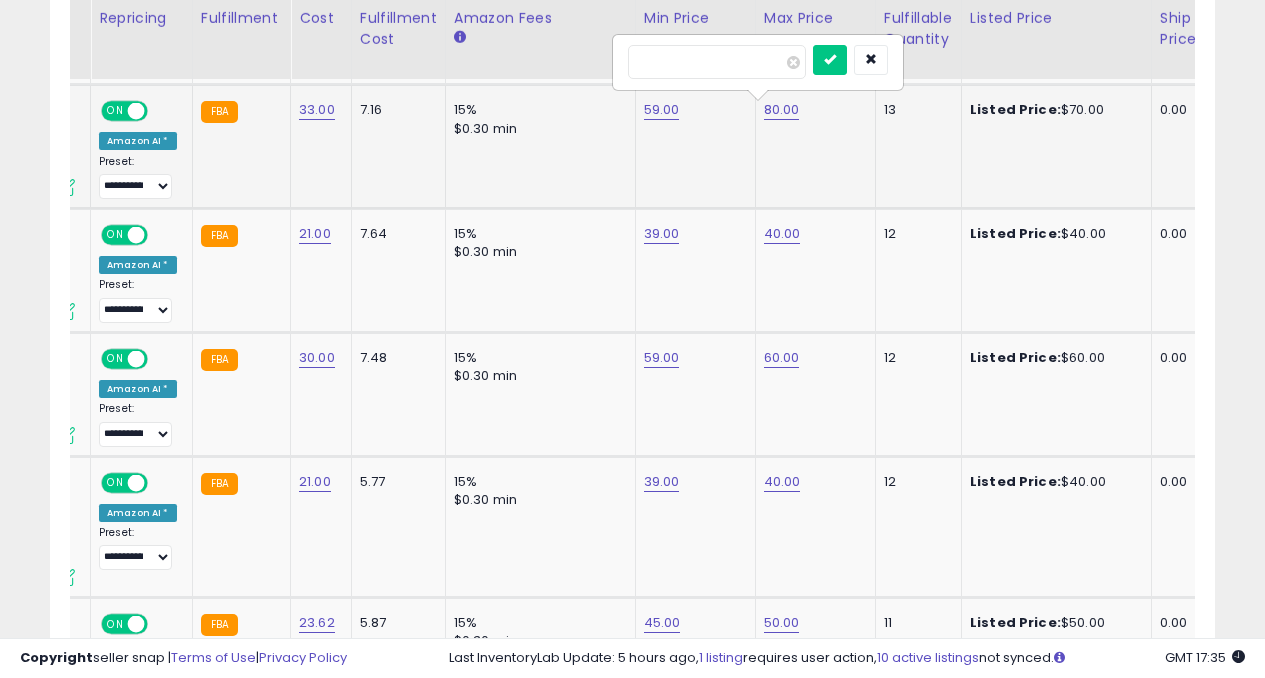 type on "*" 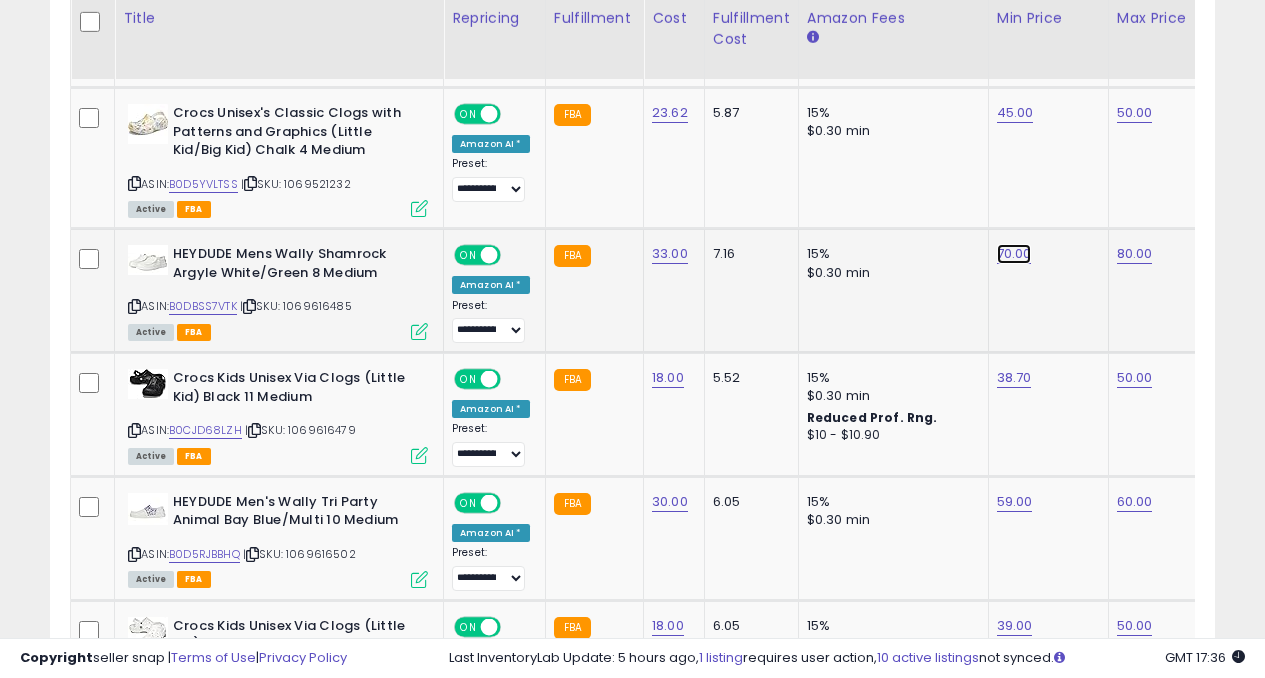 click on "70.00" at bounding box center [1015, -1956] 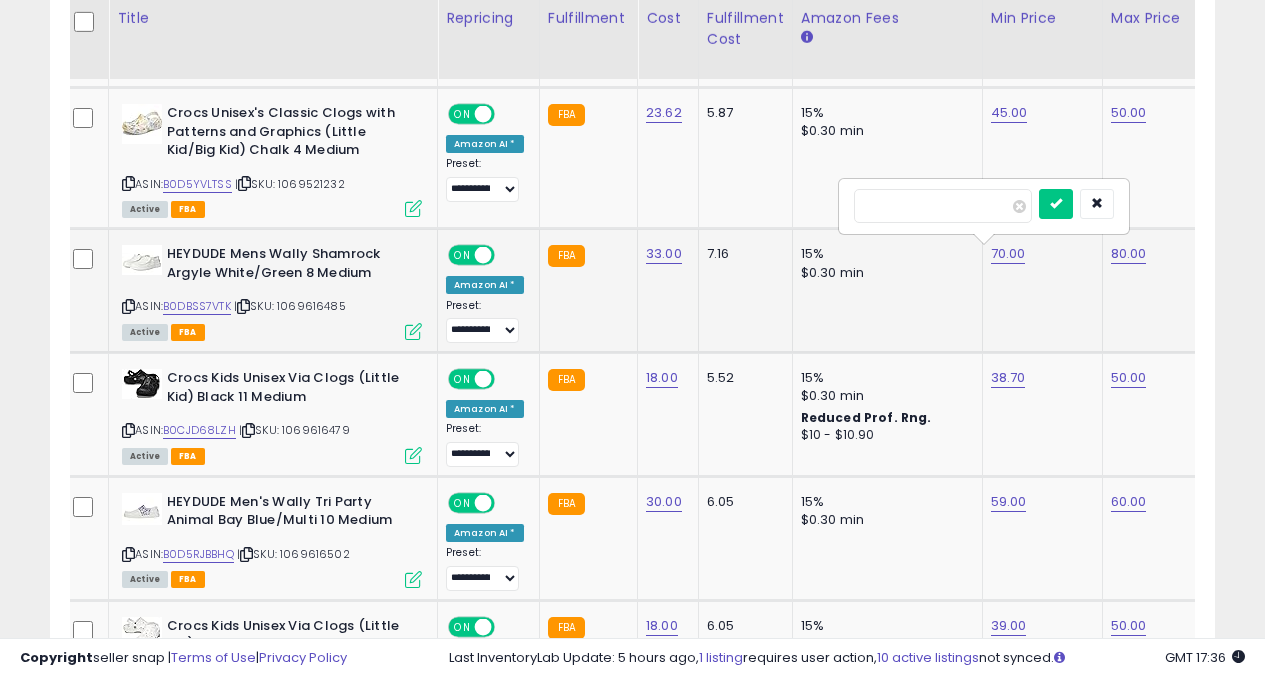 type on "*" 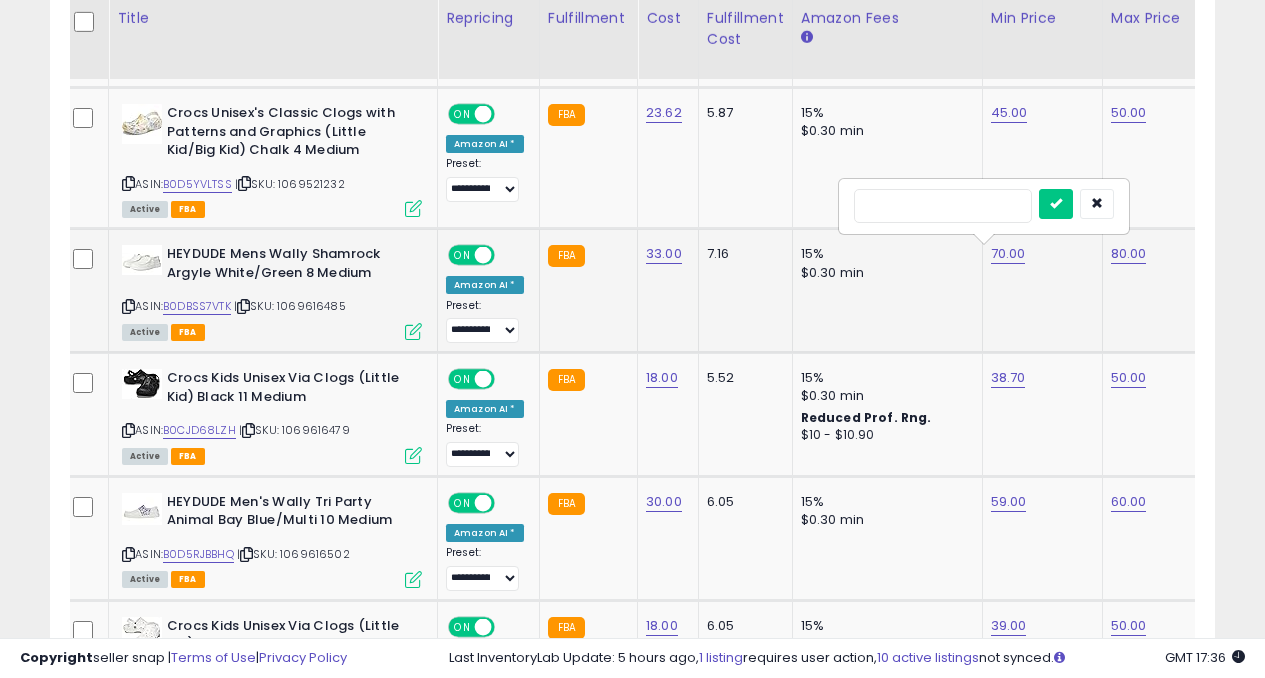 type on "**" 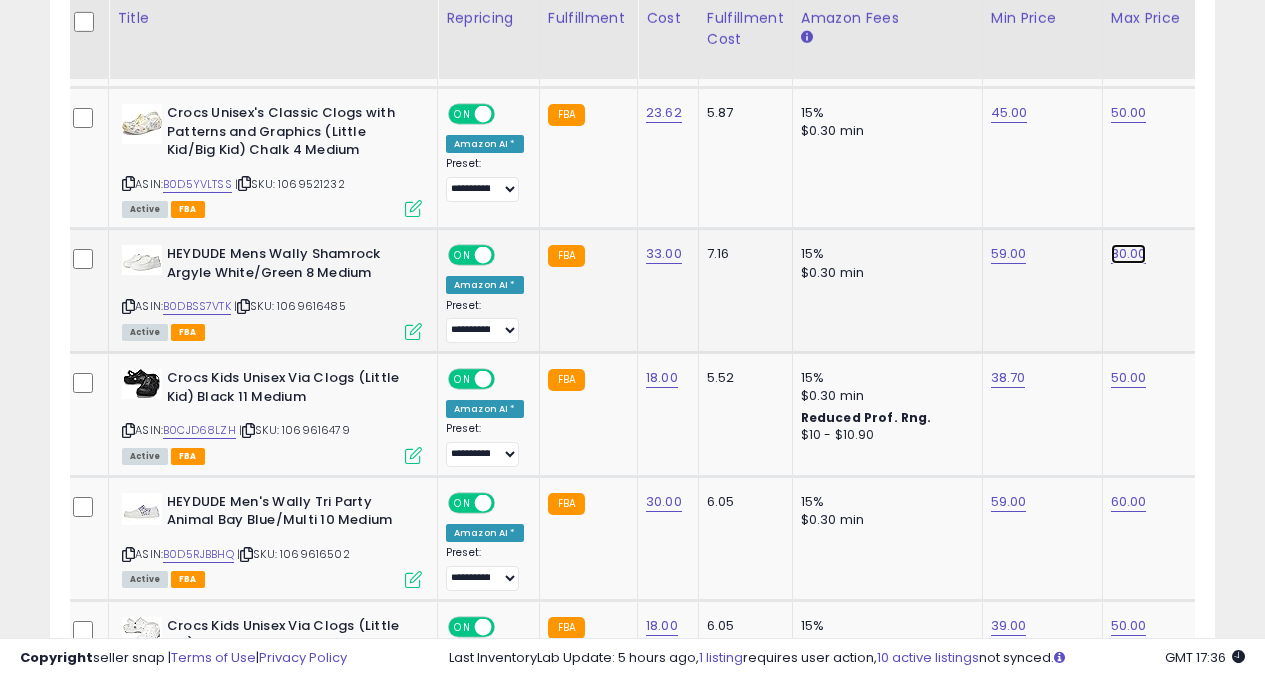 click on "80.00" at bounding box center [1129, -1956] 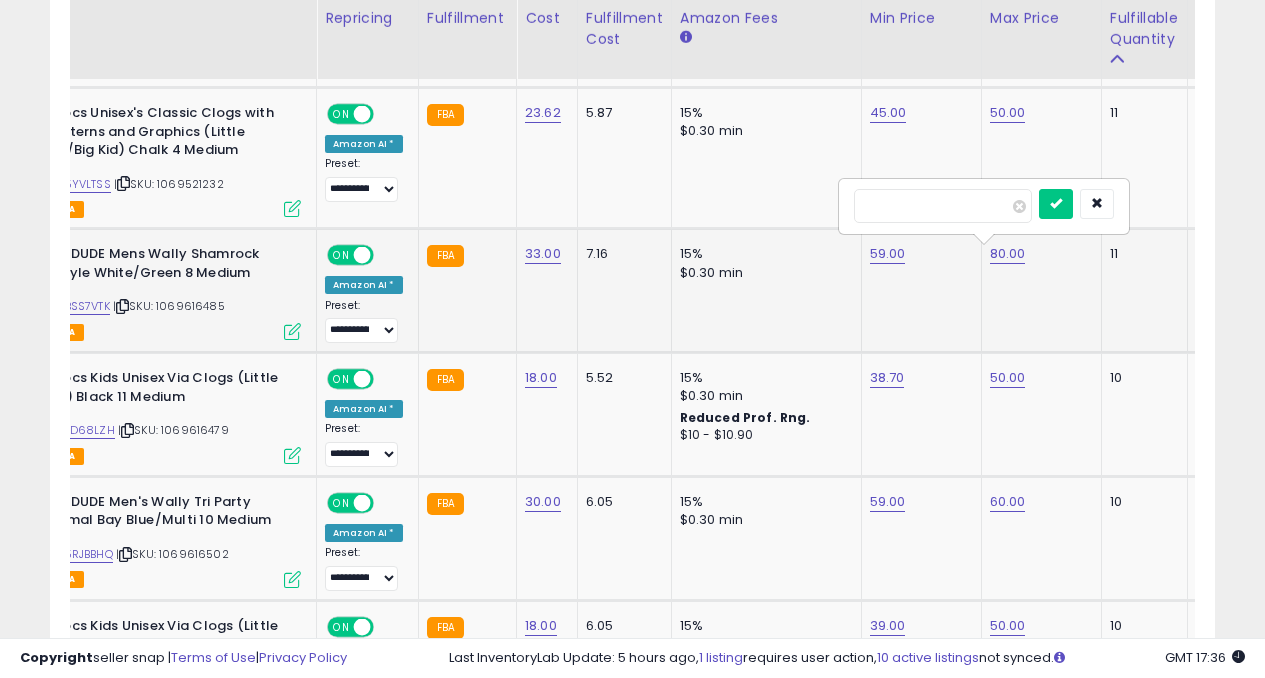 type on "*" 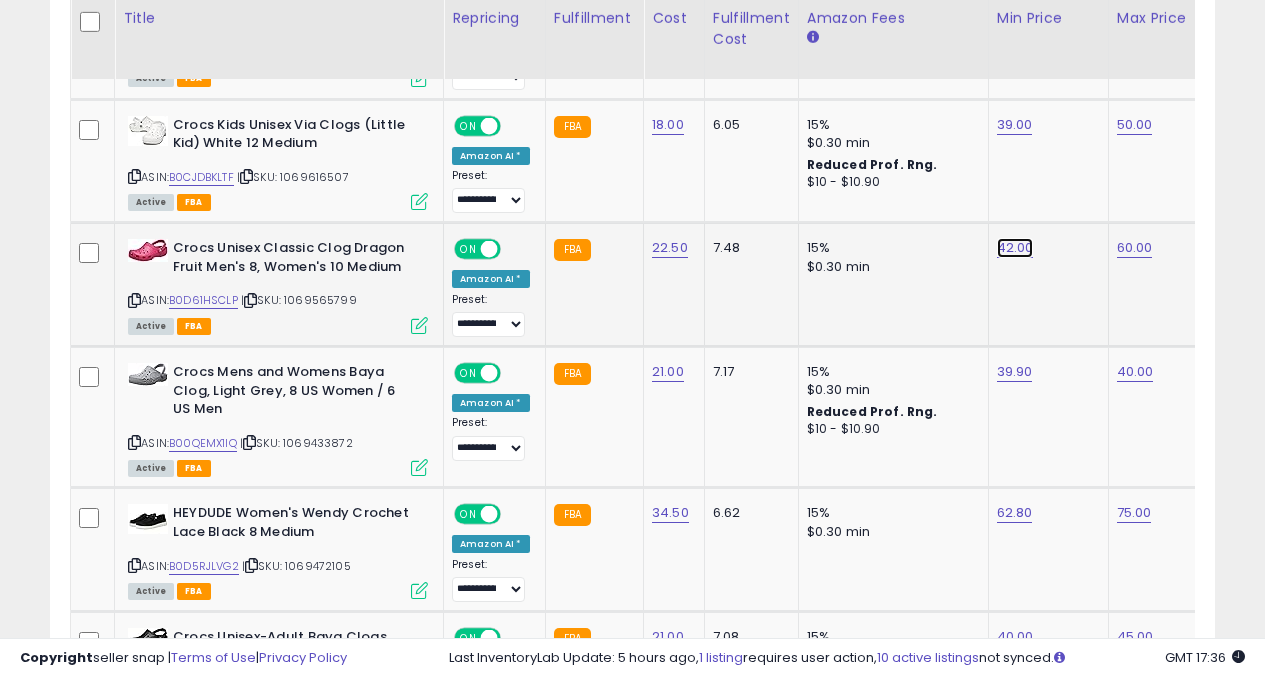 click on "42.00" at bounding box center [1015, -2457] 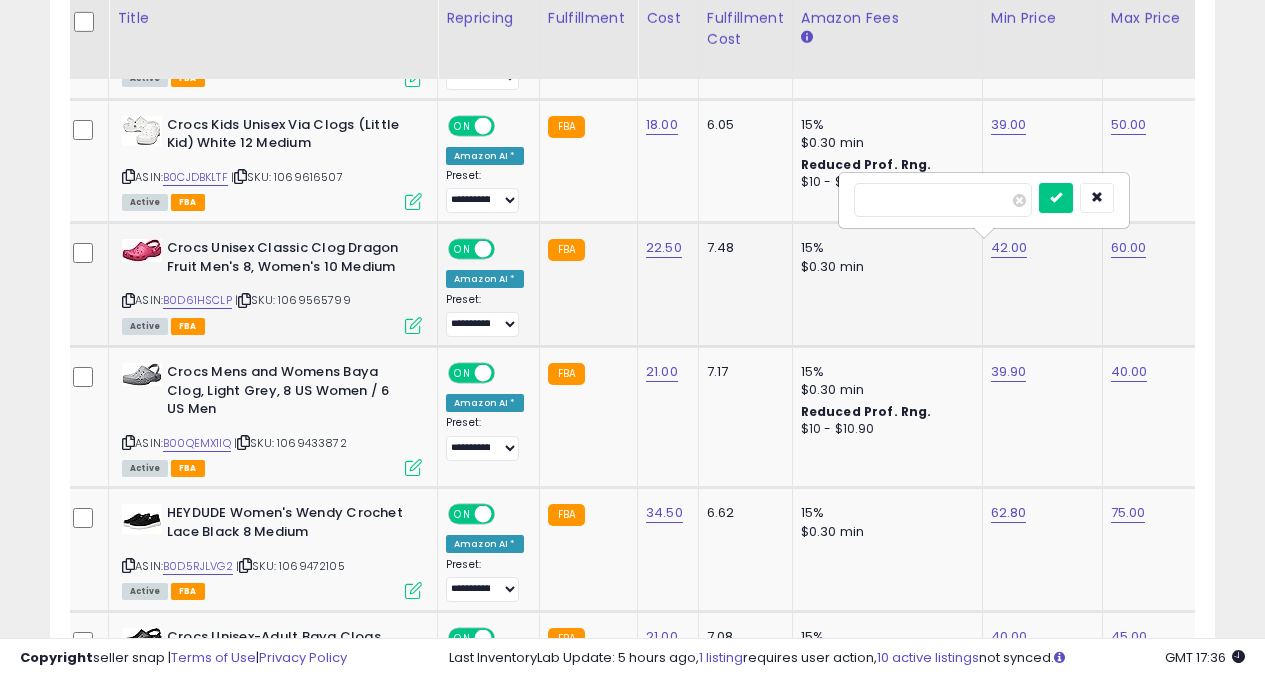 type on "*" 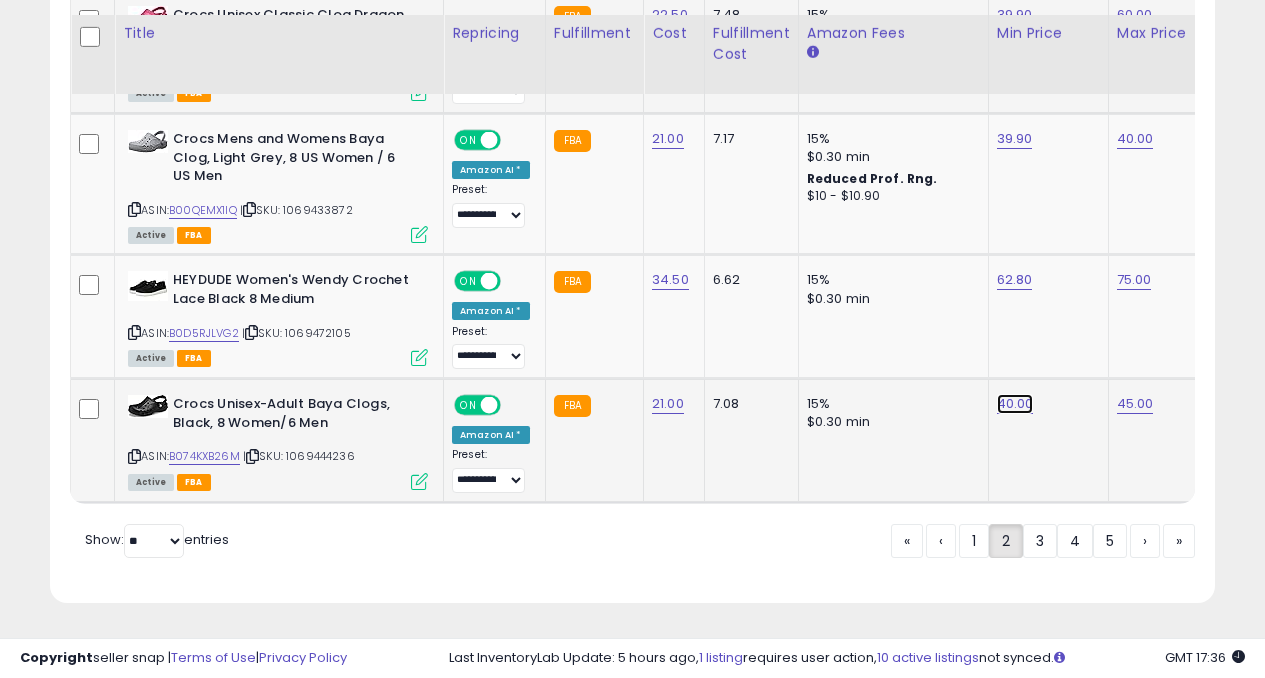 click on "40.00" at bounding box center (1015, -2690) 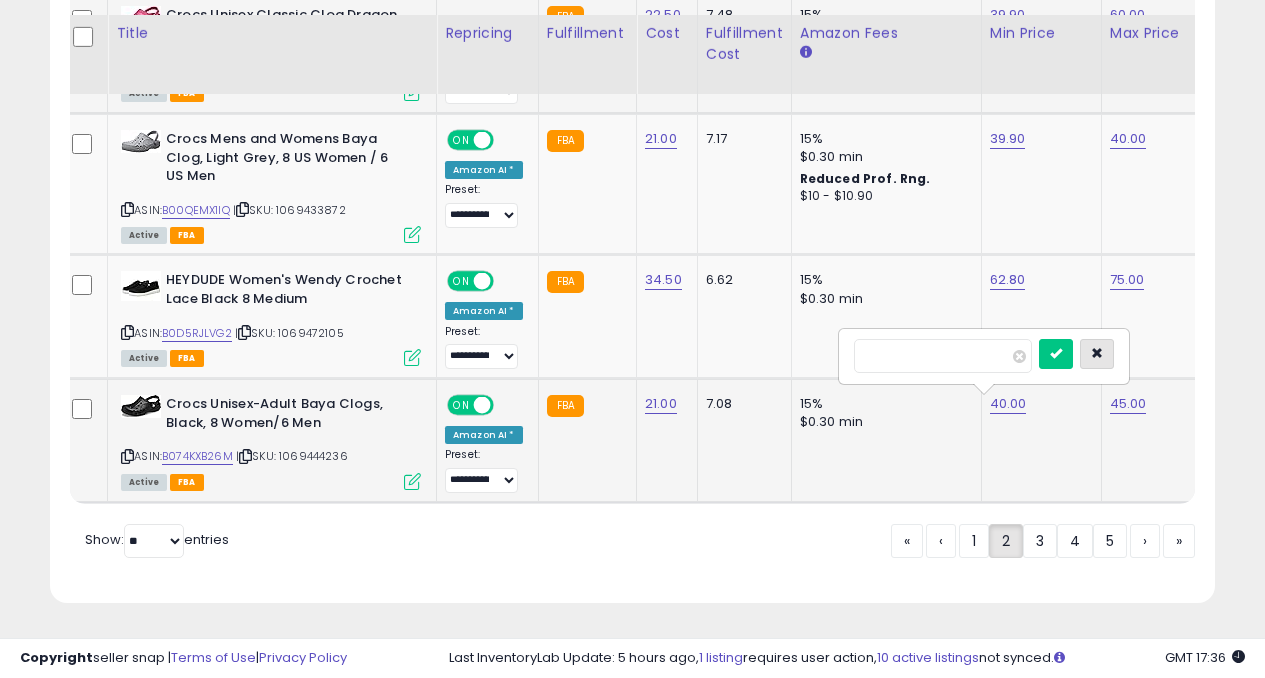 type on "*" 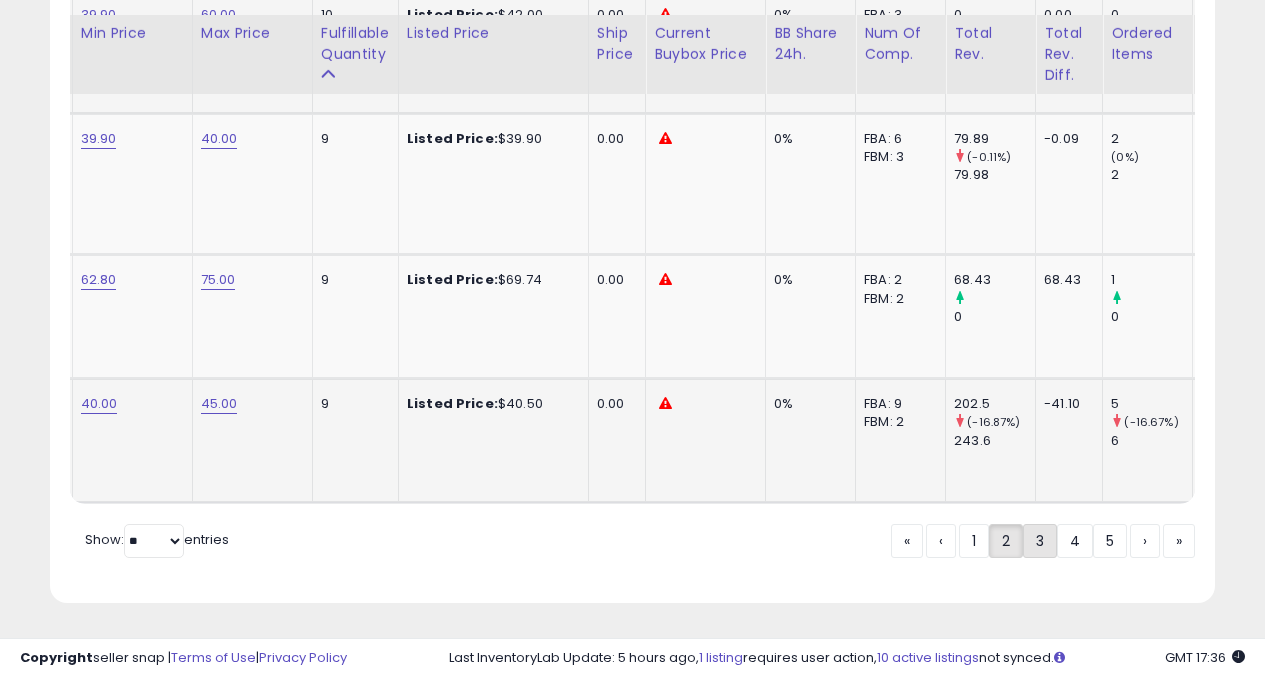 click on "3" 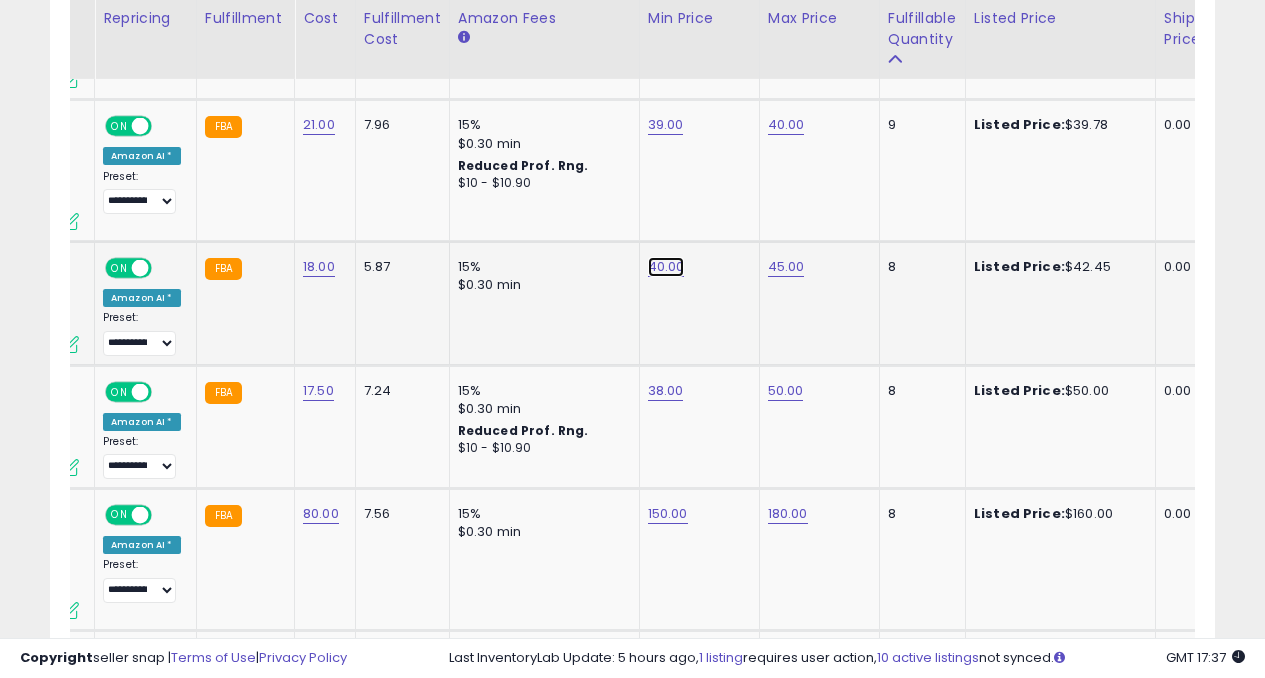 click on "40.00" at bounding box center [666, -16] 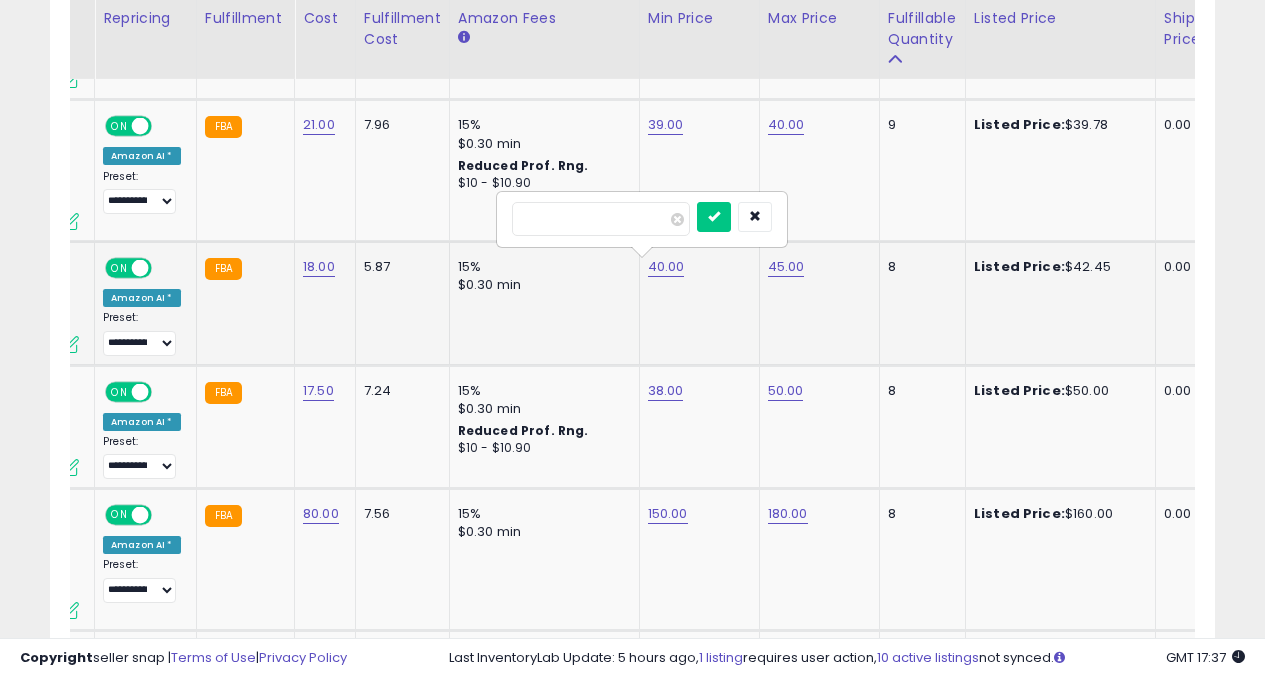 type on "*" 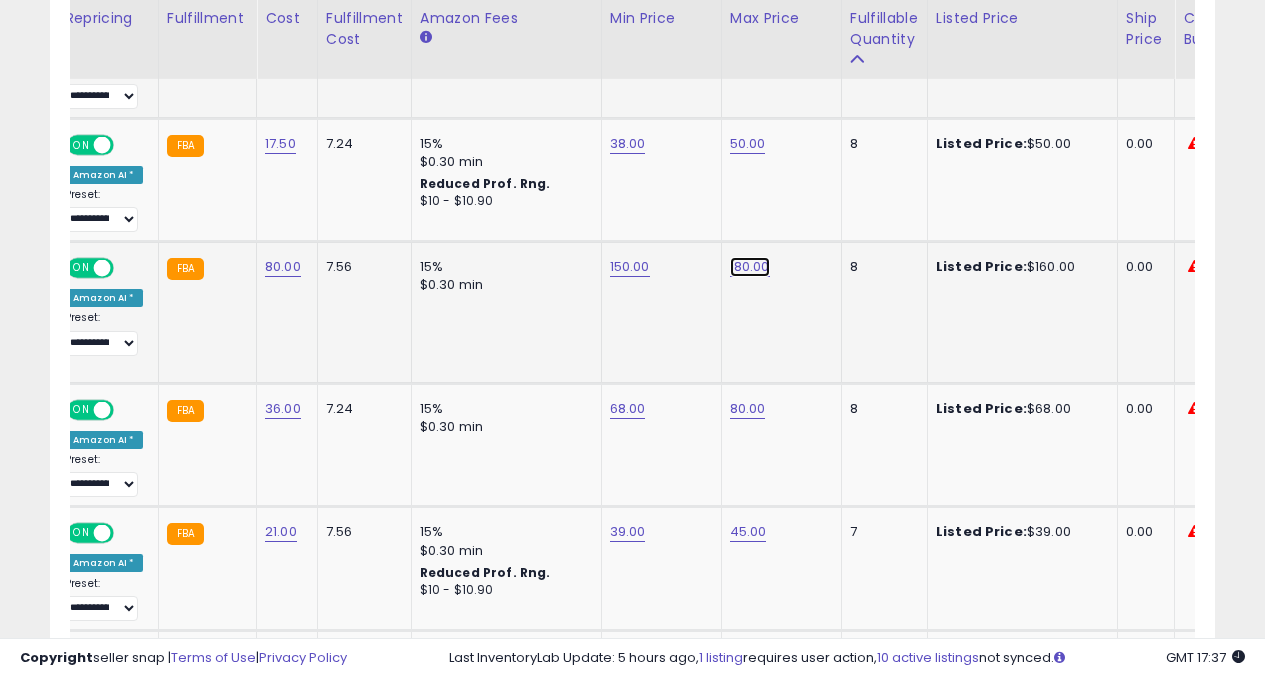 click on "180.00" at bounding box center (748, -263) 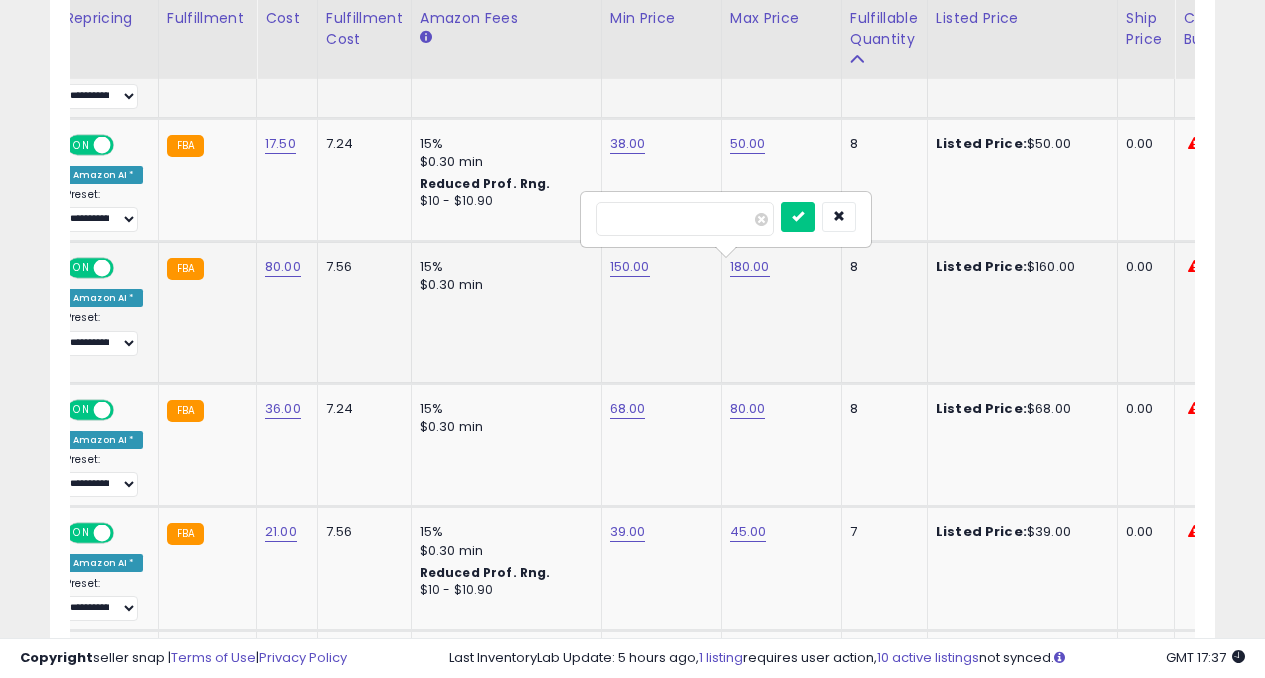 type on "*" 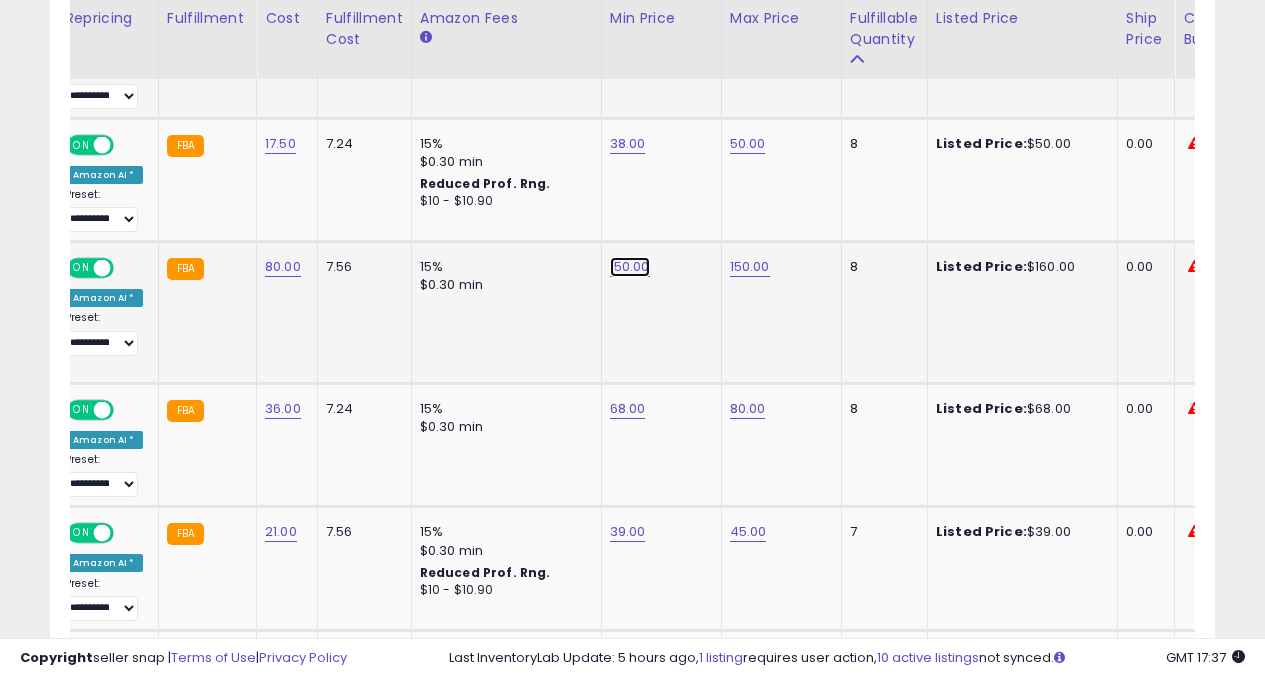 click on "150.00" at bounding box center (628, -263) 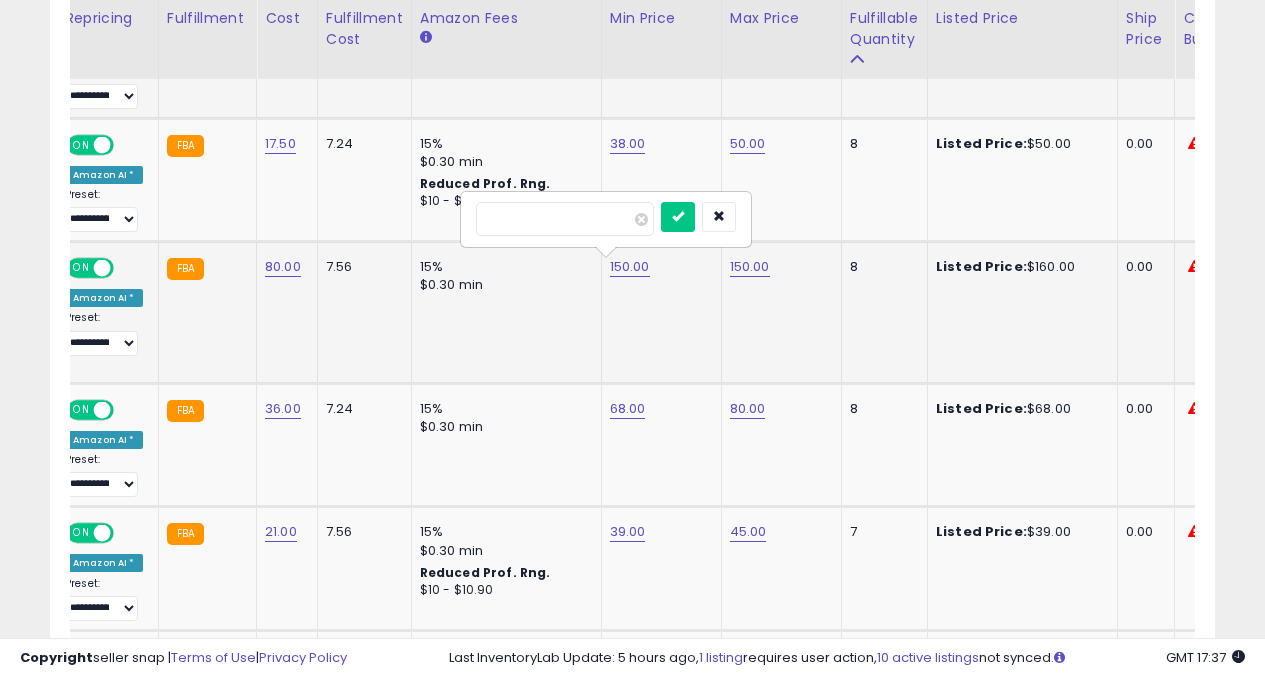type on "*" 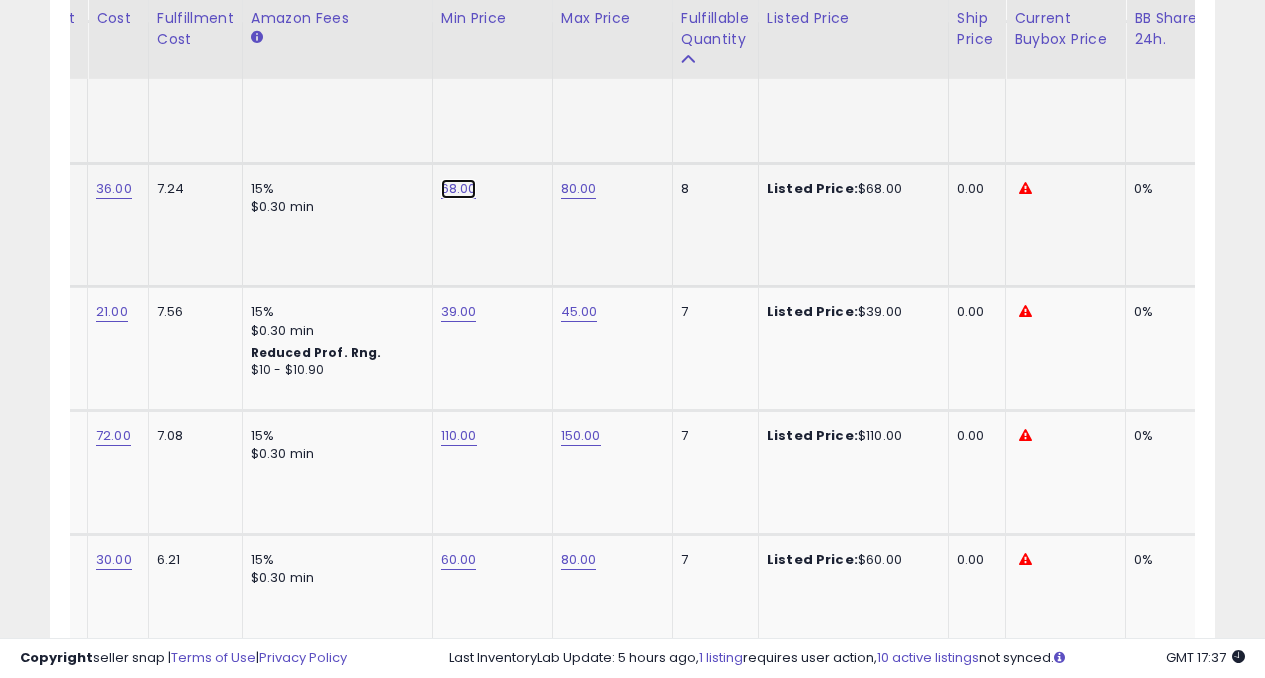 click on "68.00" at bounding box center (459, -483) 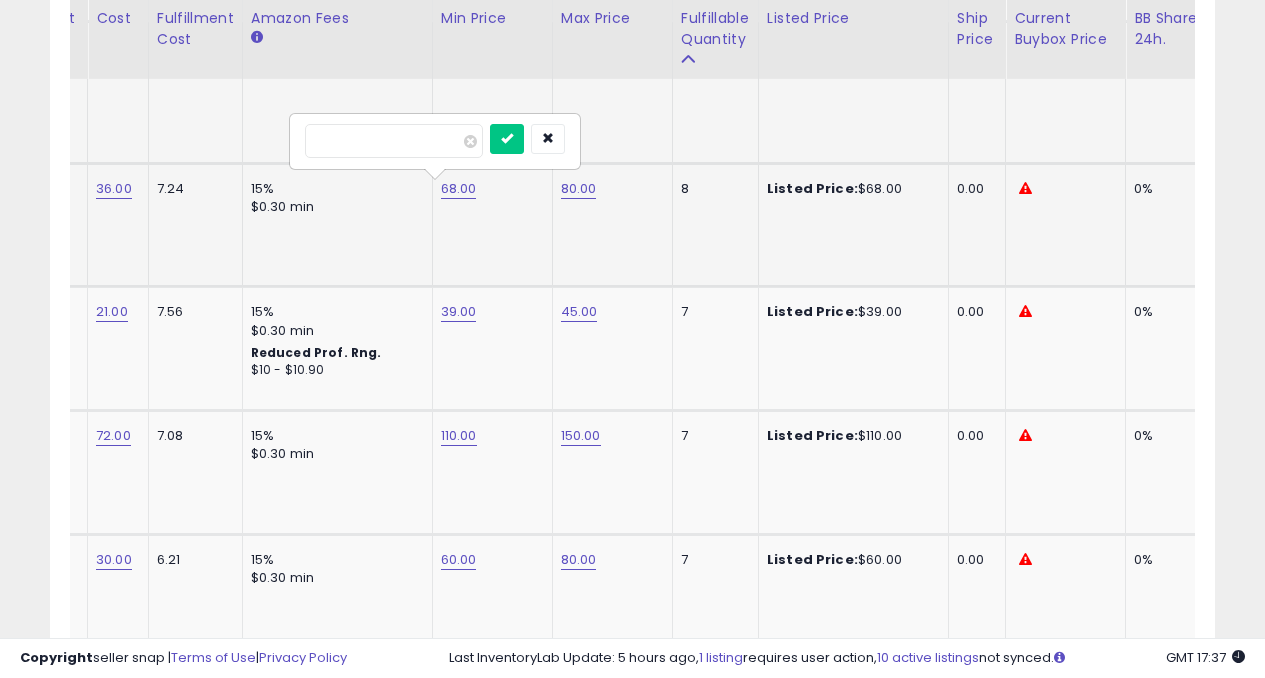 type on "*" 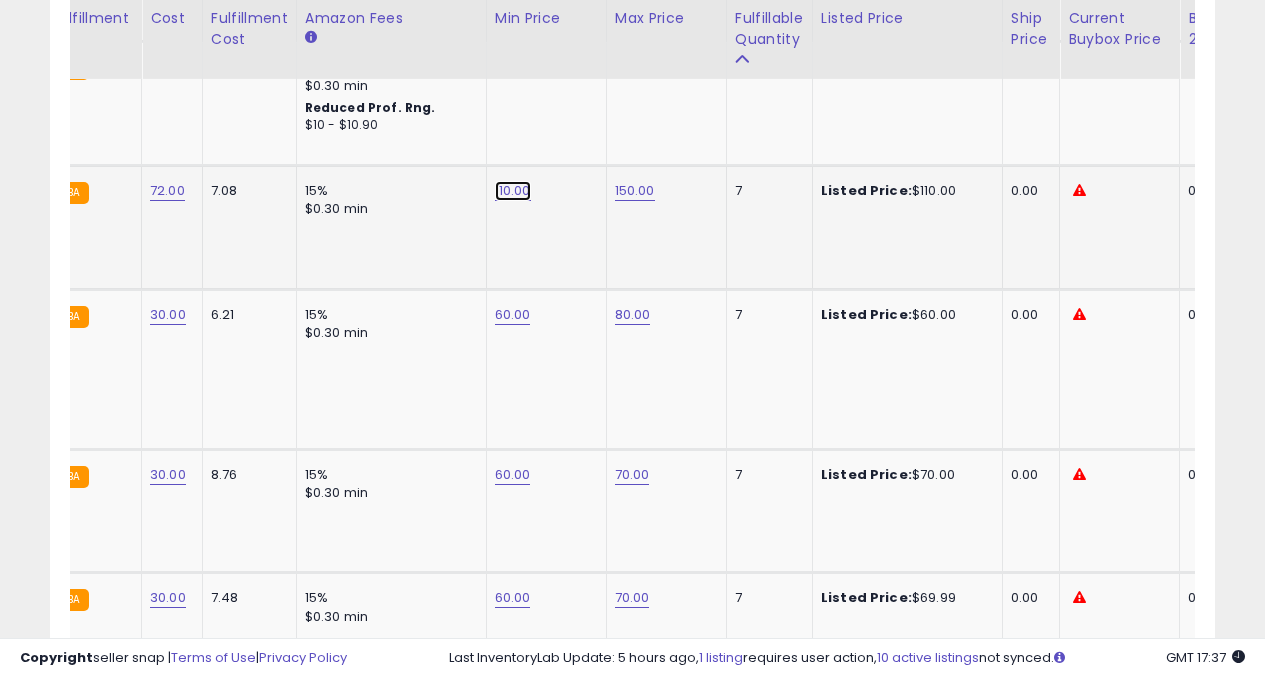 click on "110.00" at bounding box center (513, -728) 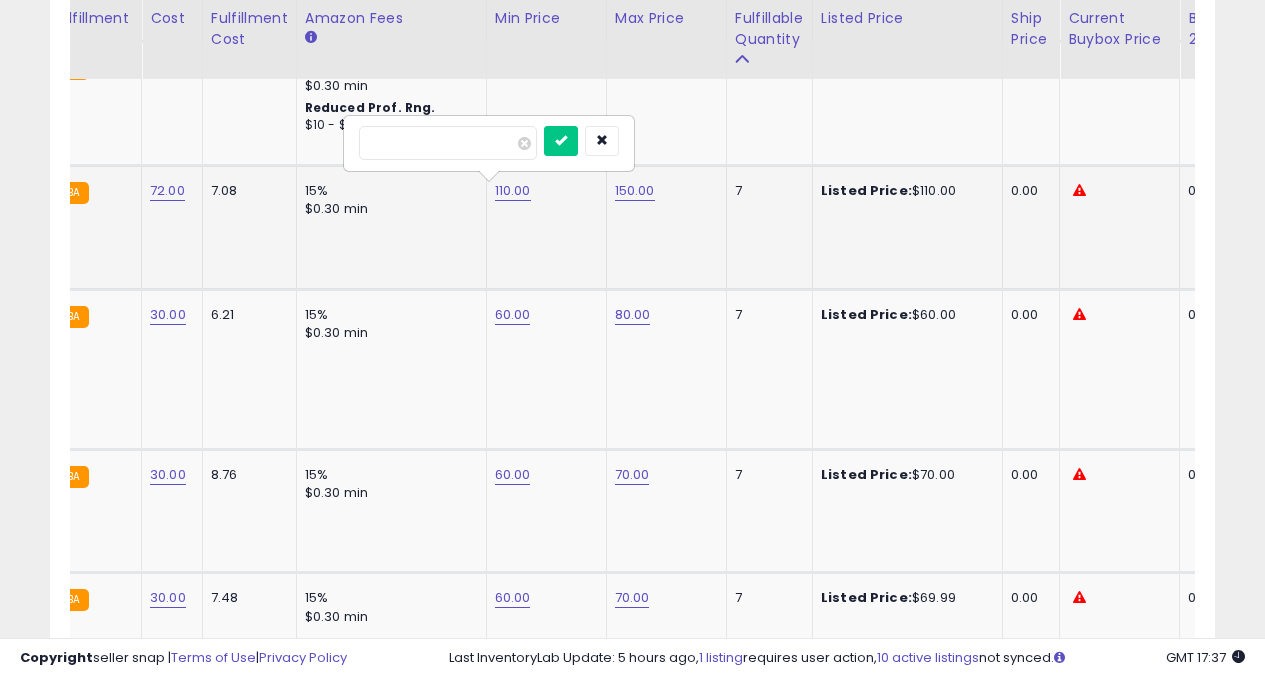type on "*" 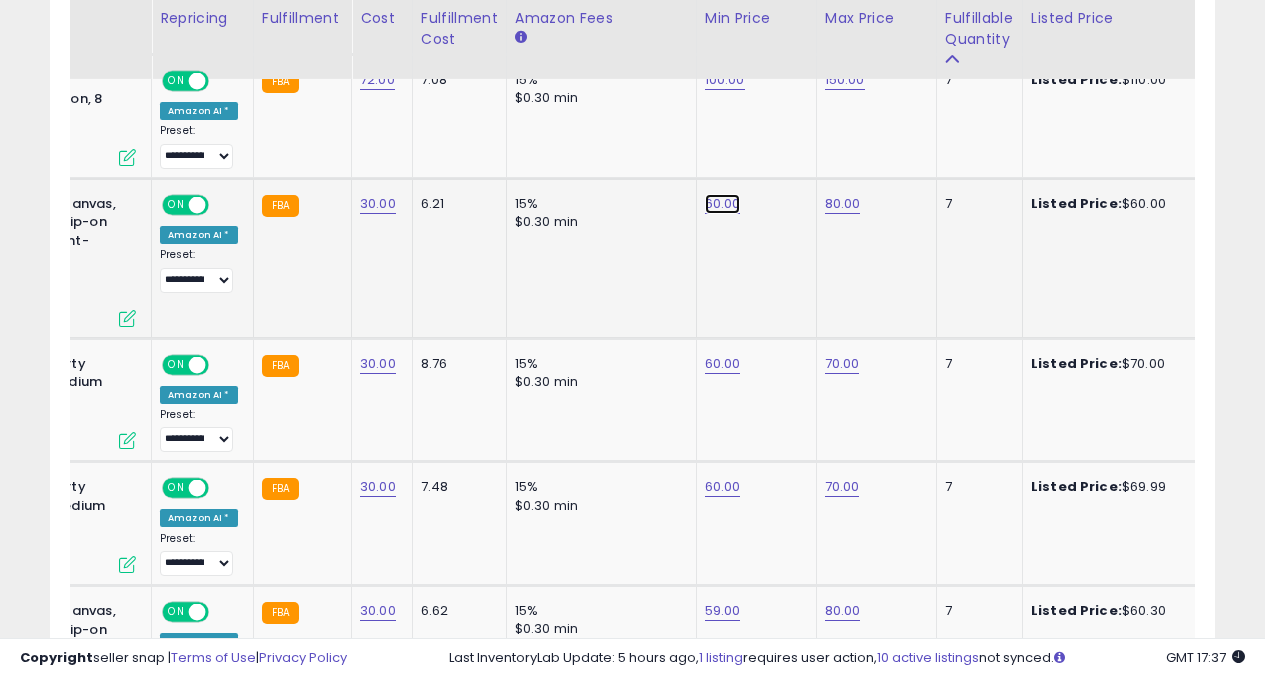click on "60.00" at bounding box center [723, -839] 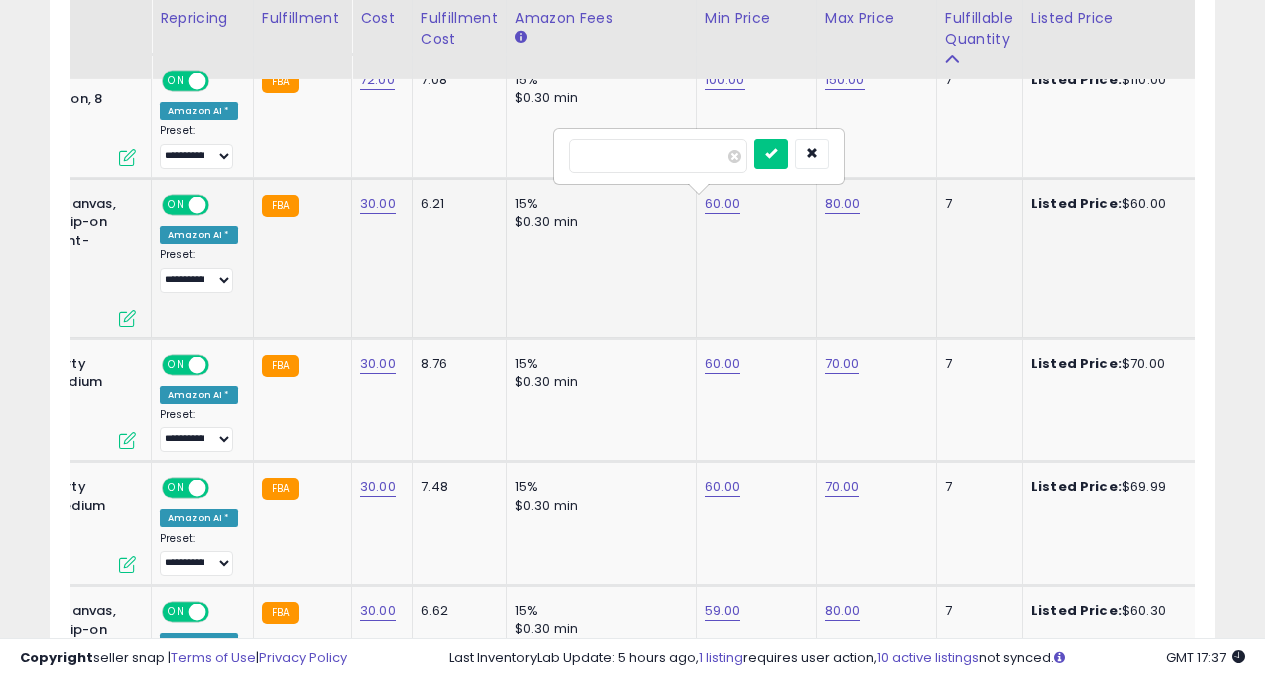 type on "*" 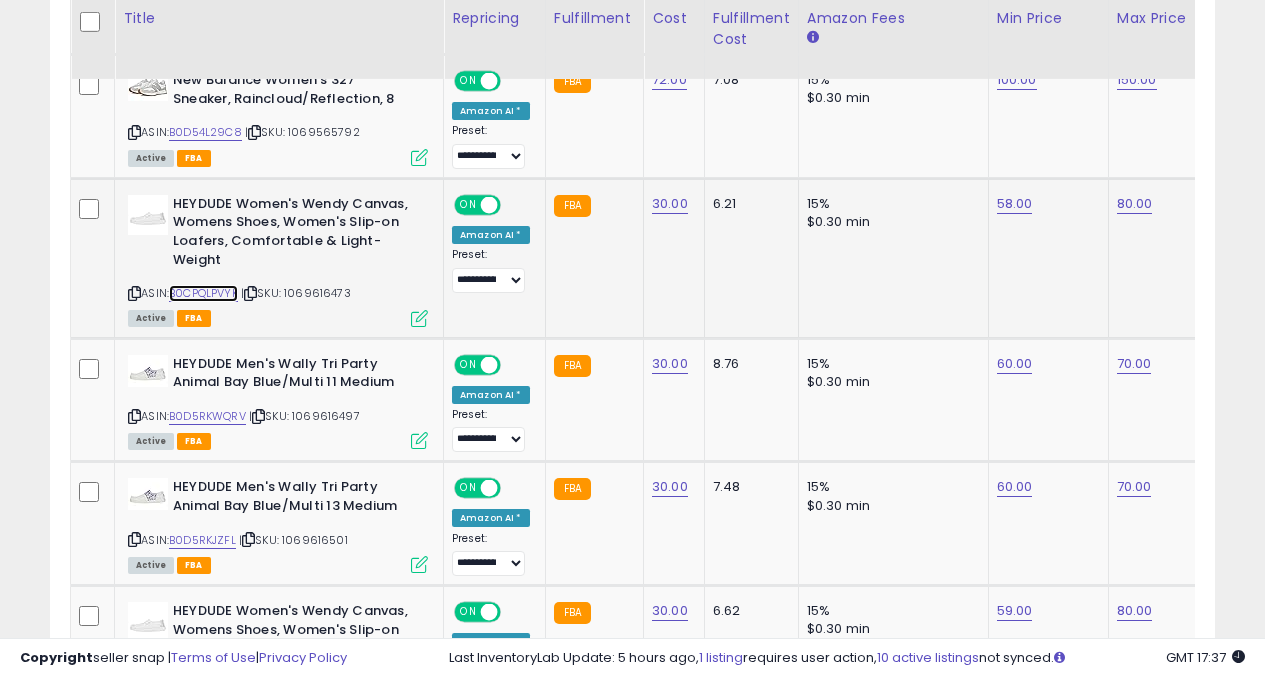 click on "B0CPQLPVYK" at bounding box center (203, 293) 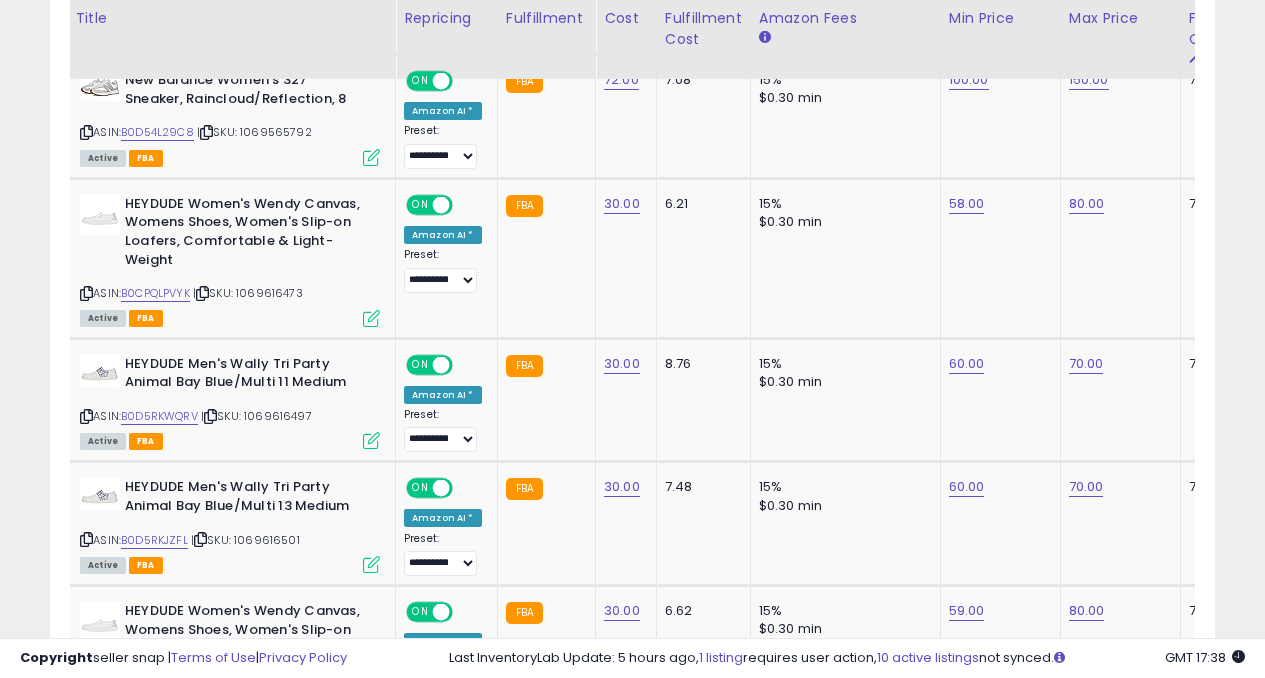 click on "58.00" 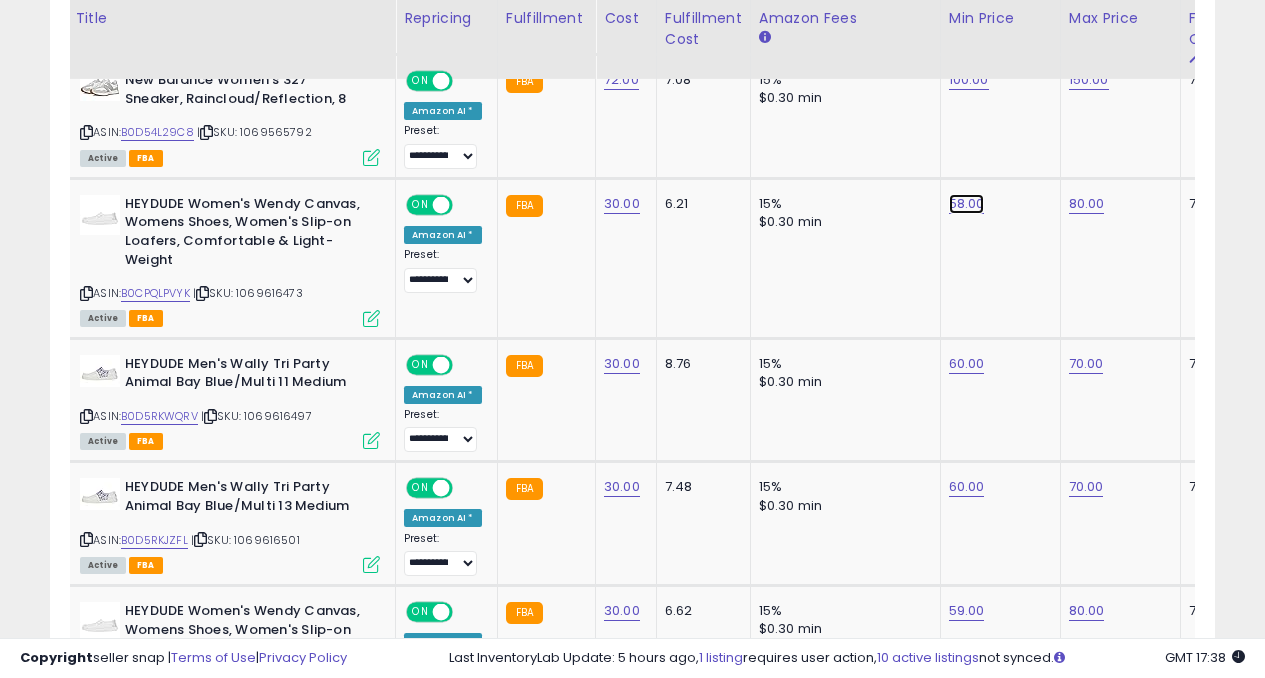 click on "58.00" at bounding box center [967, -839] 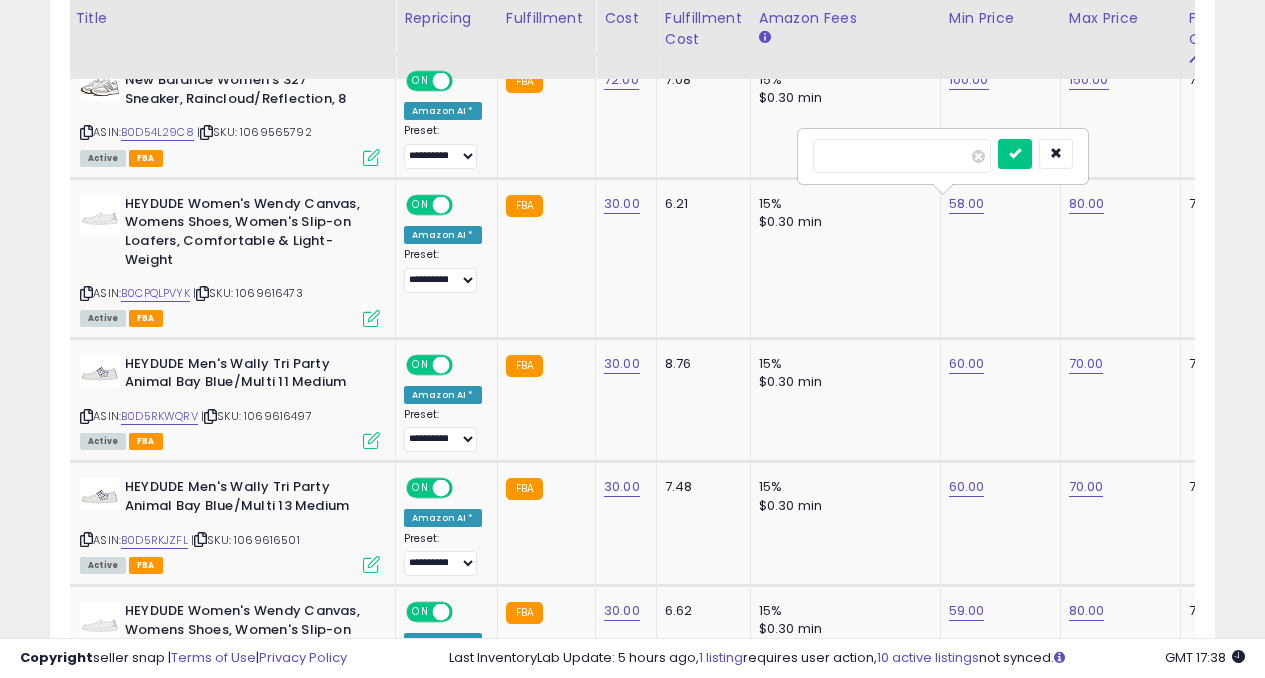 type on "*" 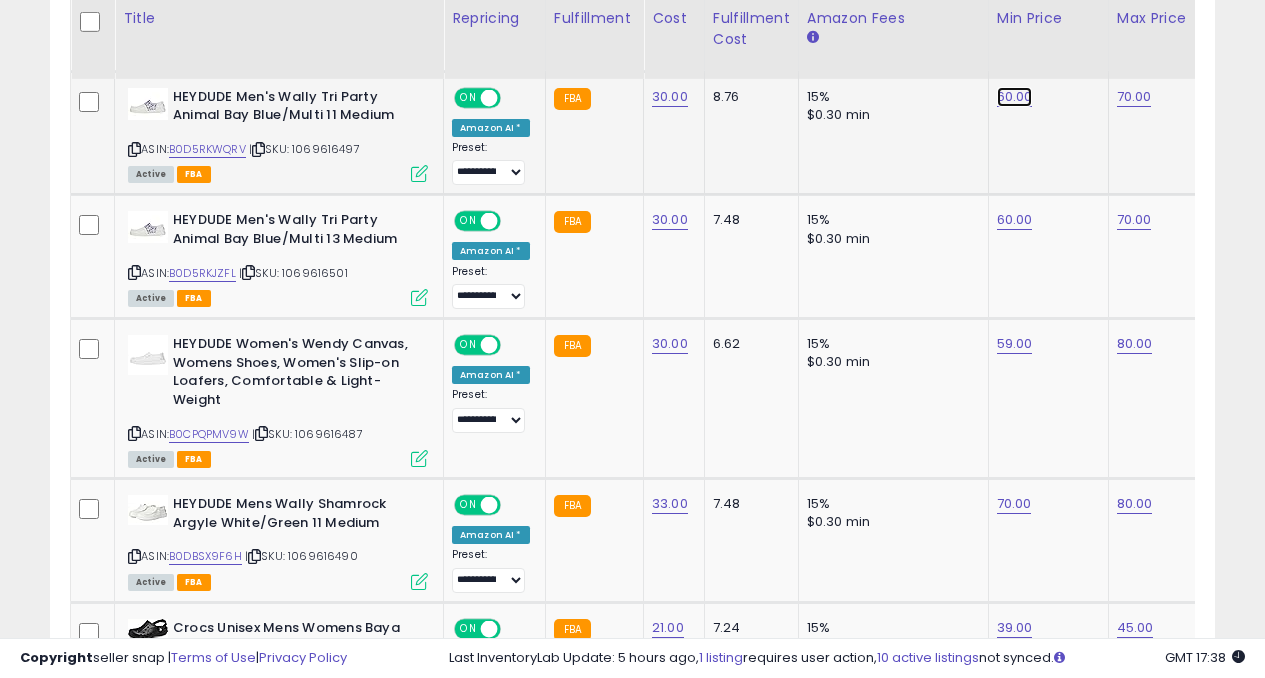 click on "60.00" at bounding box center (1015, -1106) 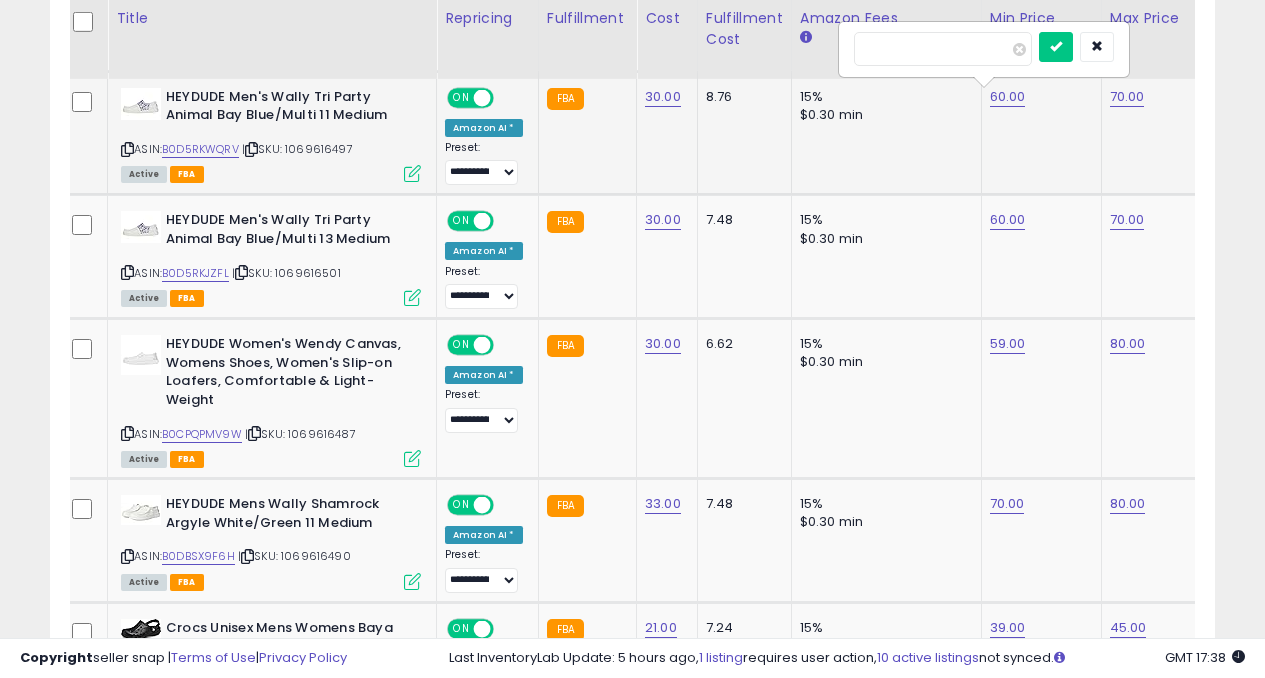 type on "*" 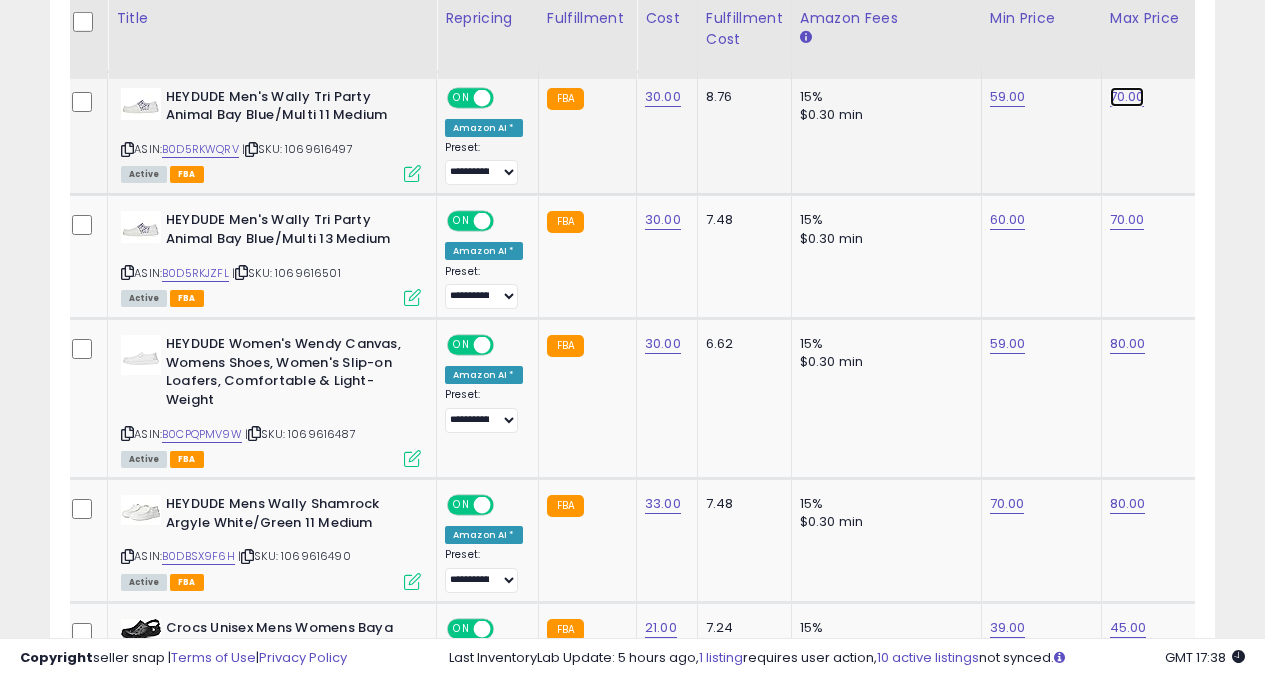 click on "70.00" at bounding box center [1128, -1106] 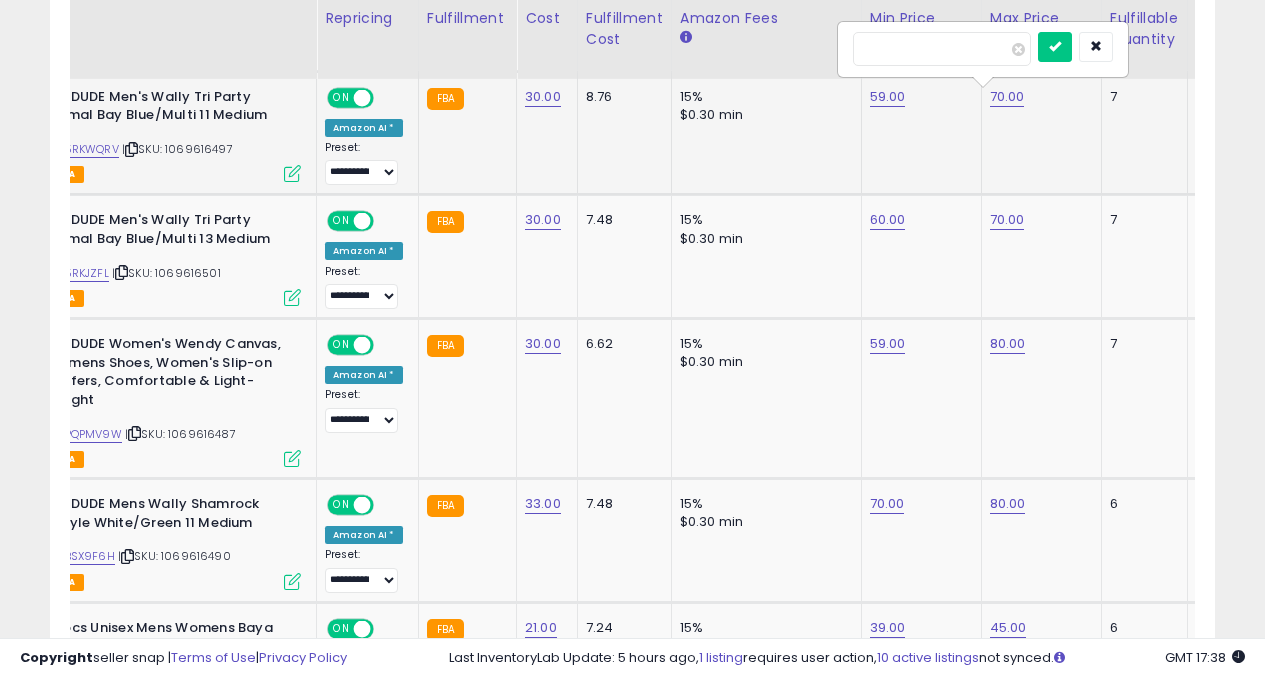 type on "*" 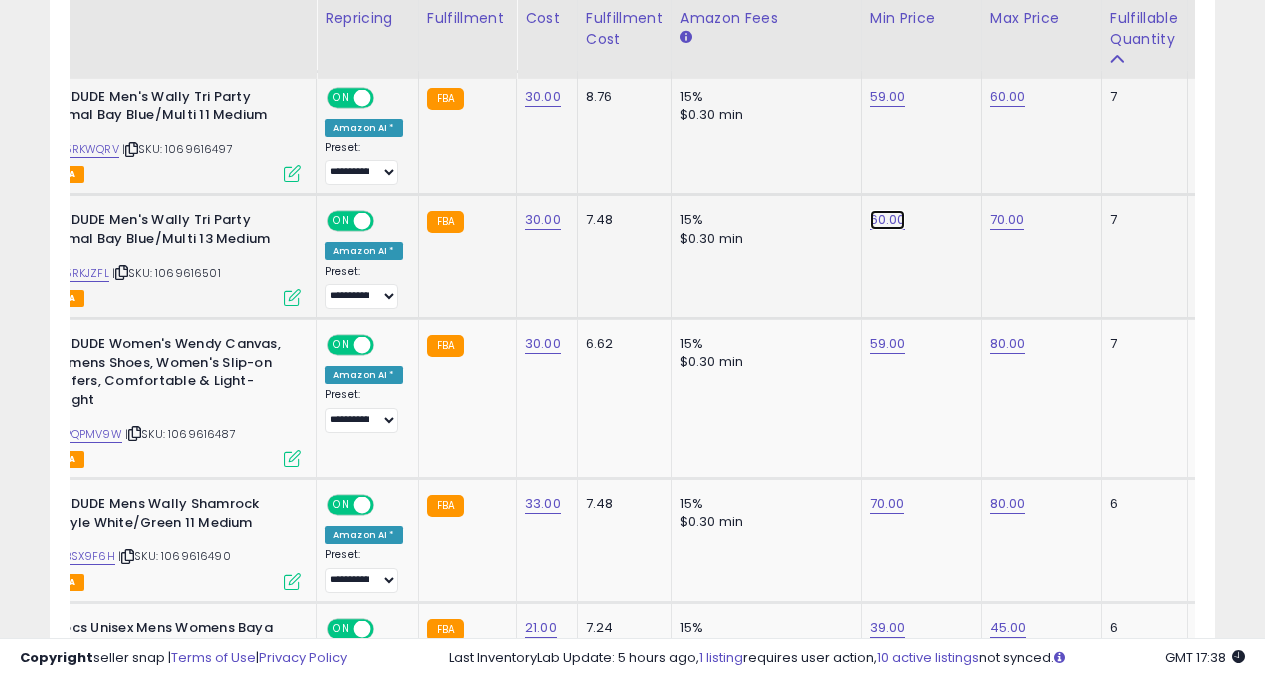 click on "60.00" at bounding box center [888, -1106] 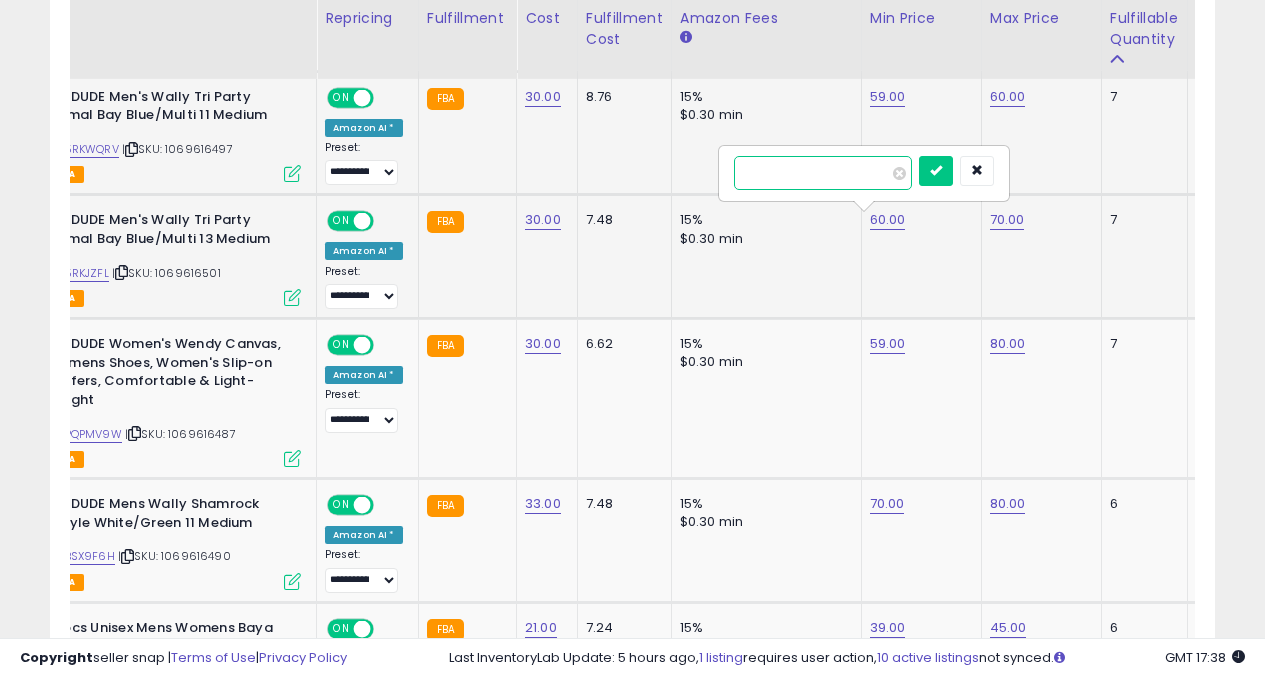 type on "*" 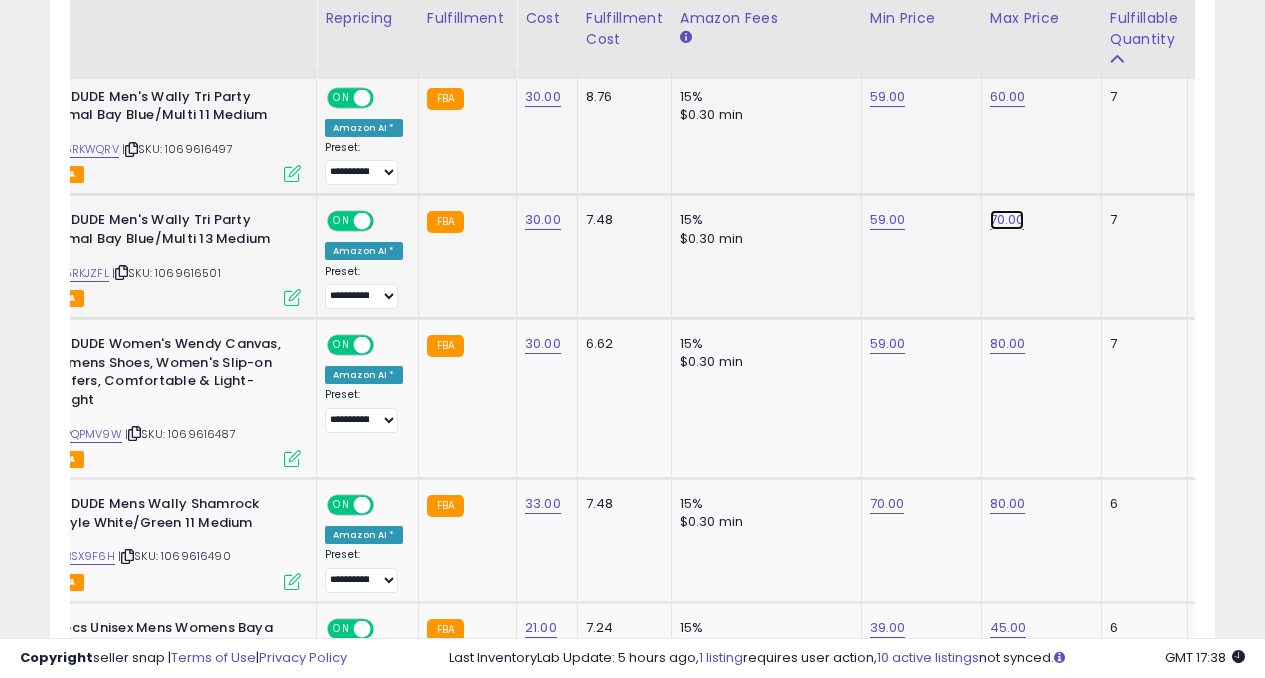 click on "70.00" at bounding box center [1008, -1106] 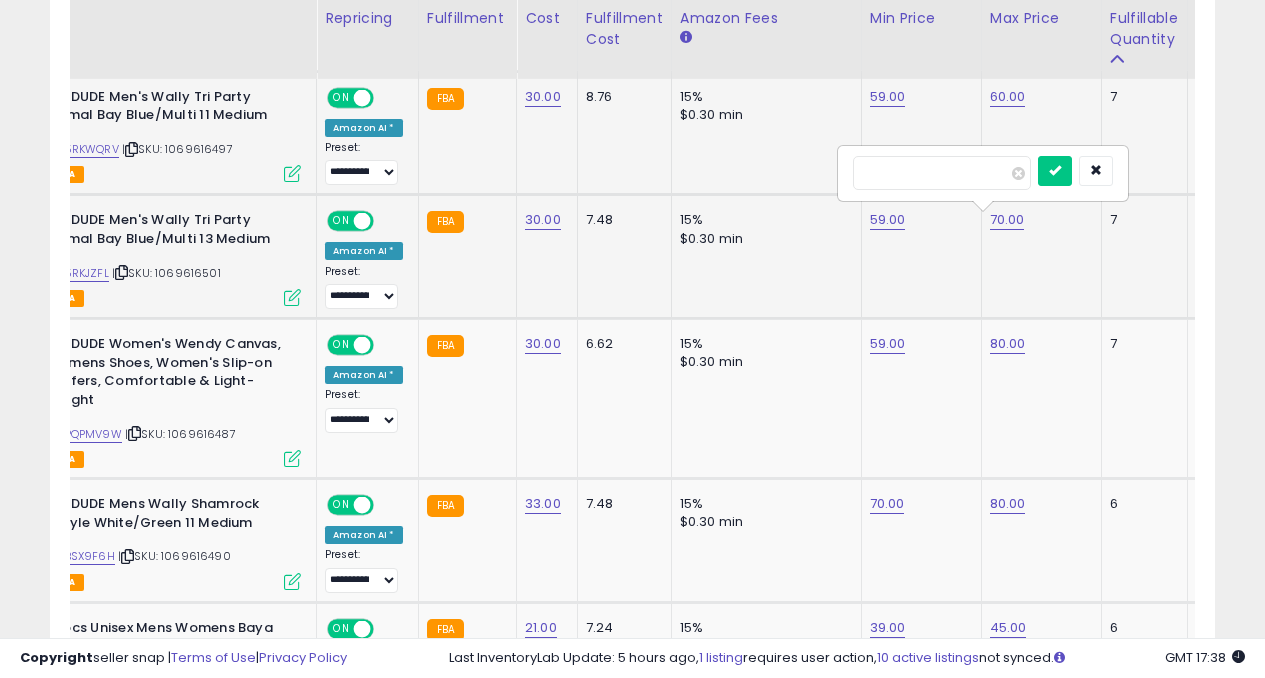 type on "*" 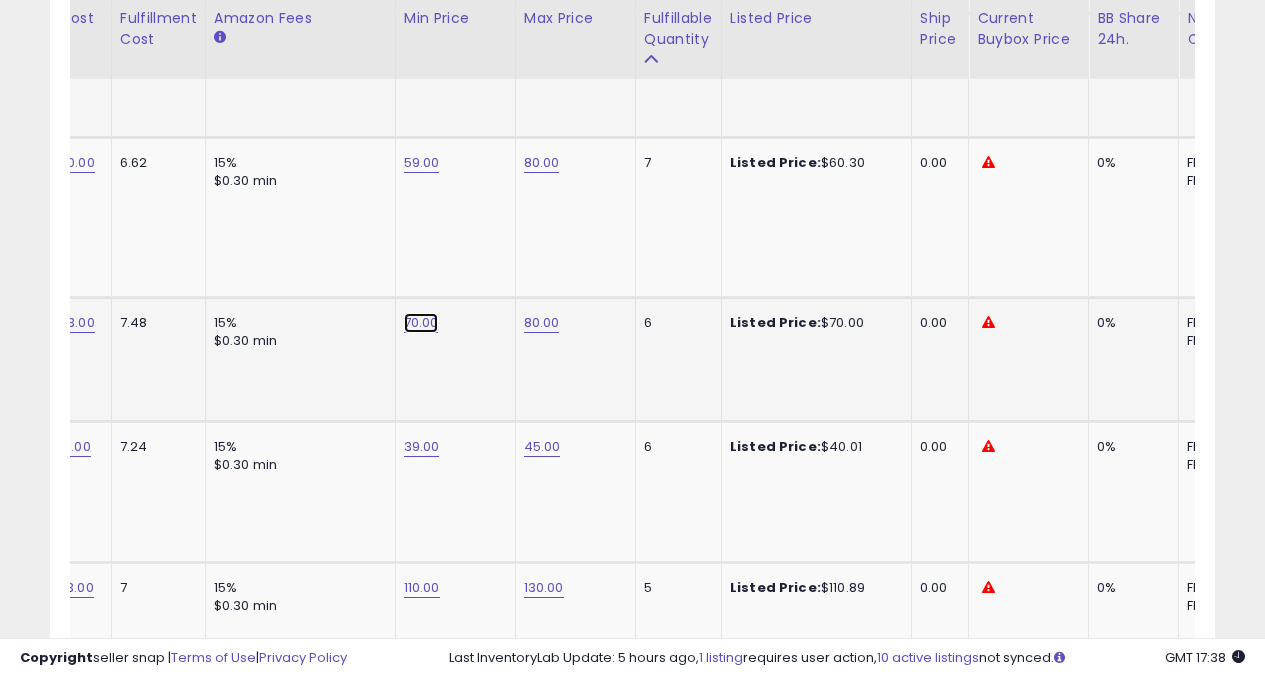 click on "70.00" at bounding box center (422, -1287) 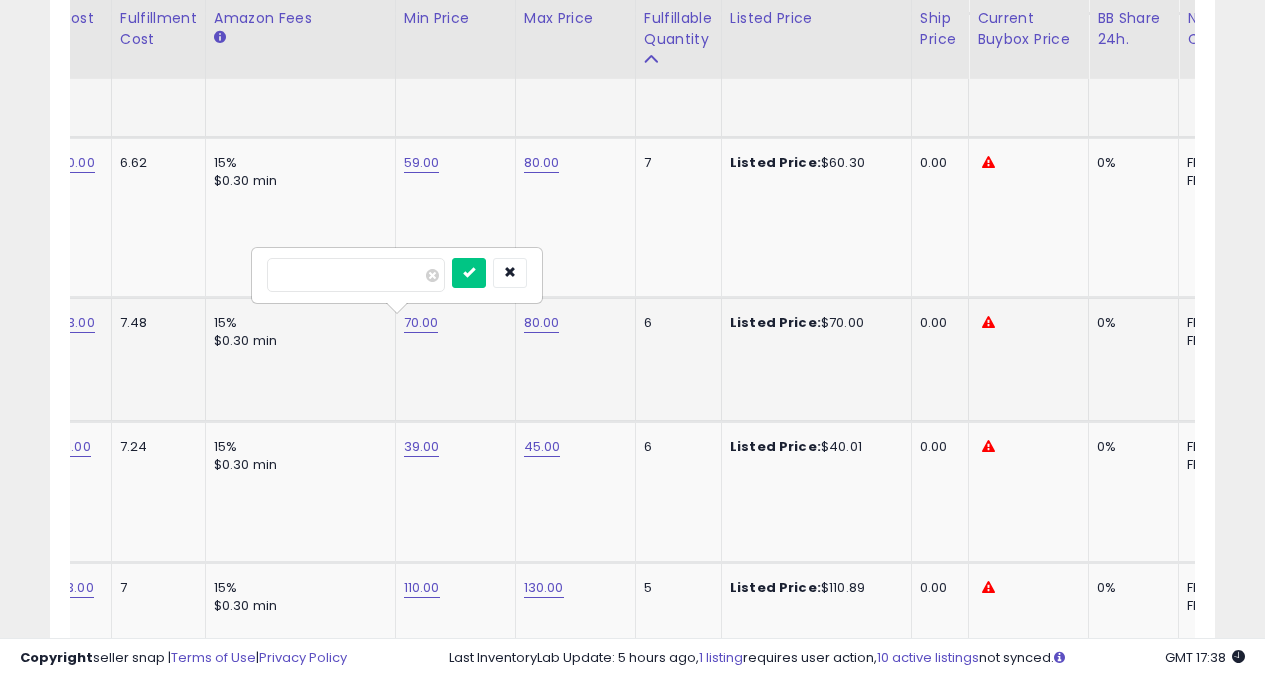 type on "*" 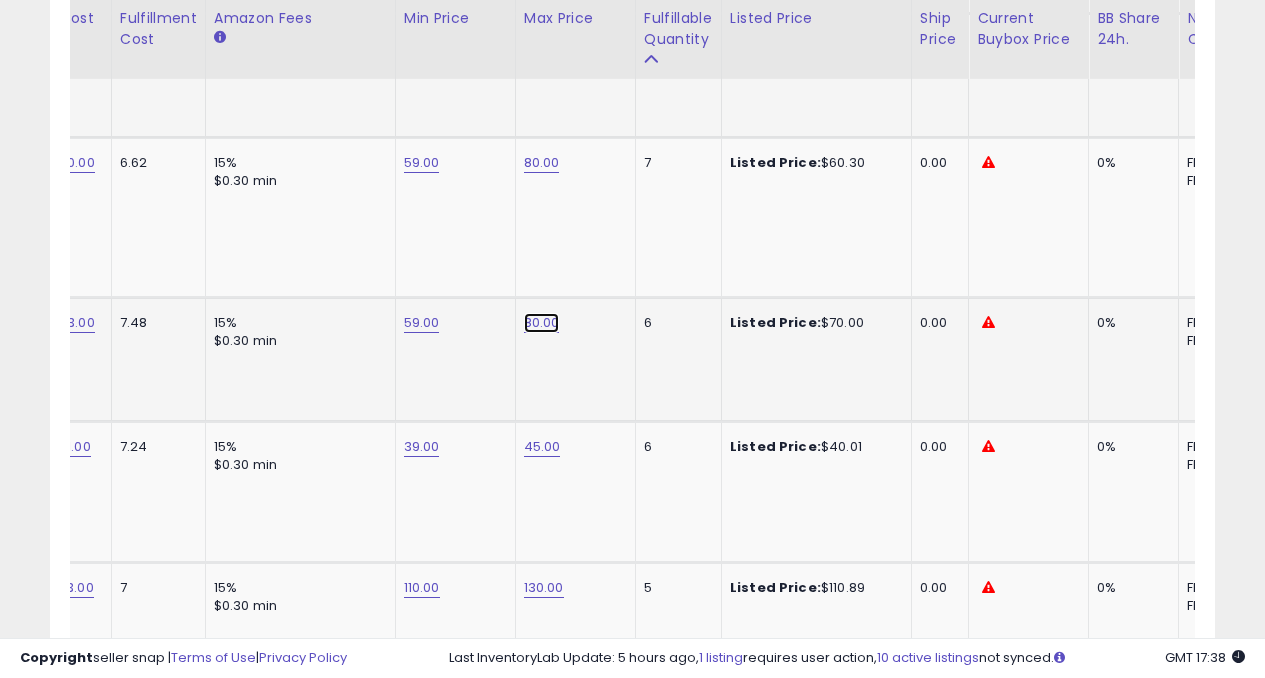 click on "80.00" at bounding box center (542, -1287) 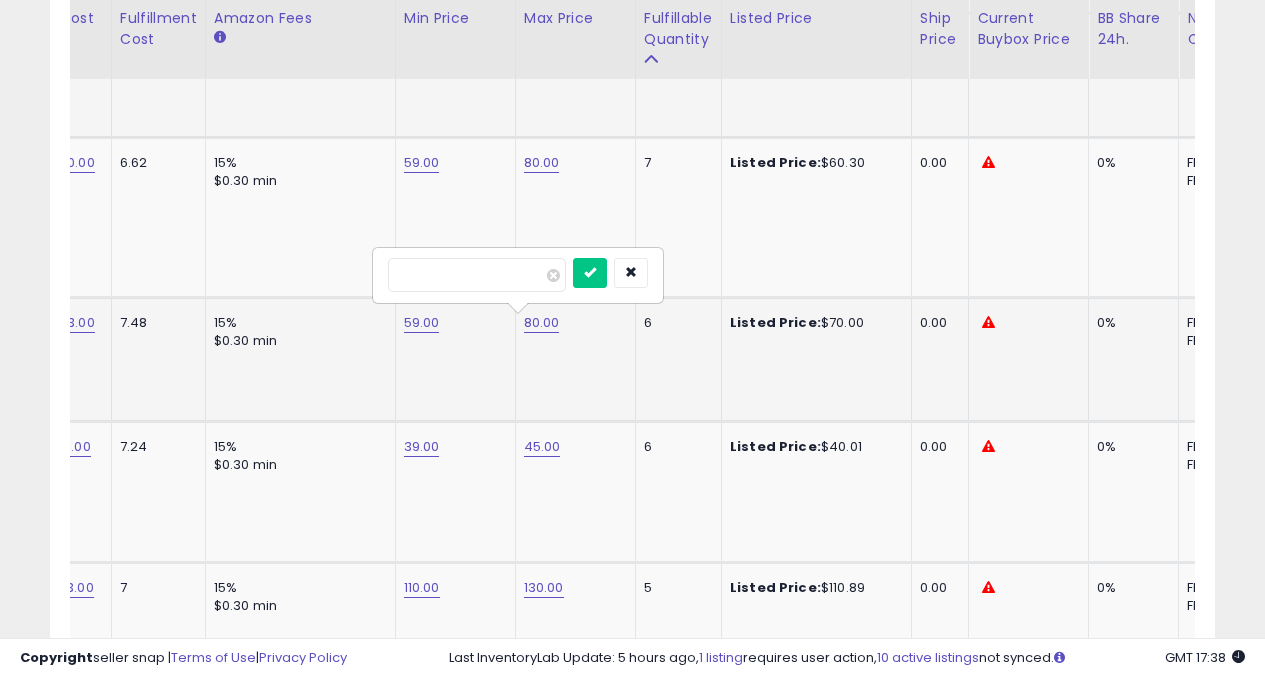 type on "*" 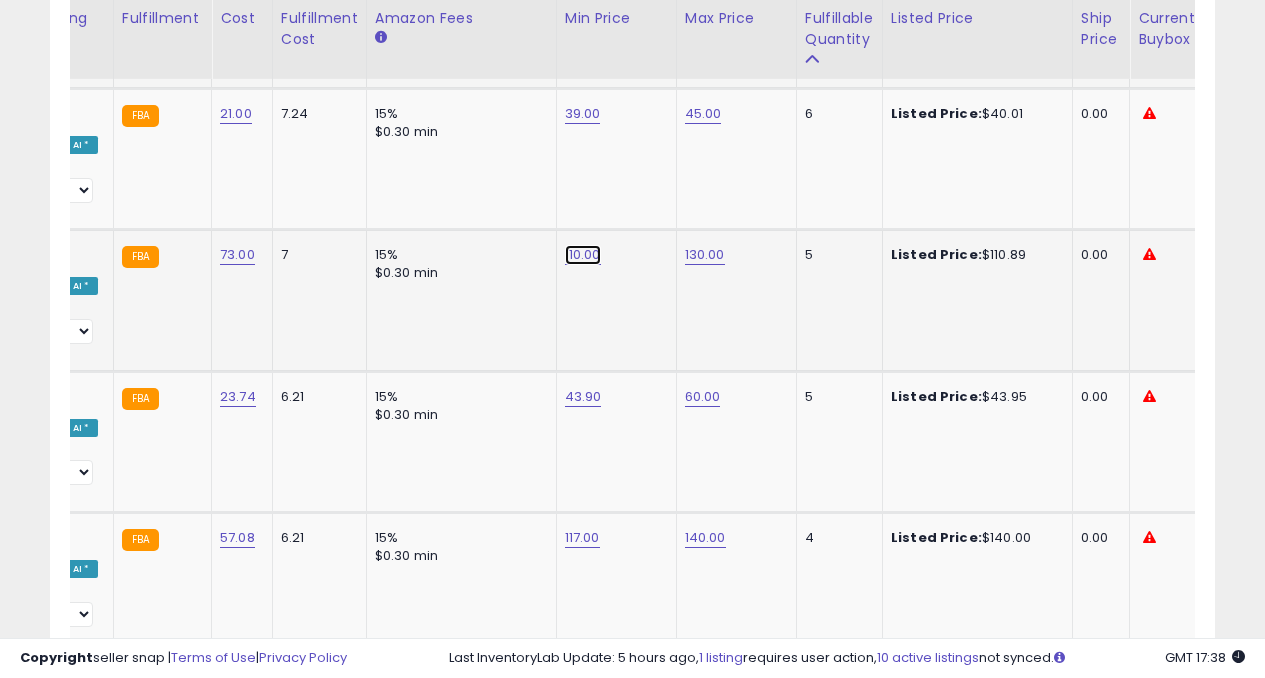 click on "110.00" at bounding box center (583, -1620) 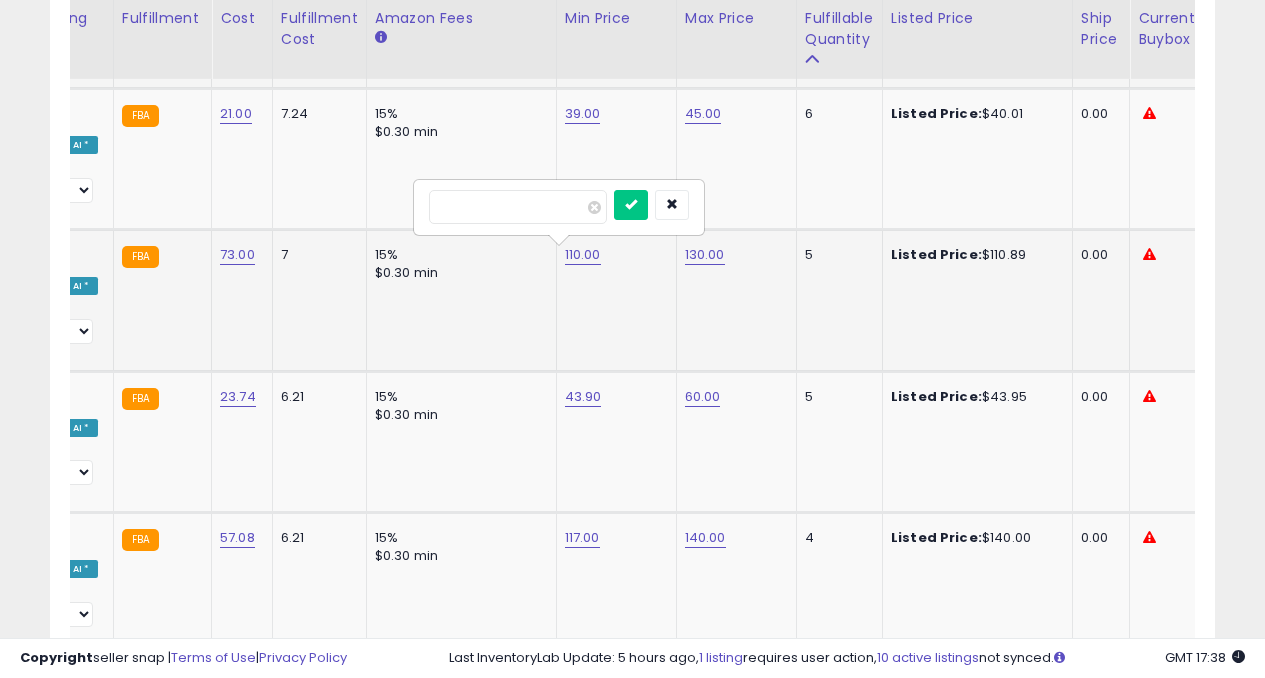 type on "*" 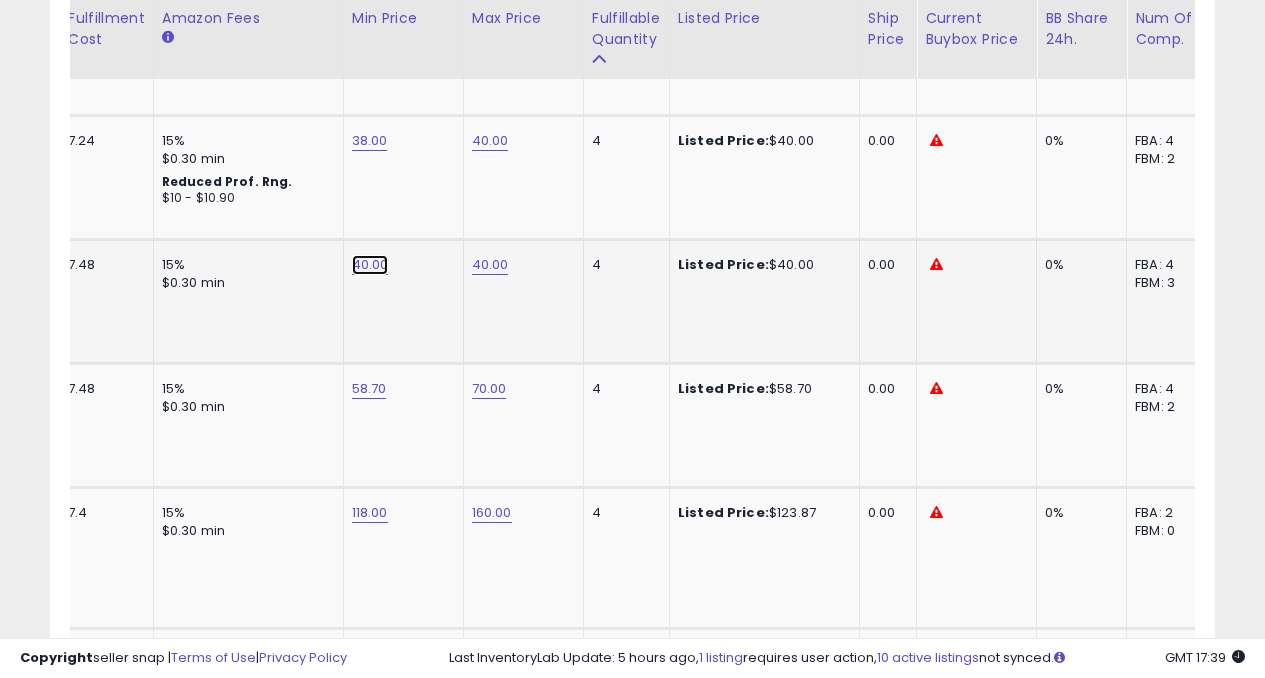 click on "40.00" at bounding box center [370, -2423] 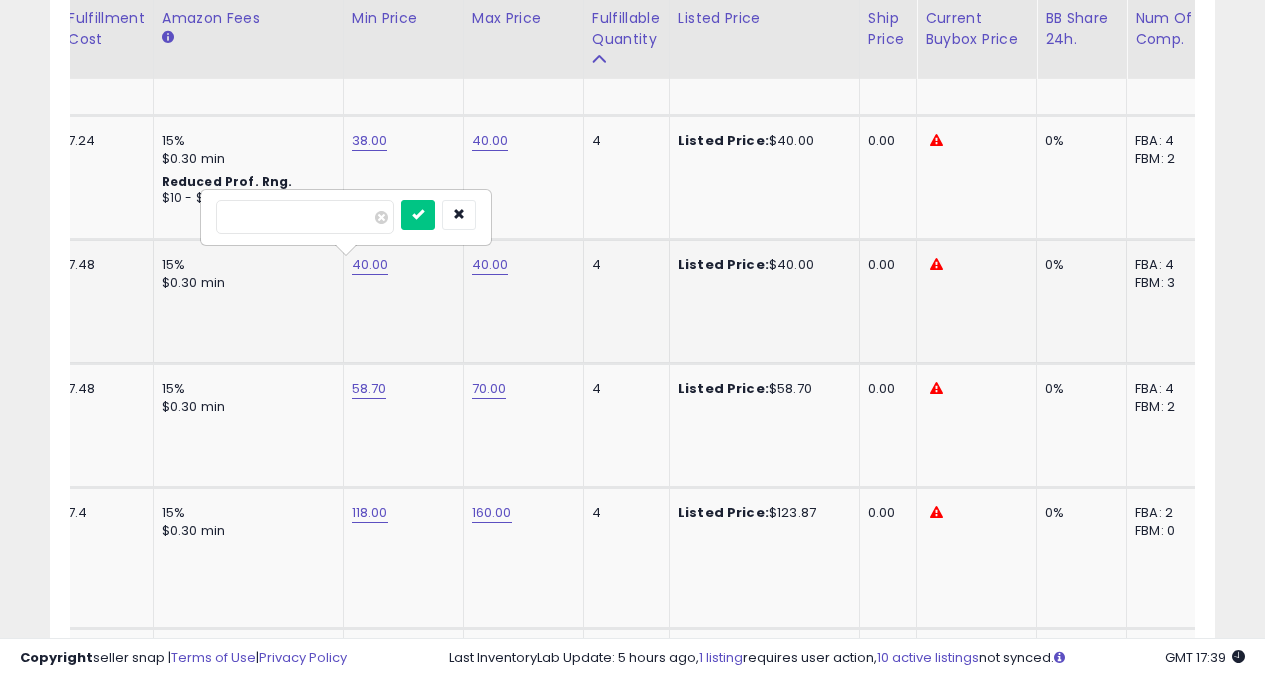type on "*" 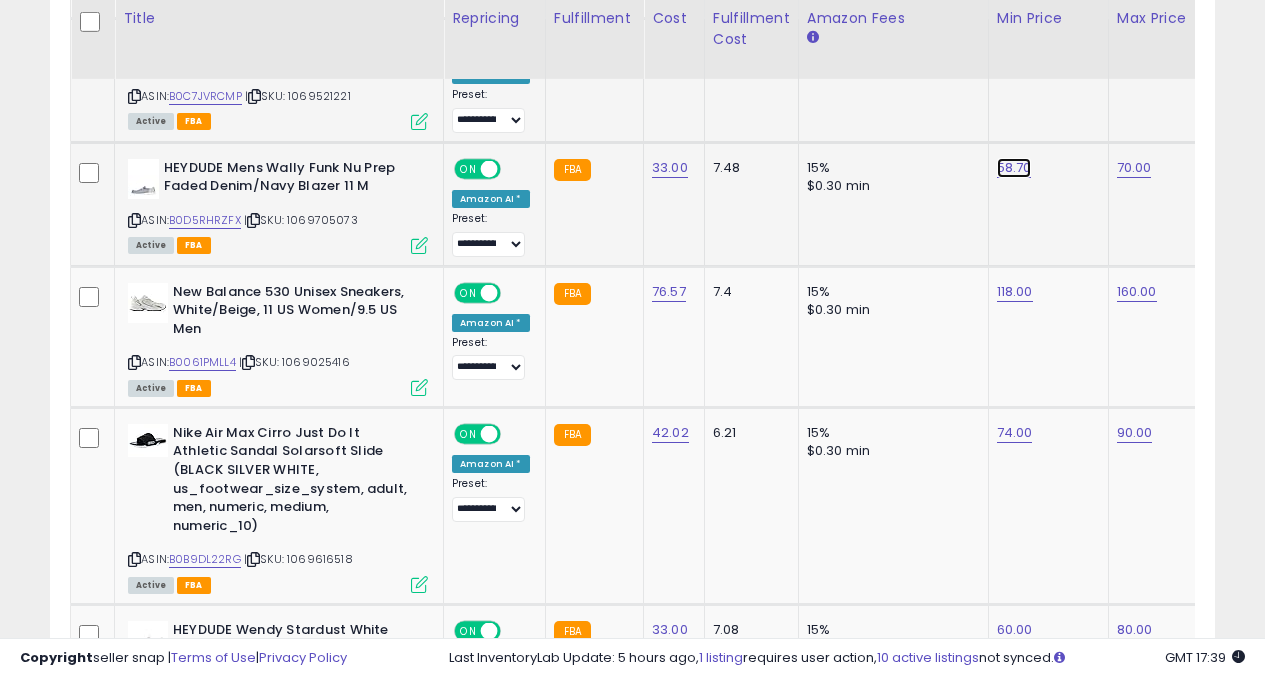 click on "58.70" at bounding box center (1015, -2644) 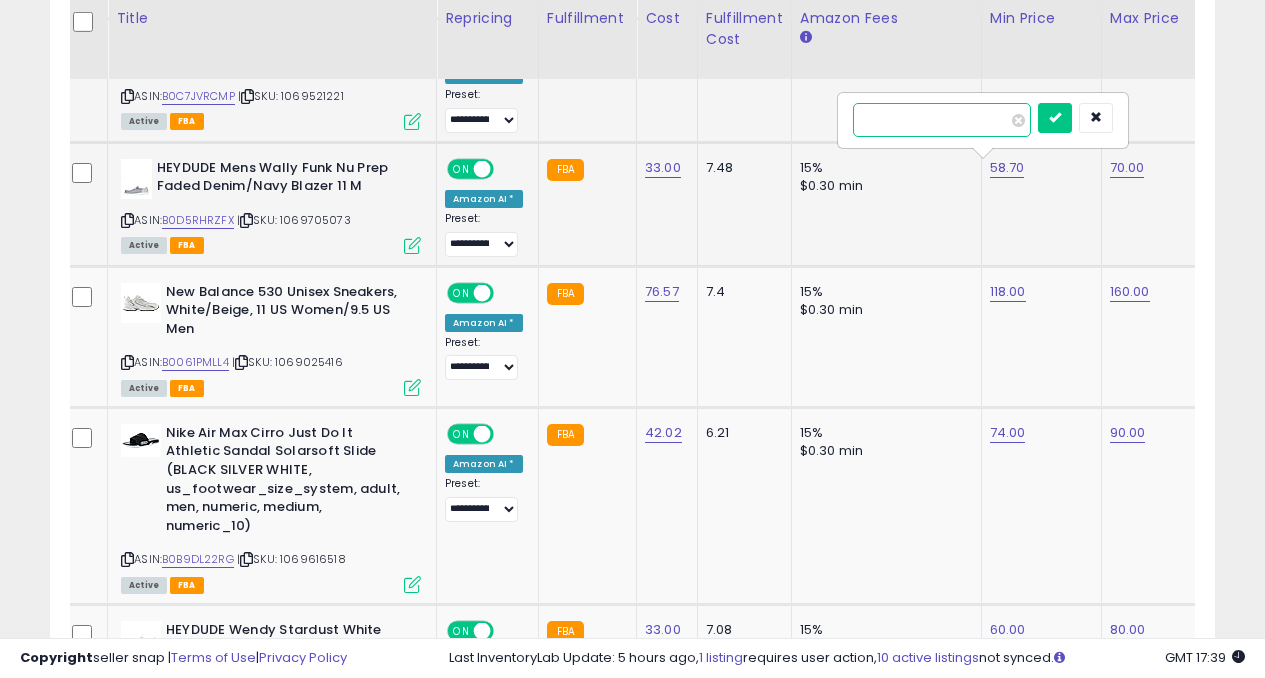 type on "*" 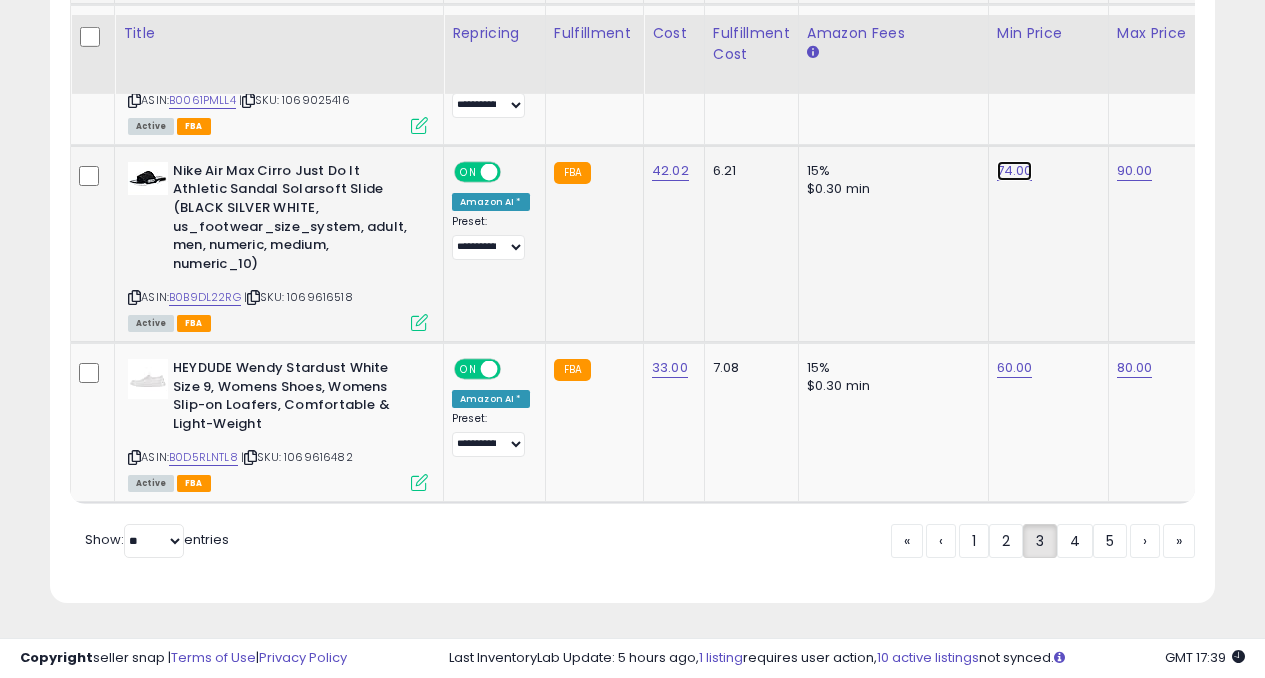 click on "74.00" at bounding box center [1015, -2906] 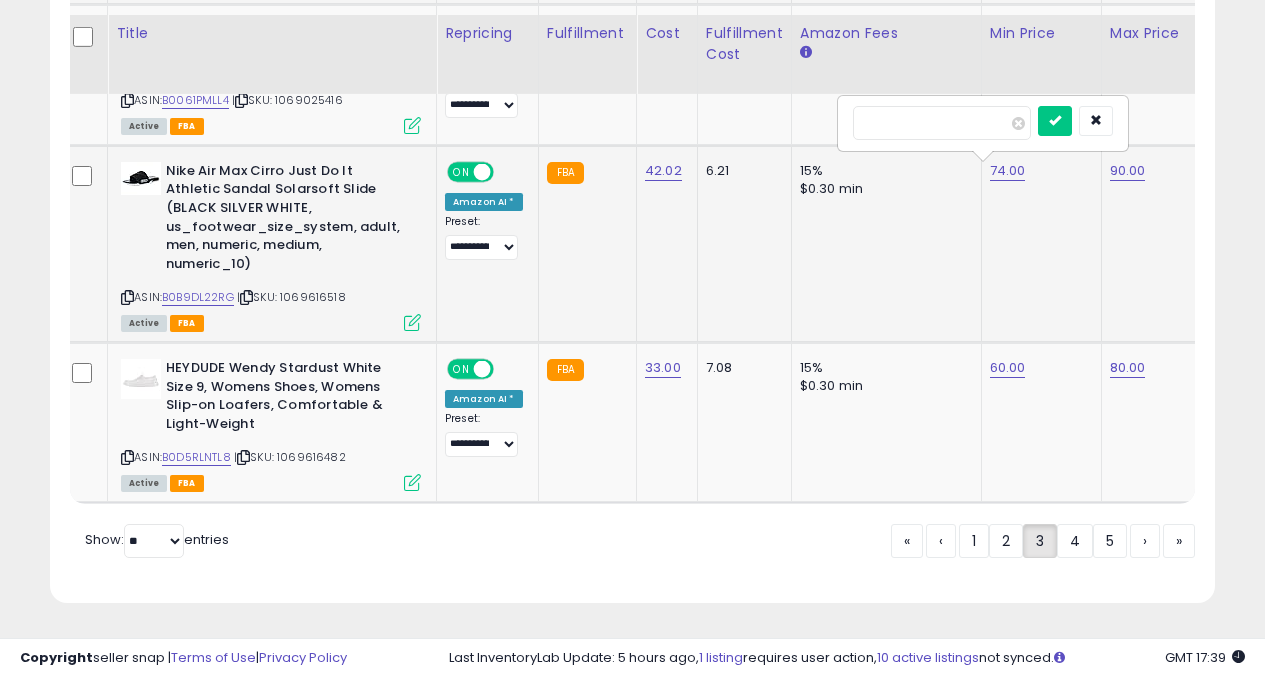 type on "*" 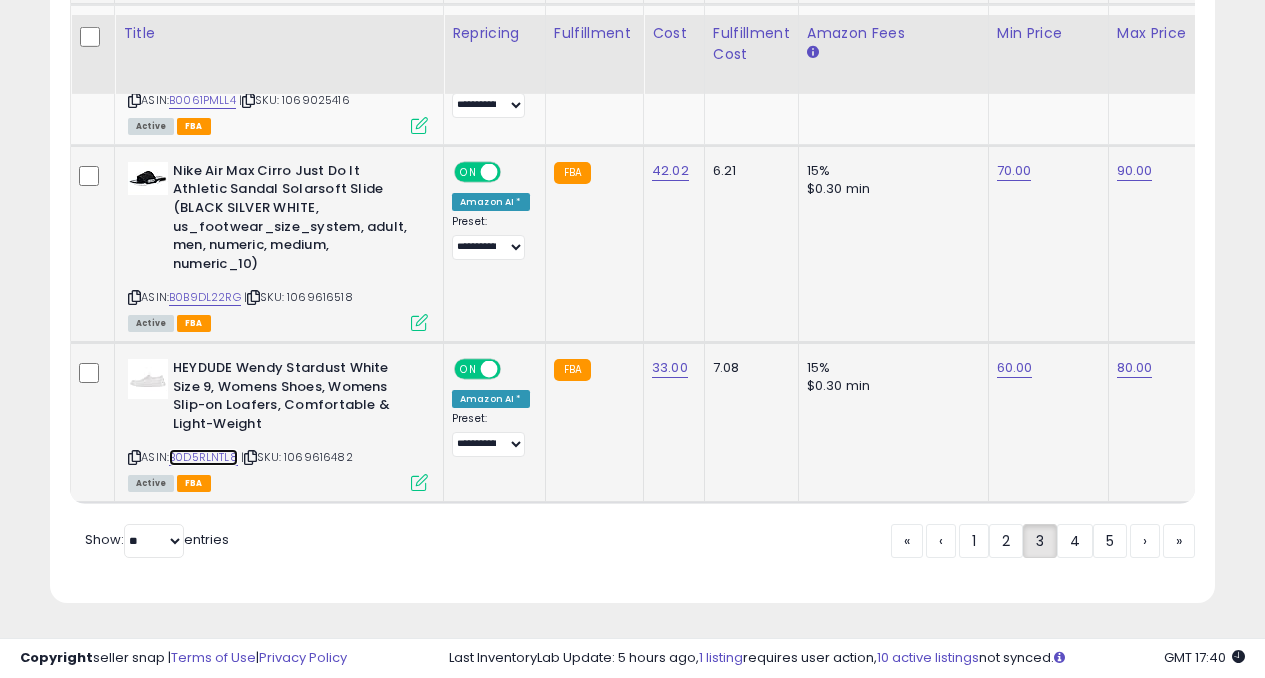 click on "B0D5RLNTL8" at bounding box center [203, 457] 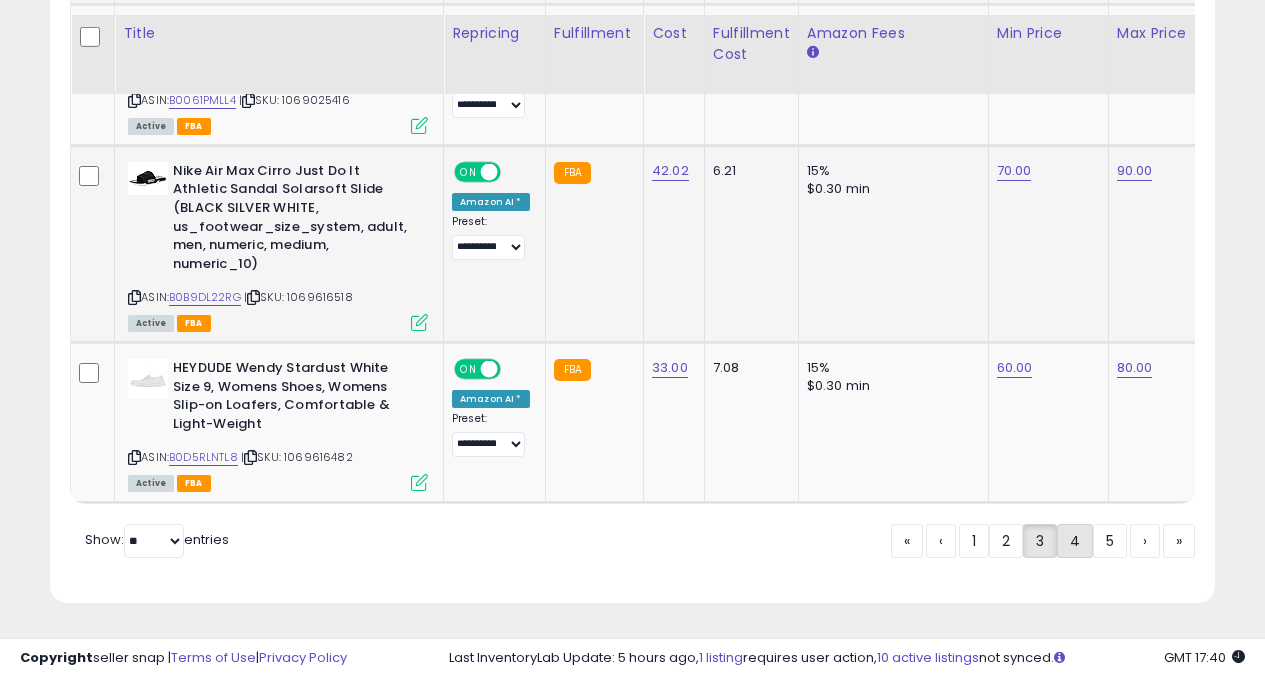 click on "4" 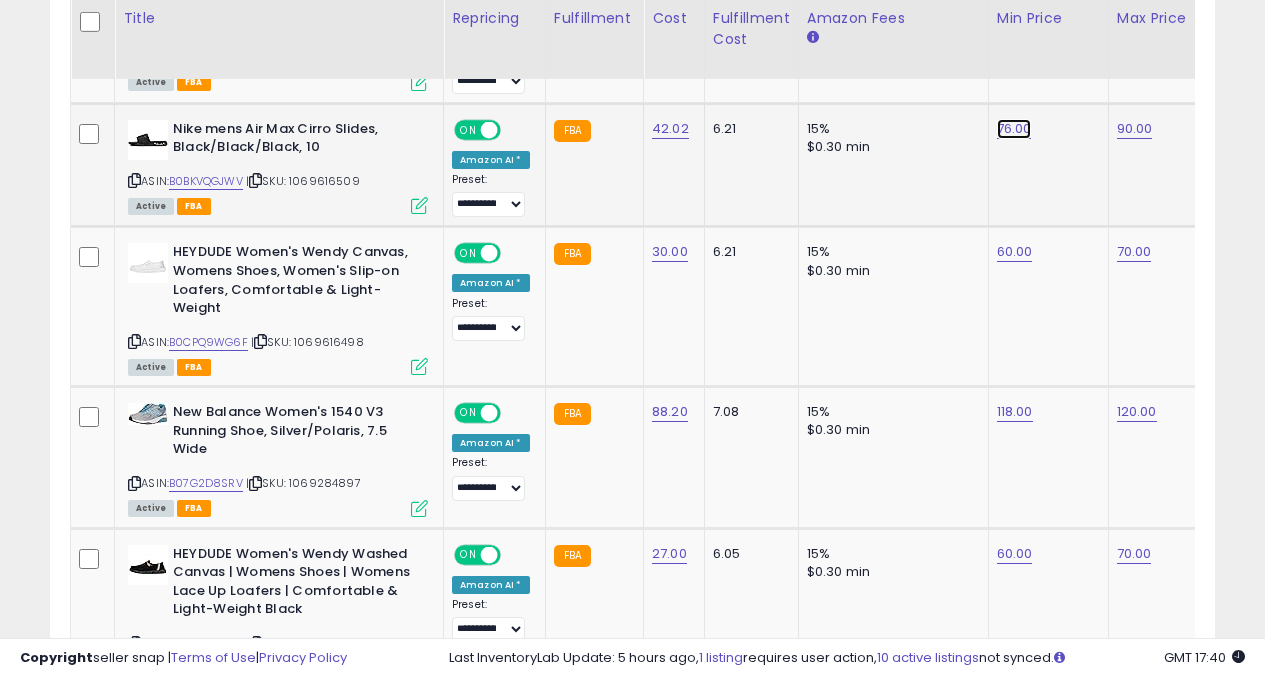 click on "76.00" at bounding box center [1015, -119] 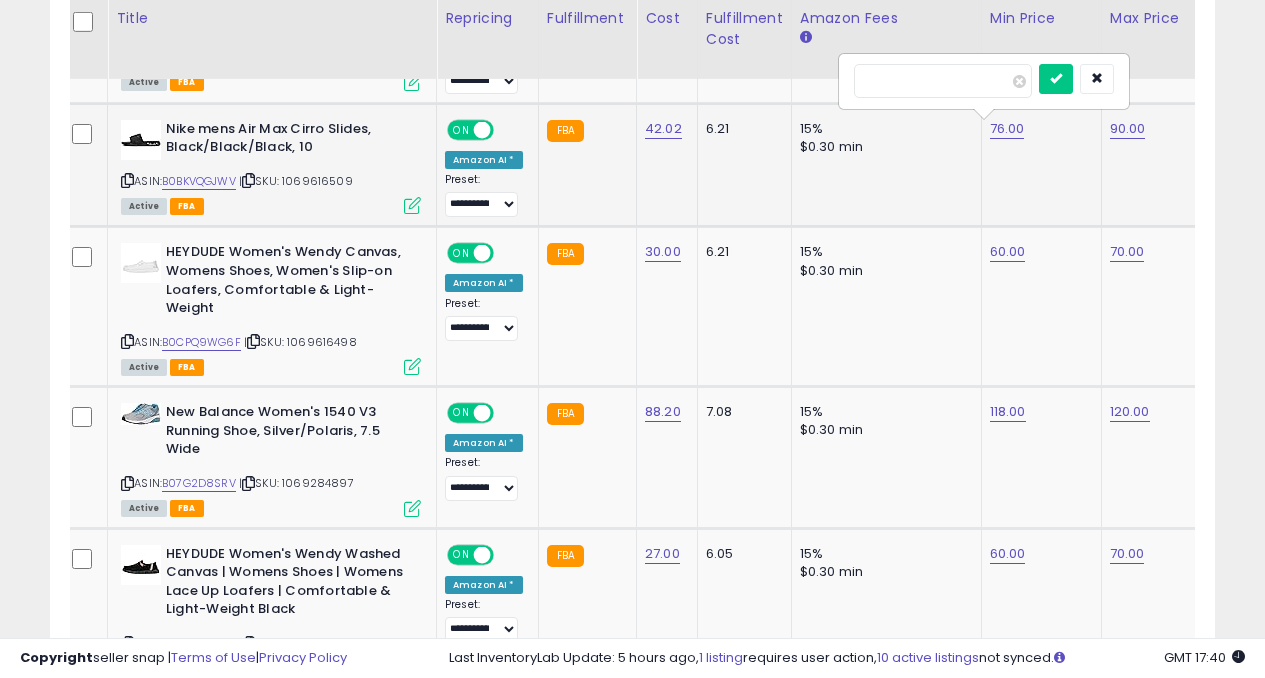 type on "*" 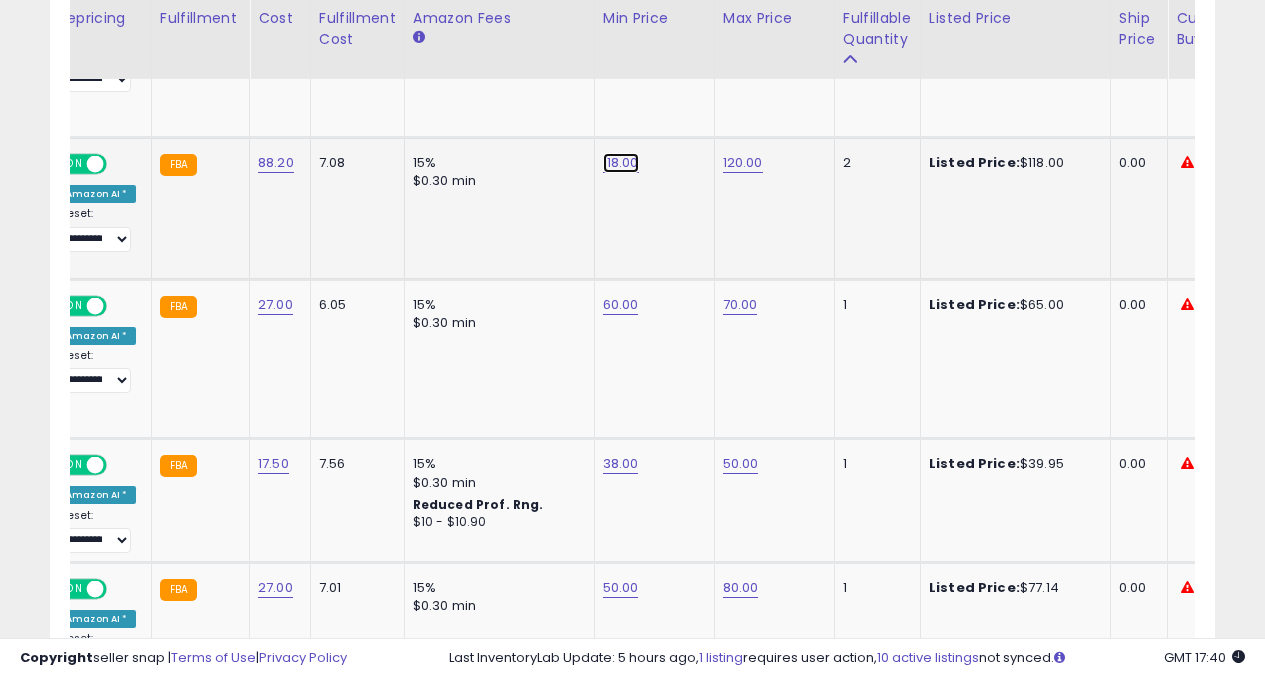 click on "118.00" at bounding box center (621, -368) 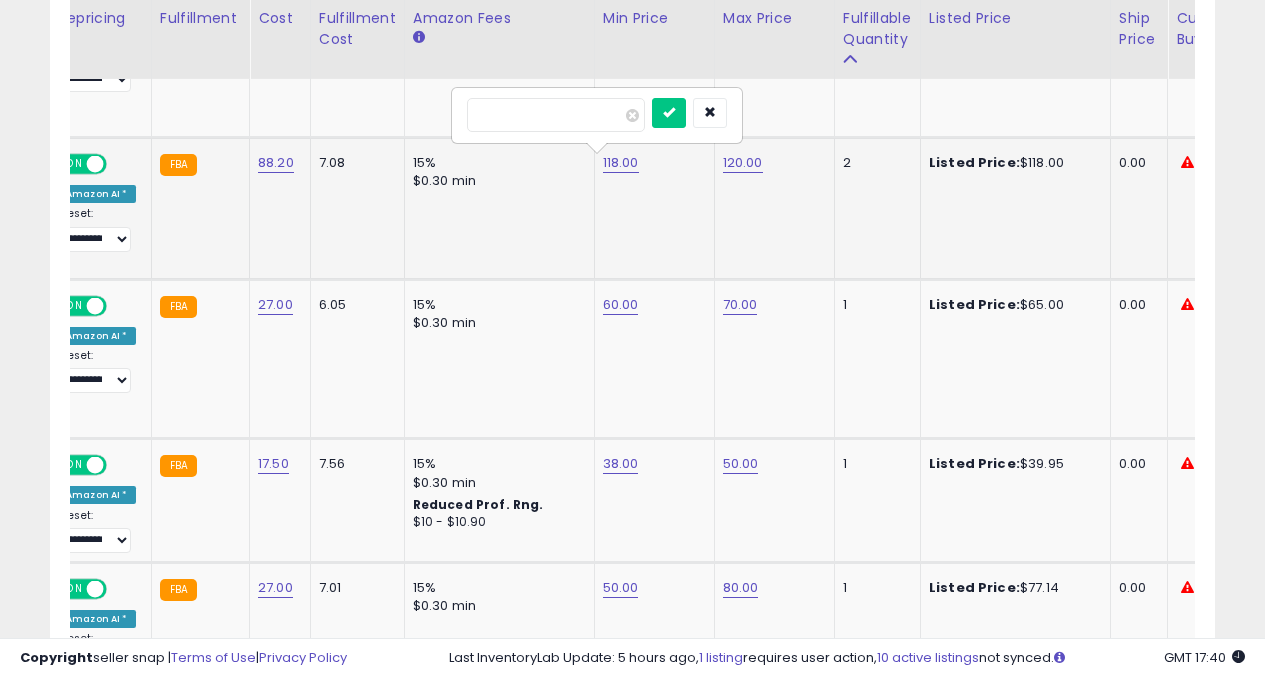 type on "*" 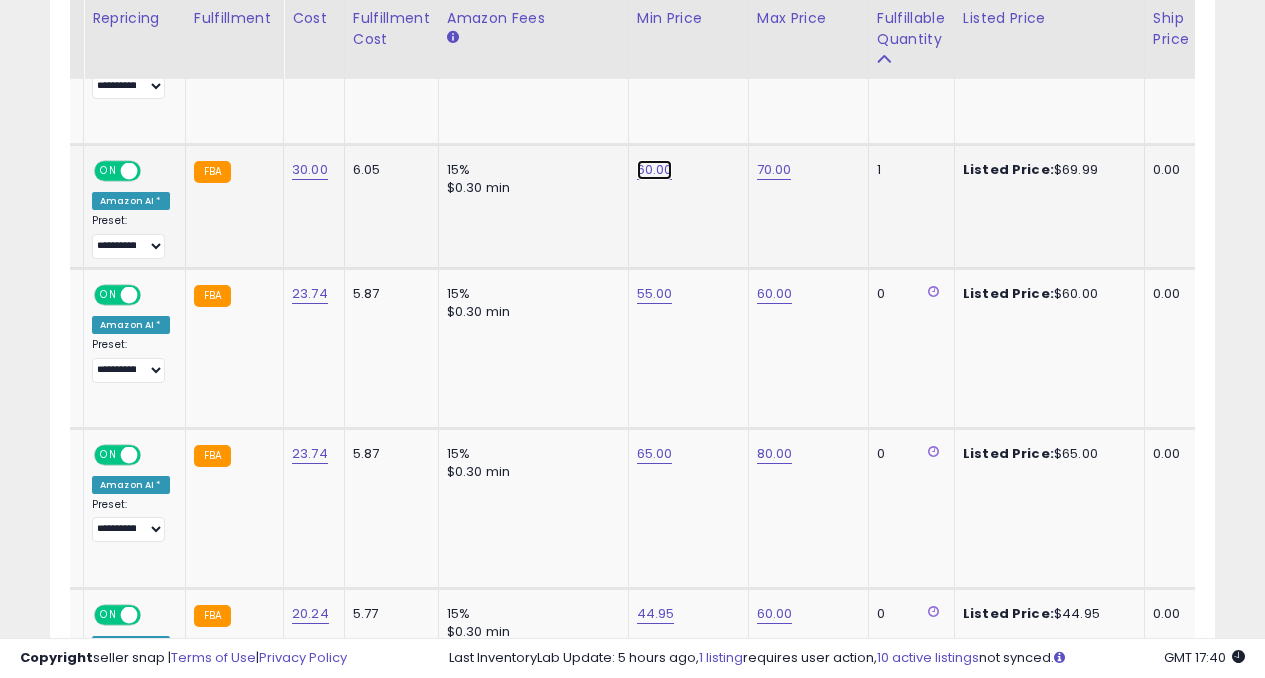 click on "60.00" at bounding box center (655, -1106) 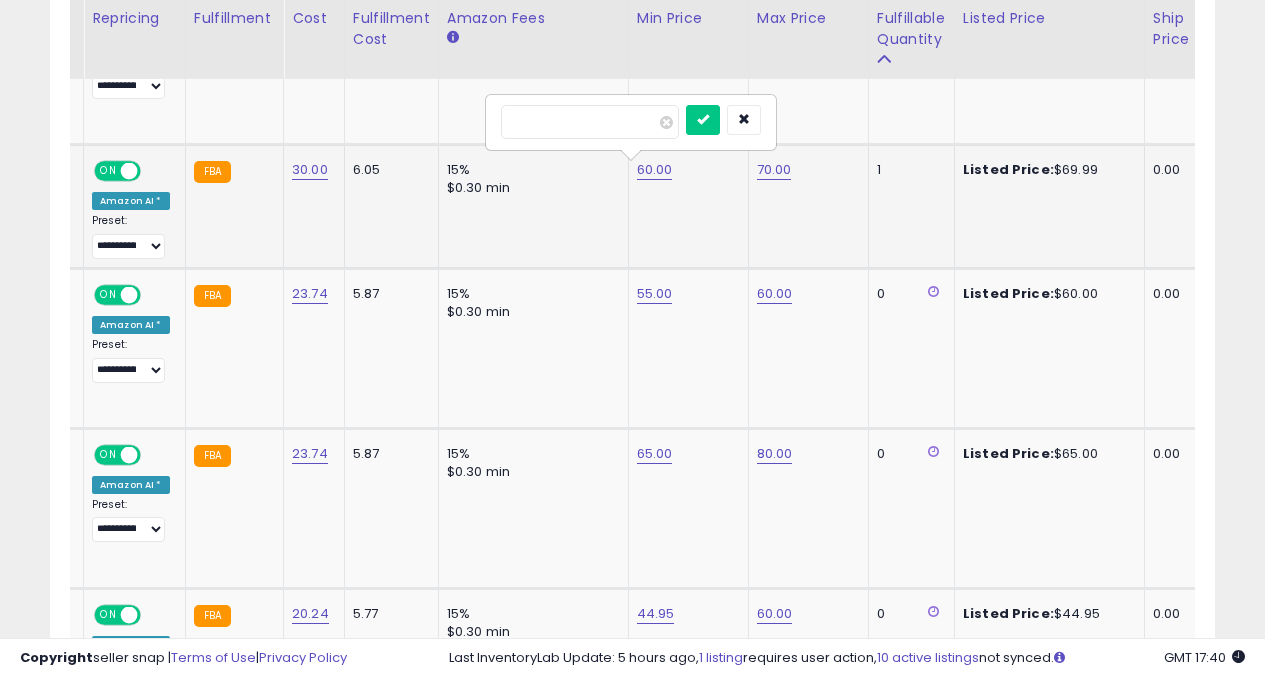 type on "*" 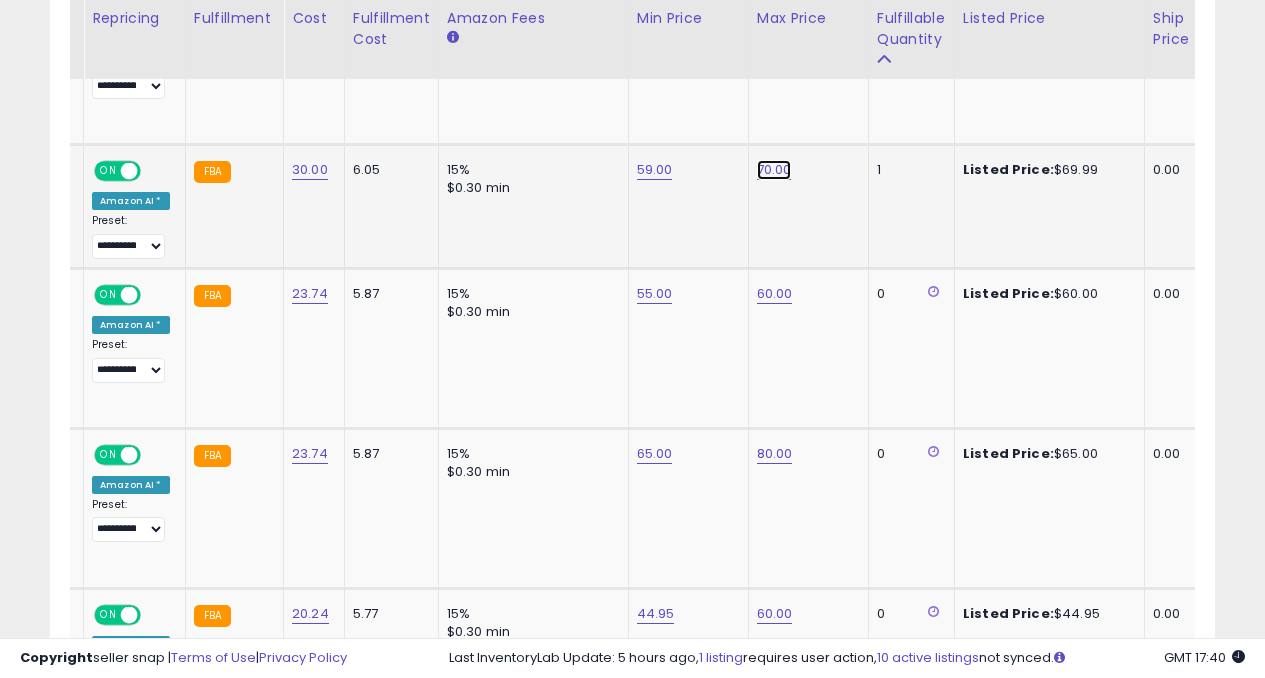 click on "70.00" at bounding box center (775, -1106) 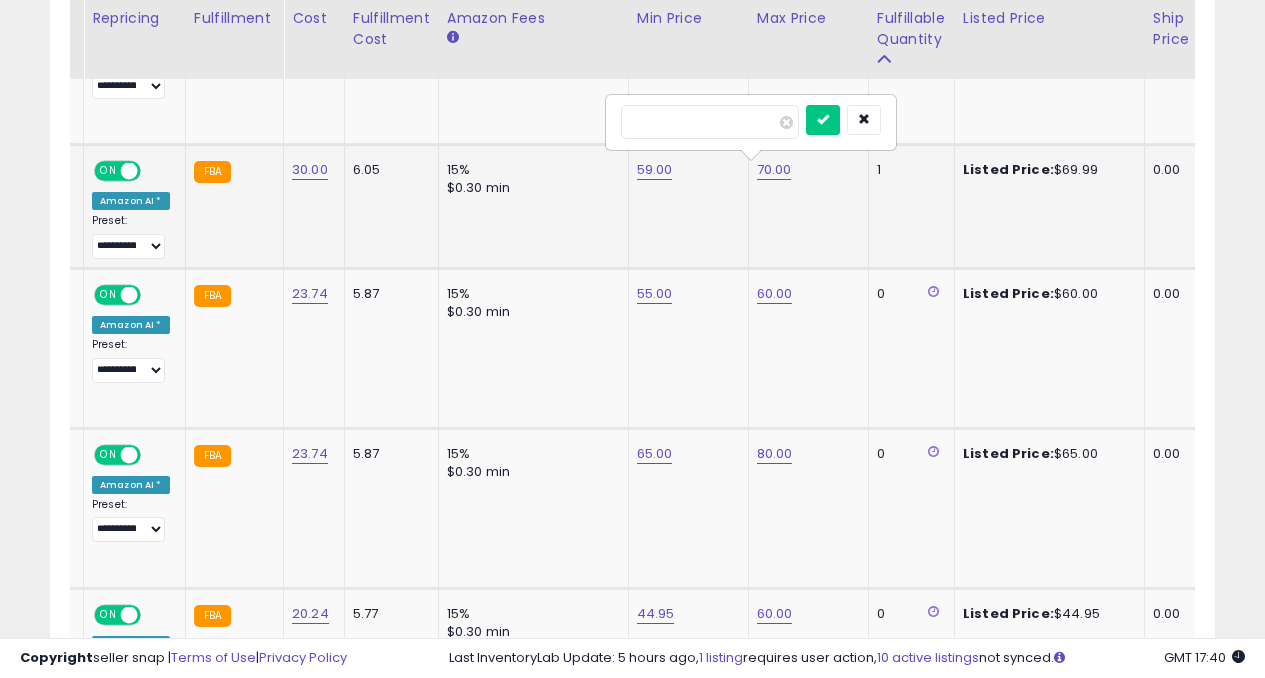 type on "*" 